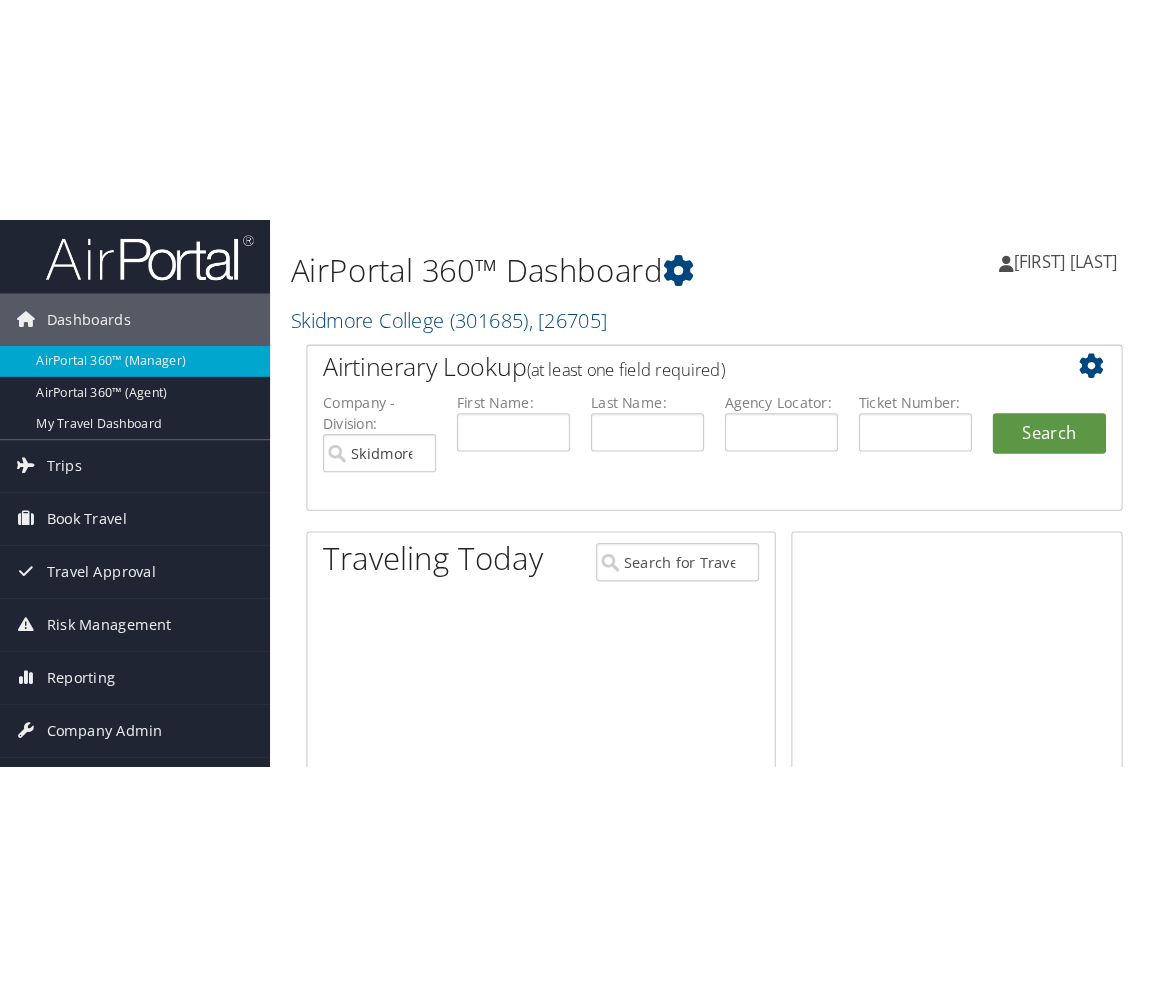 scroll, scrollTop: 0, scrollLeft: 0, axis: both 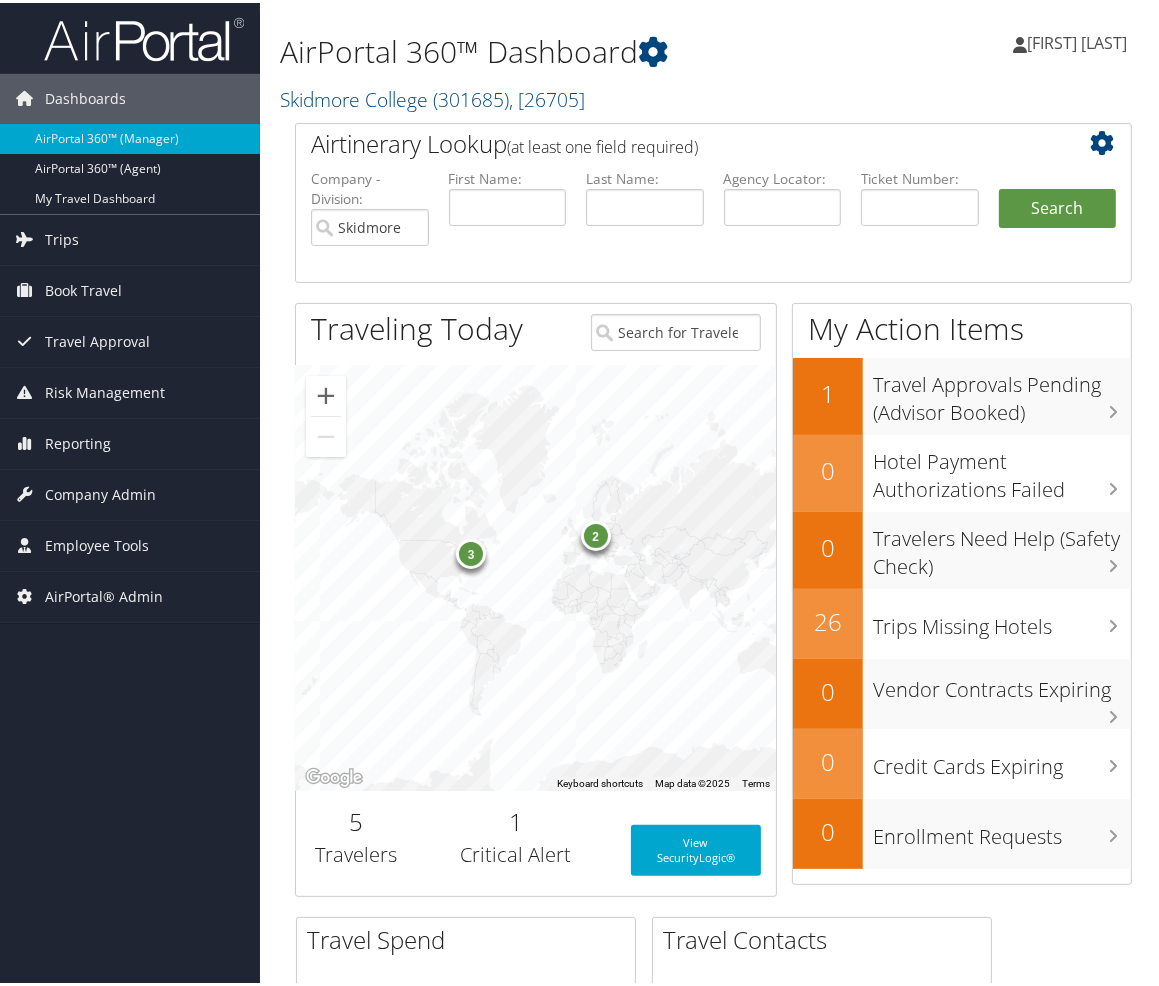 click on "Nathan Hammack
Nathan Hammack
My Settings
Travel Agency Contacts
Log Consulting Time
View Travel Profile
Give Feedback
Sign Out" at bounding box center (972, 48) 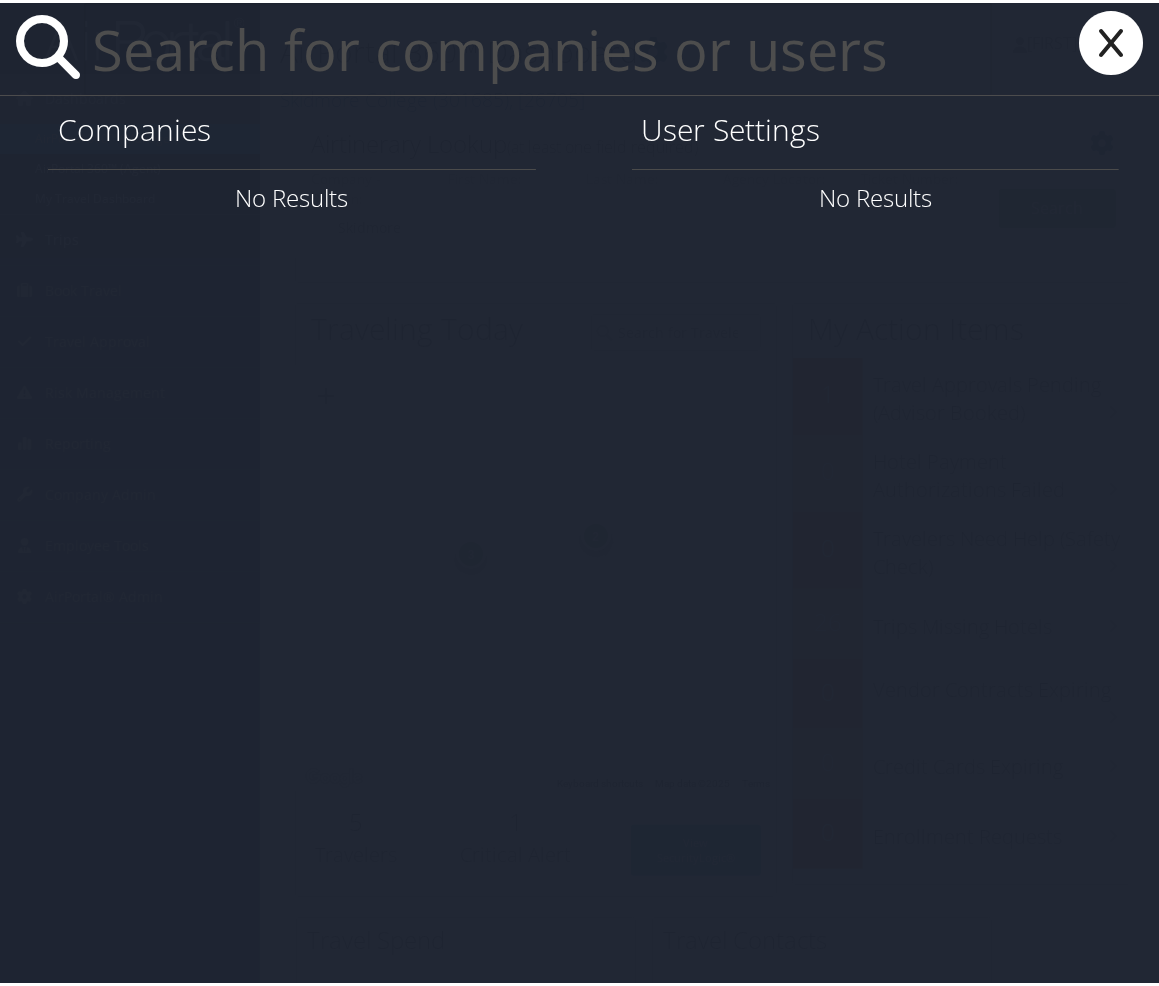 paste on "Vivek Ranjan" 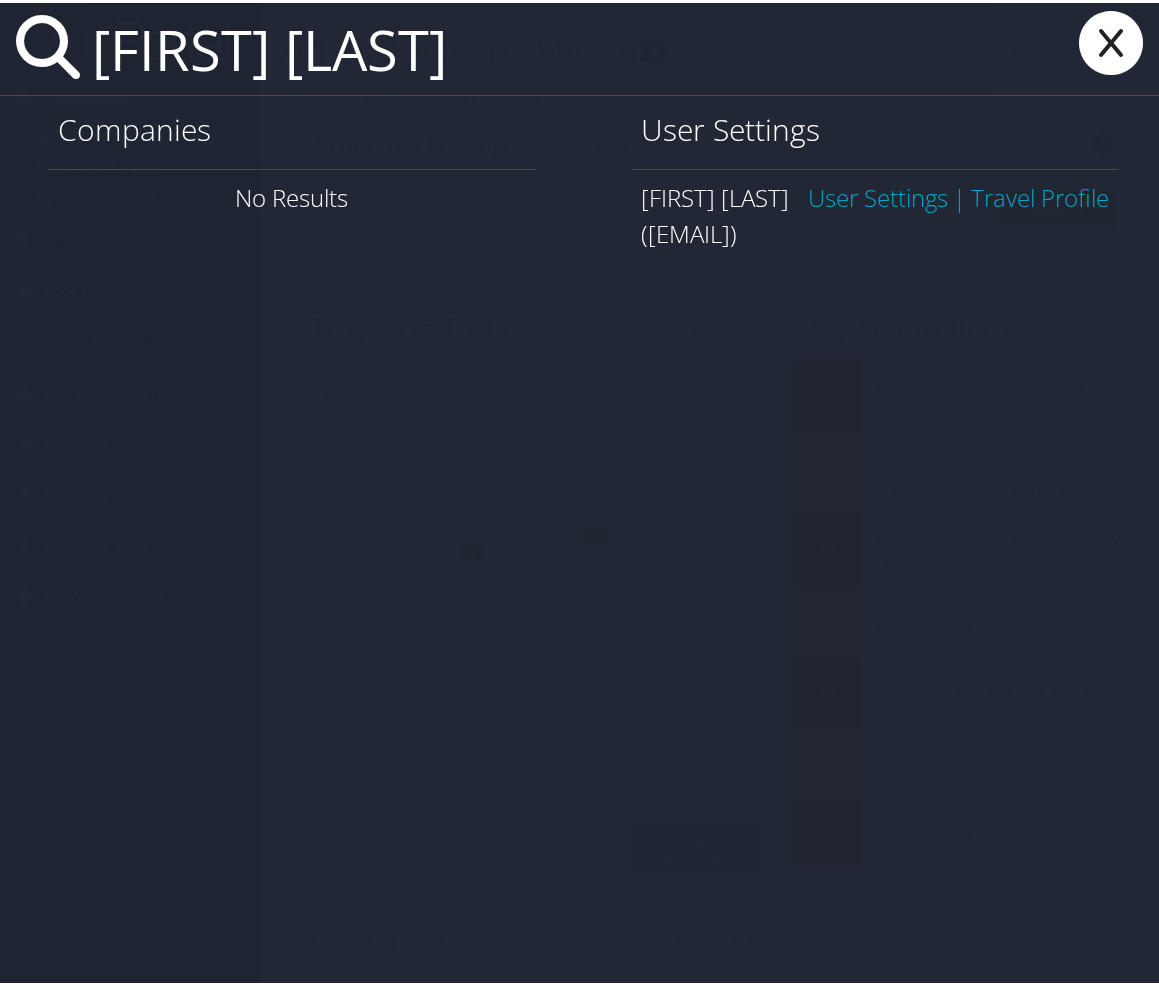 type on "Vivek Ranjan" 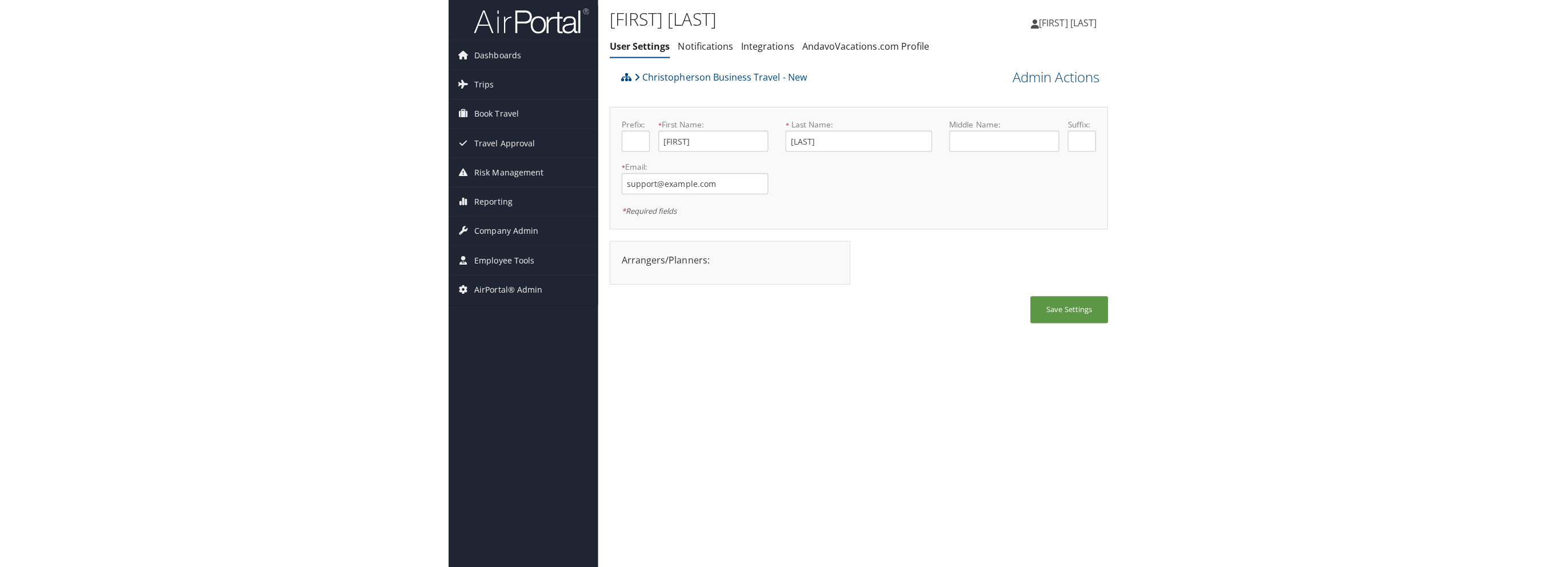 scroll, scrollTop: 0, scrollLeft: 0, axis: both 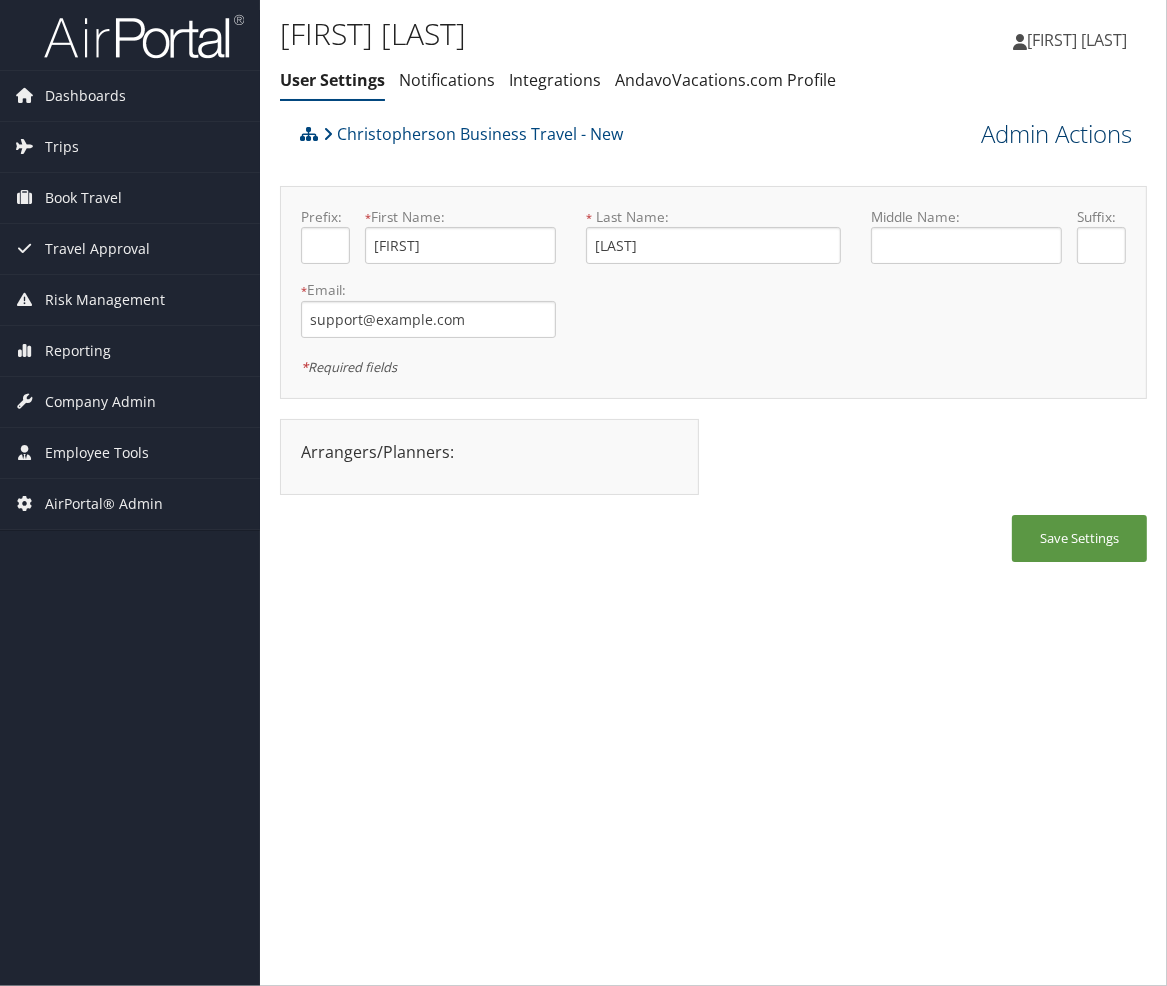 click on "Admin Actions" at bounding box center (1056, 134) 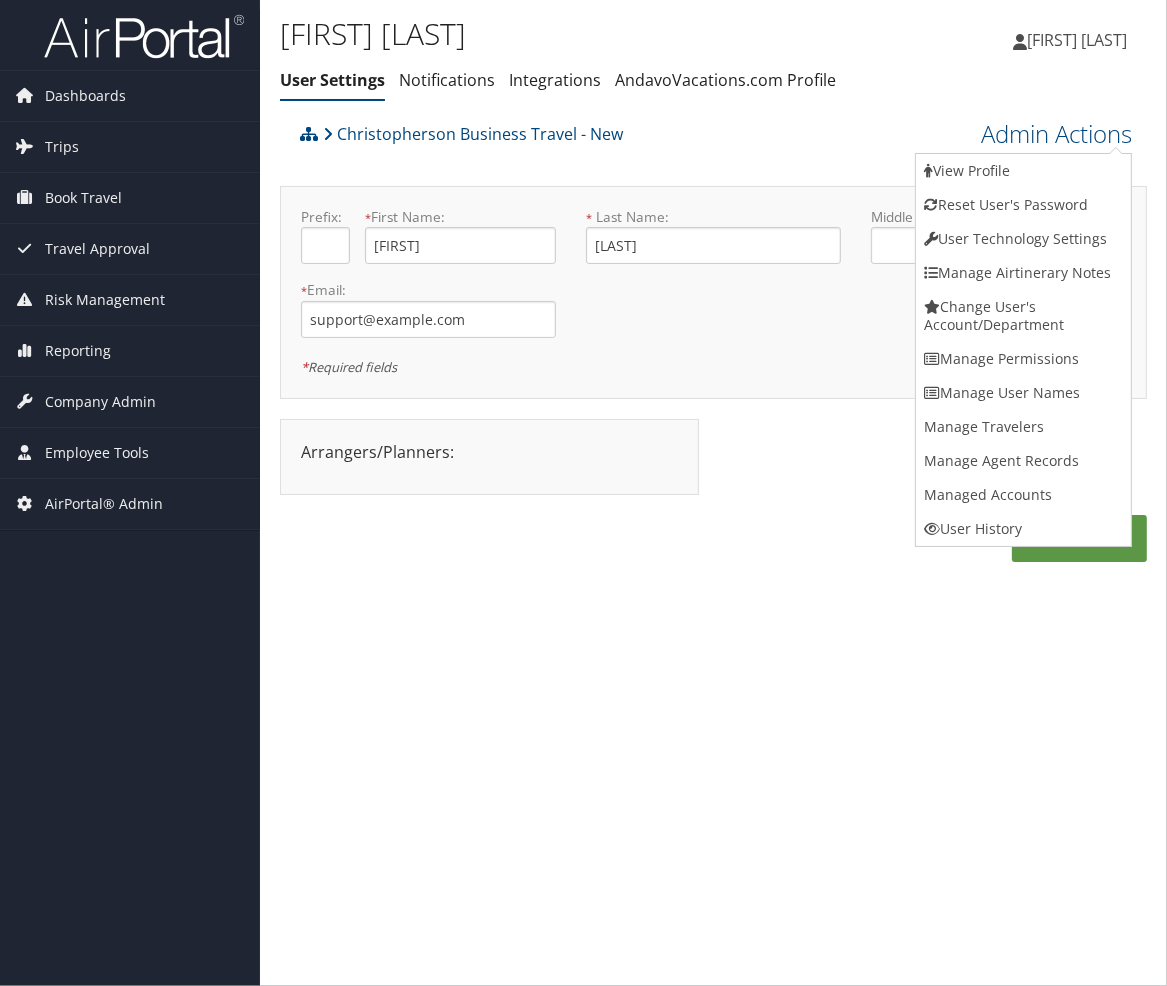 click on "Vivek Ranjan
User Settings
Notifications
Integrations
AndavoVacations.com Profile
User Settings" at bounding box center [713, 493] 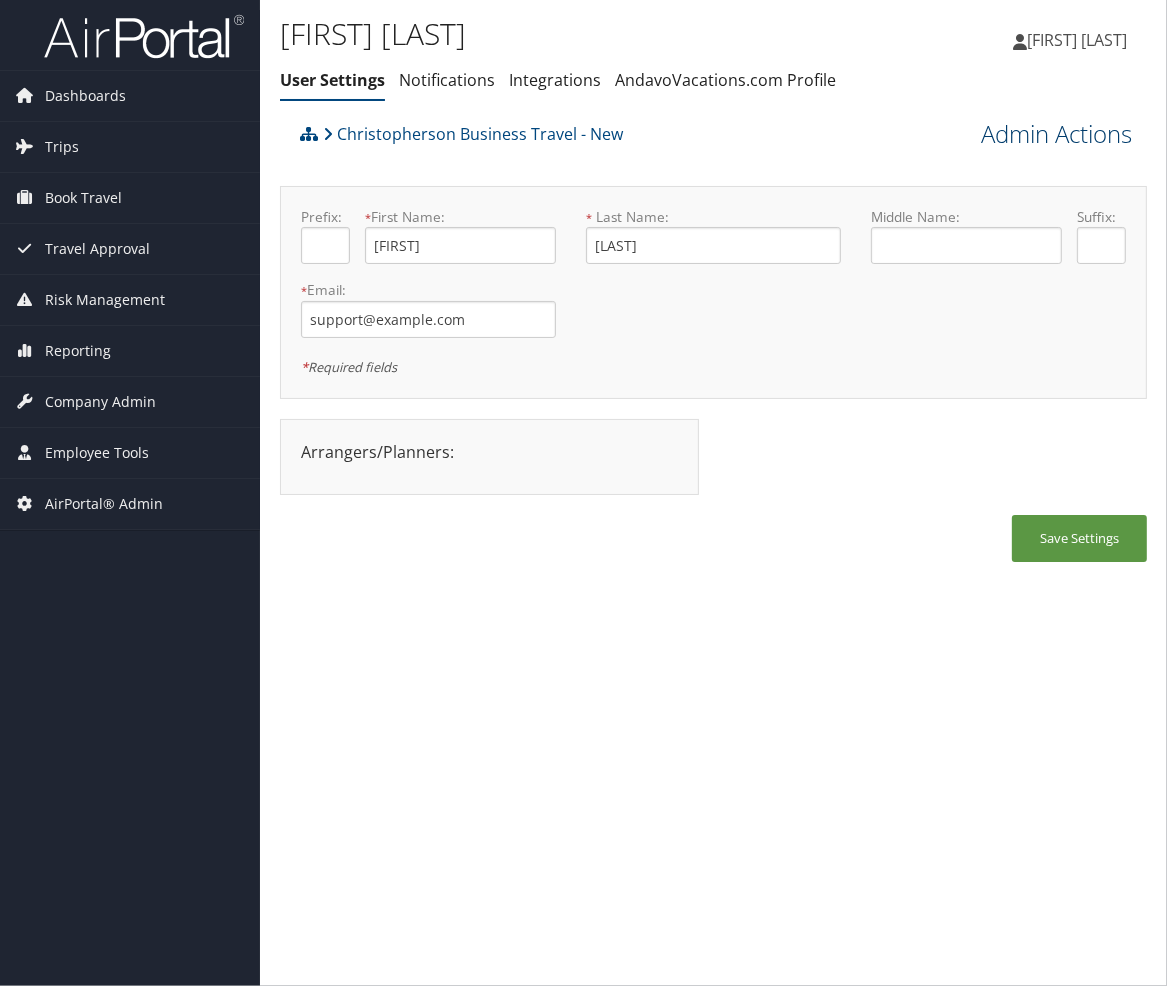 click on "Admin Actions" at bounding box center (1056, 134) 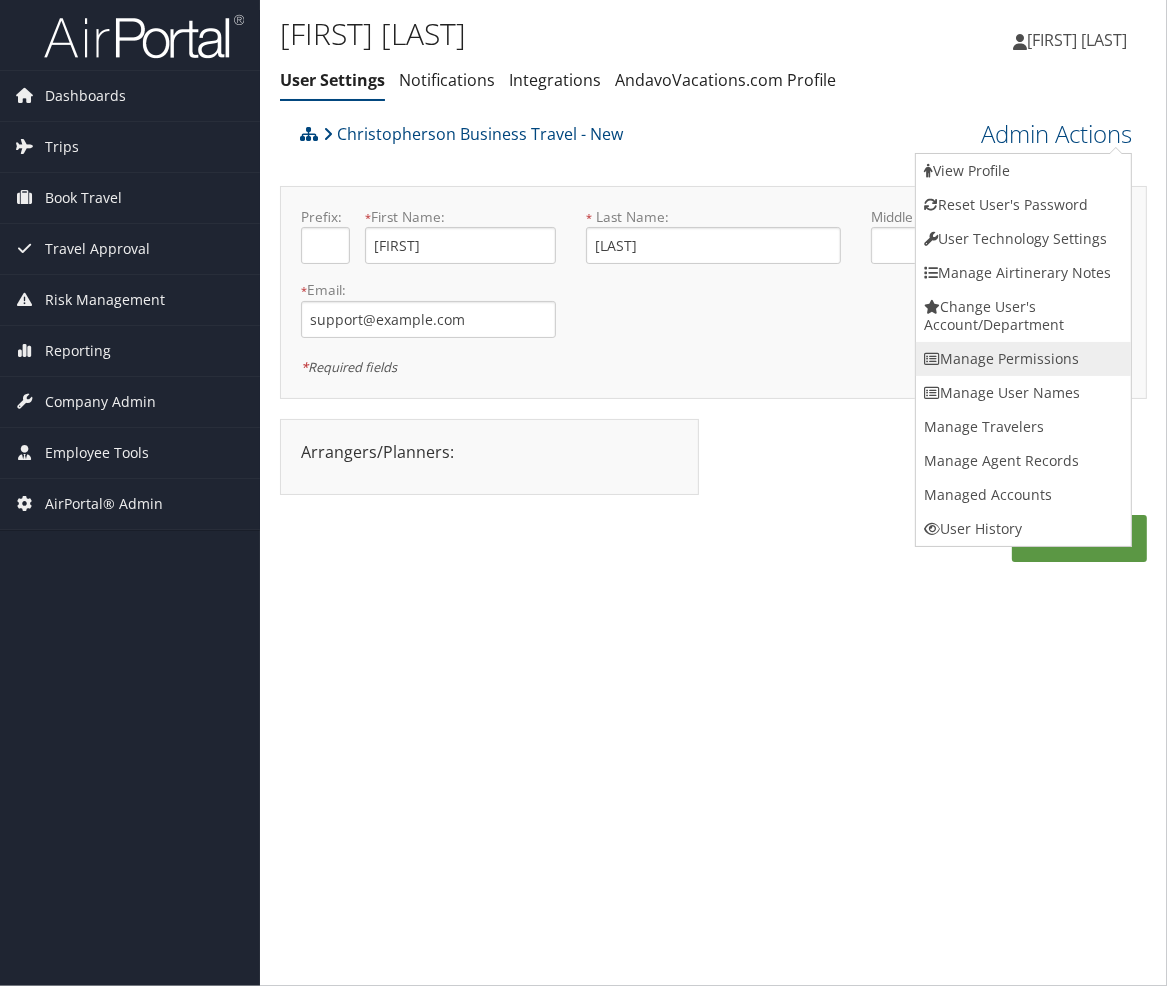 click on "Manage Permissions" at bounding box center [1023, 359] 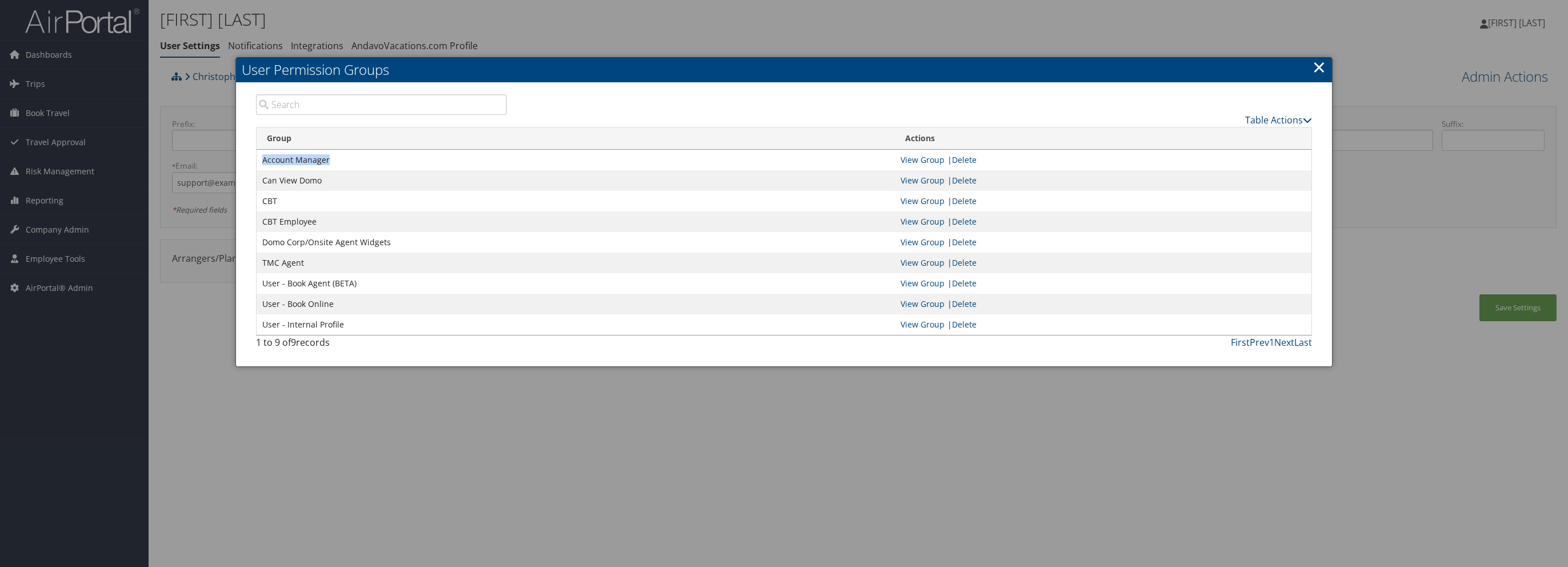 drag, startPoint x: 335, startPoint y: 162, endPoint x: 262, endPoint y: 162, distance: 73 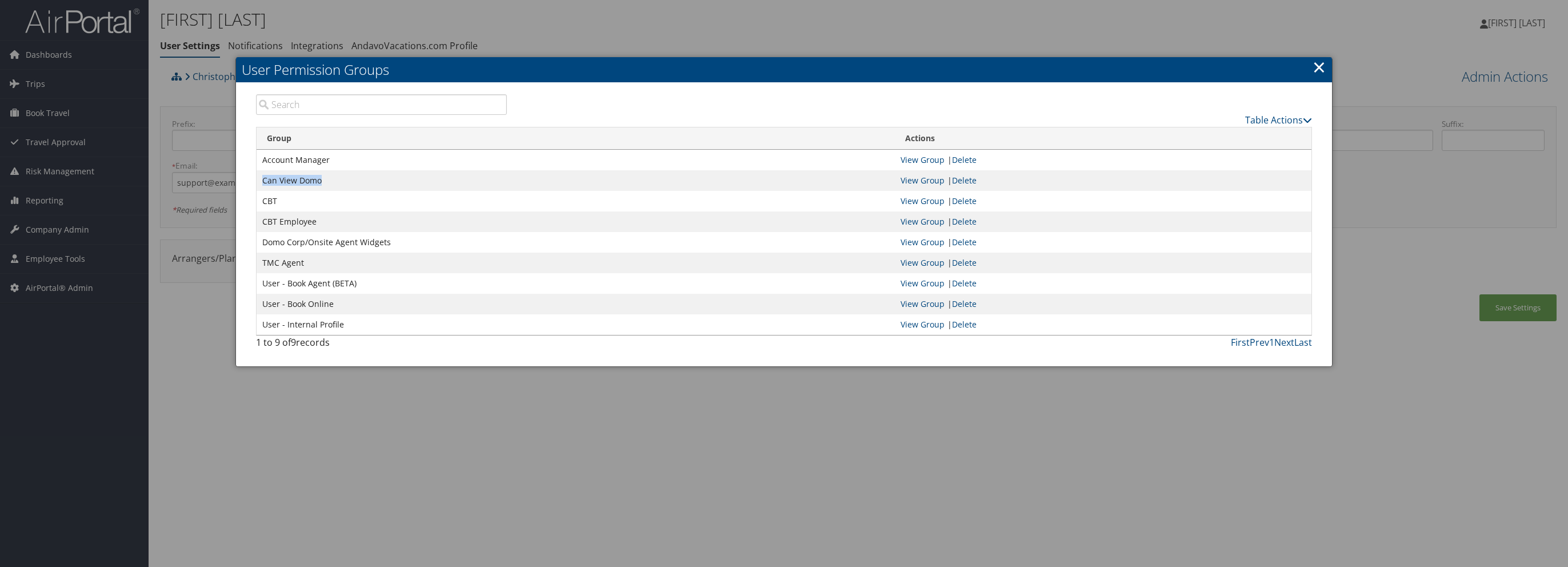 drag, startPoint x: 321, startPoint y: 181, endPoint x: 263, endPoint y: 178, distance: 58.07753 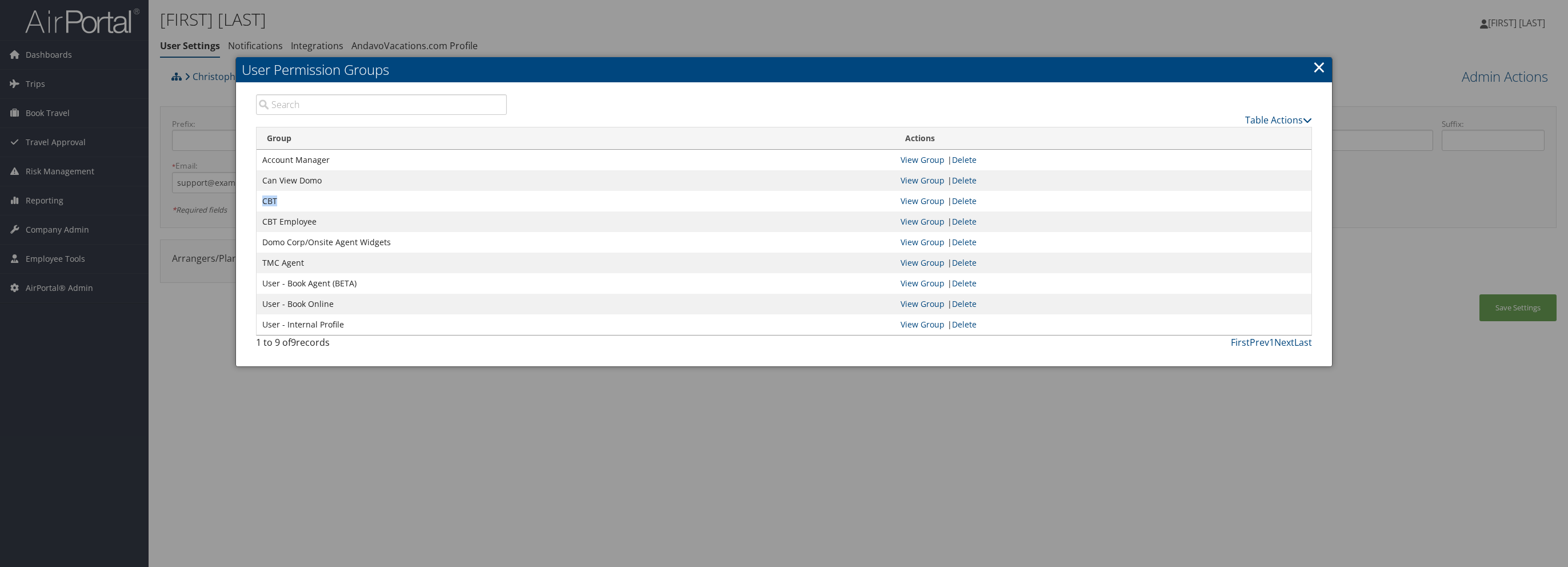 drag, startPoint x: 275, startPoint y: 203, endPoint x: 258, endPoint y: 203, distance: 17 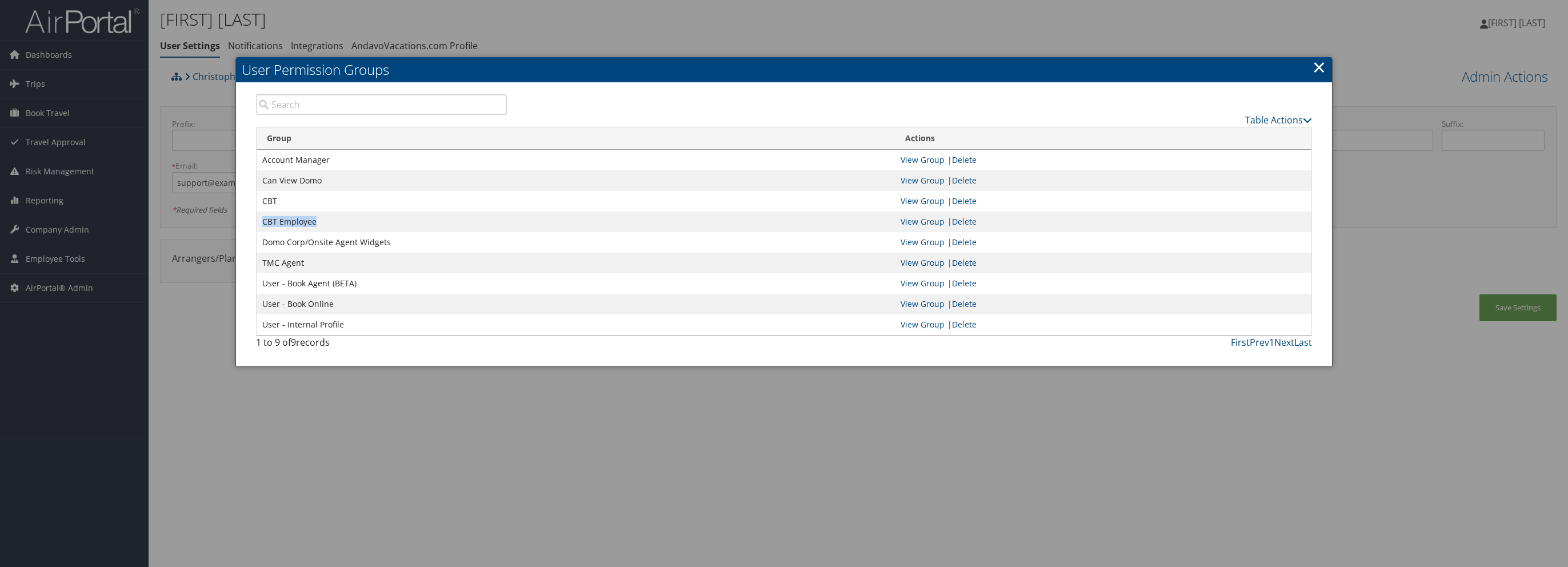drag, startPoint x: 317, startPoint y: 223, endPoint x: 263, endPoint y: 222, distance: 54.009258 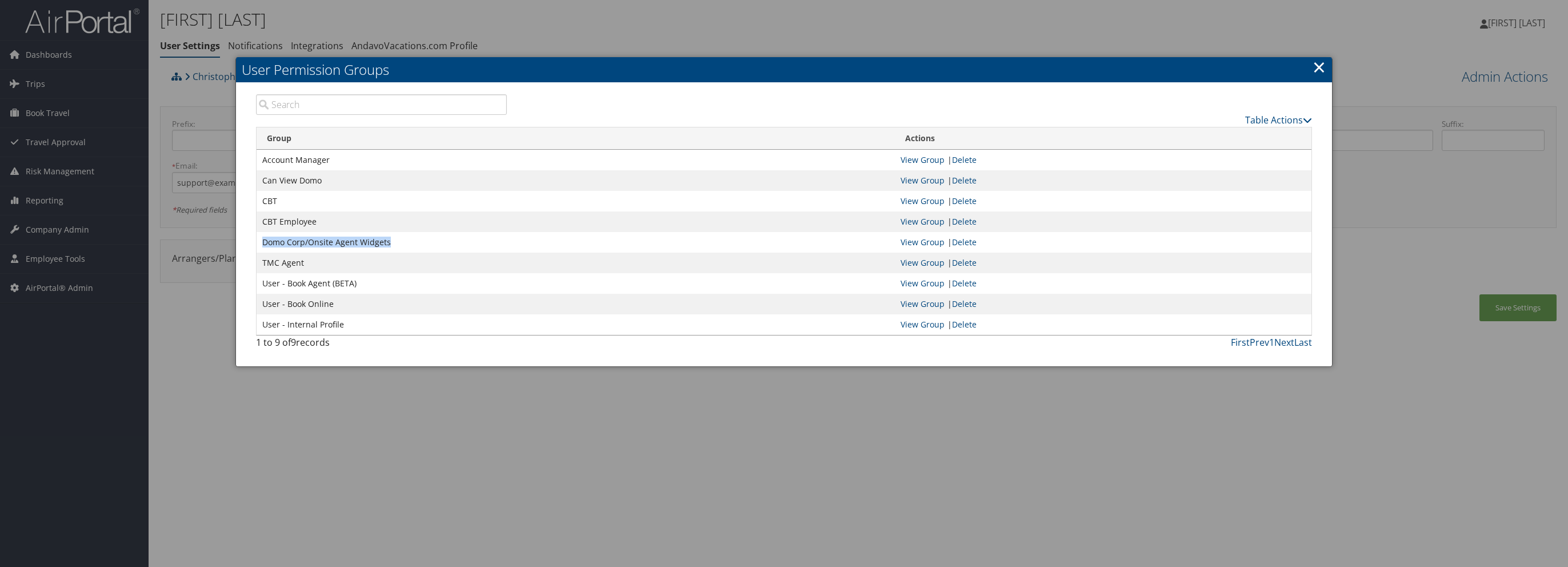 drag, startPoint x: 386, startPoint y: 243, endPoint x: 264, endPoint y: 234, distance: 122.3315 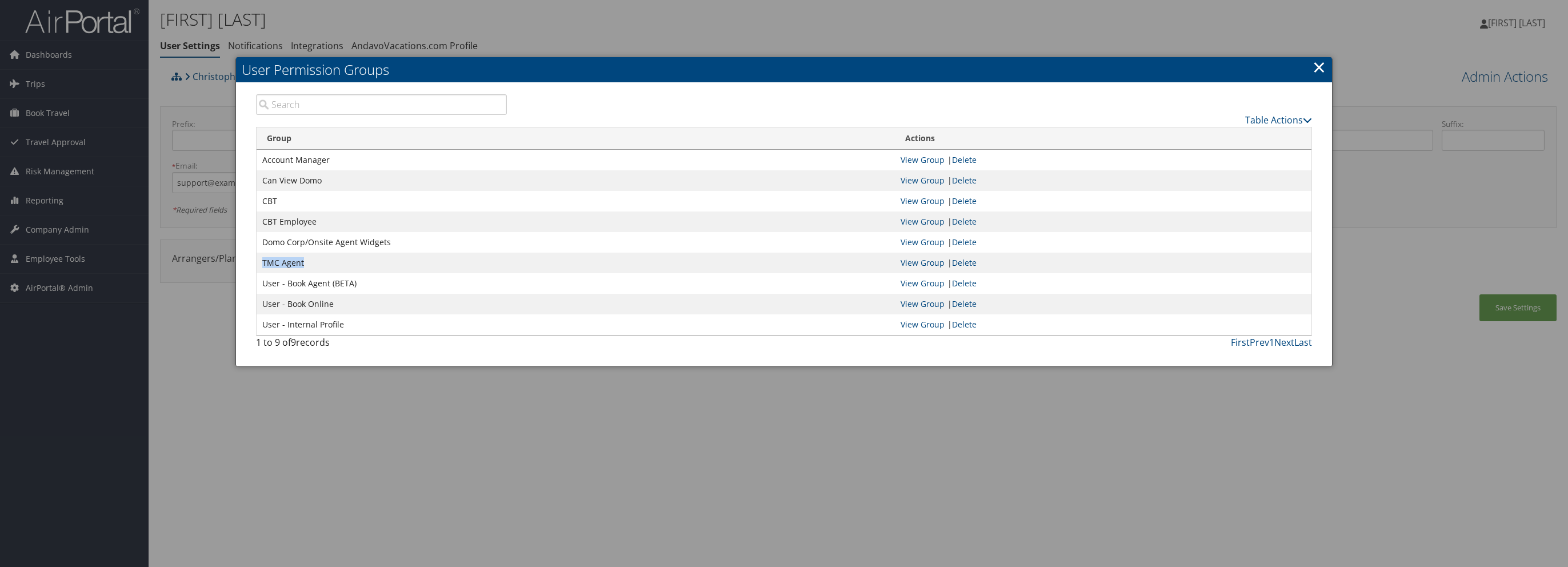 drag, startPoint x: 306, startPoint y: 262, endPoint x: 263, endPoint y: 262, distance: 43 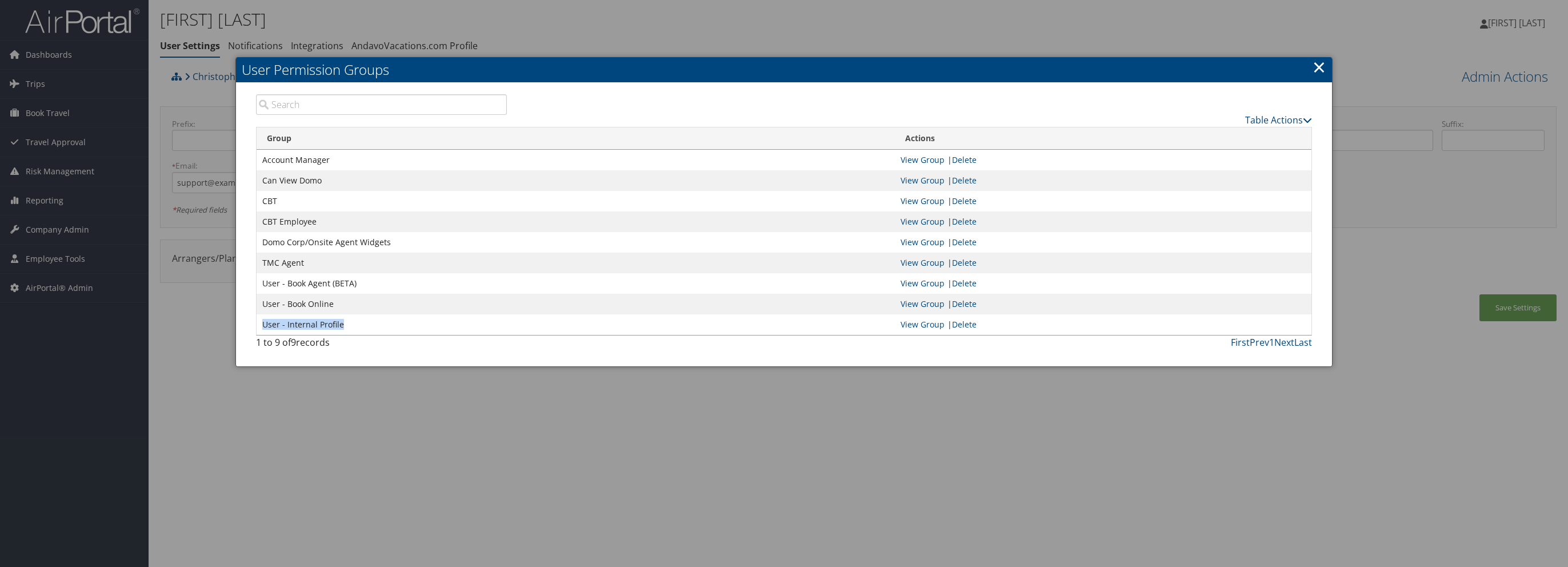 drag, startPoint x: 345, startPoint y: 329, endPoint x: 261, endPoint y: 317, distance: 84.85281 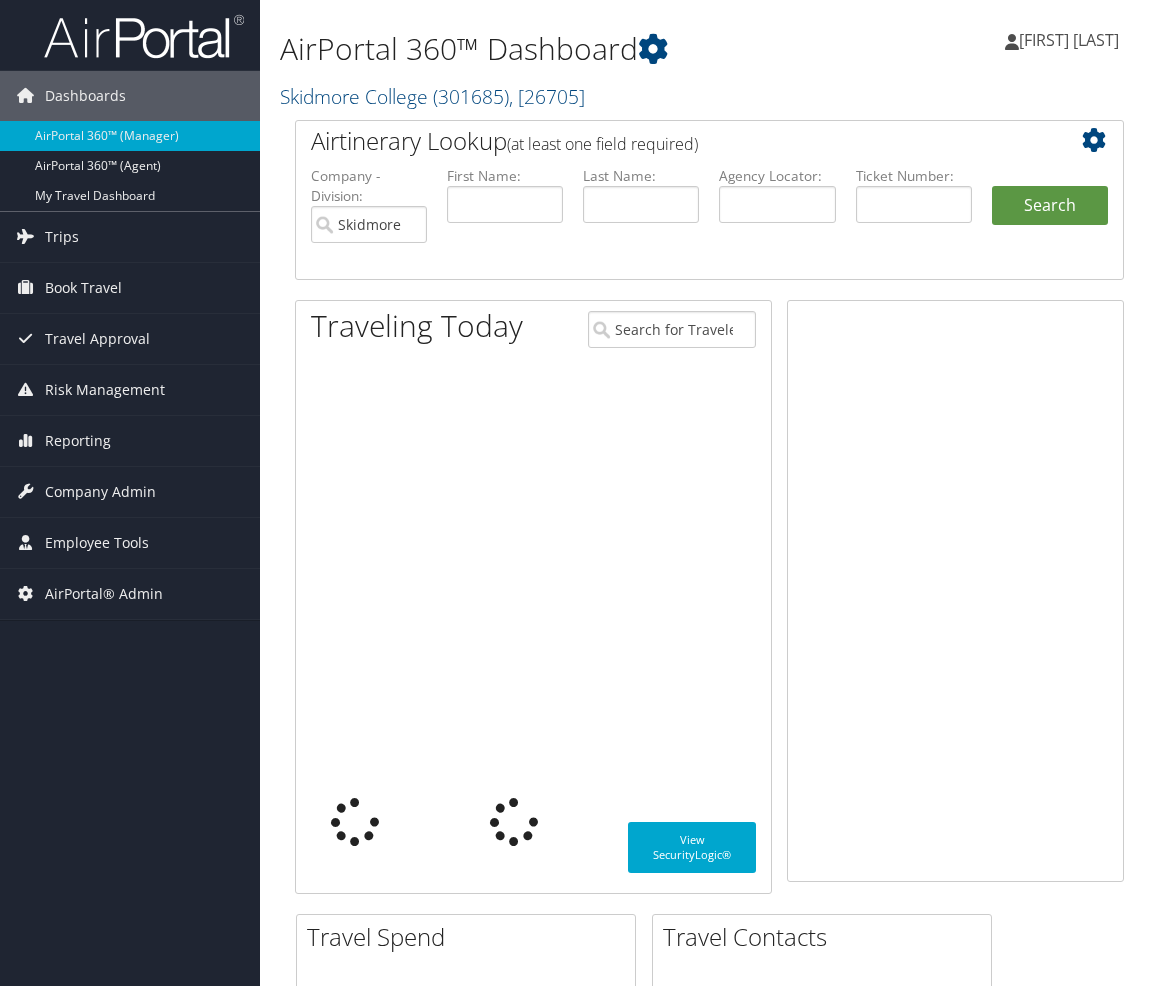 scroll, scrollTop: 0, scrollLeft: 0, axis: both 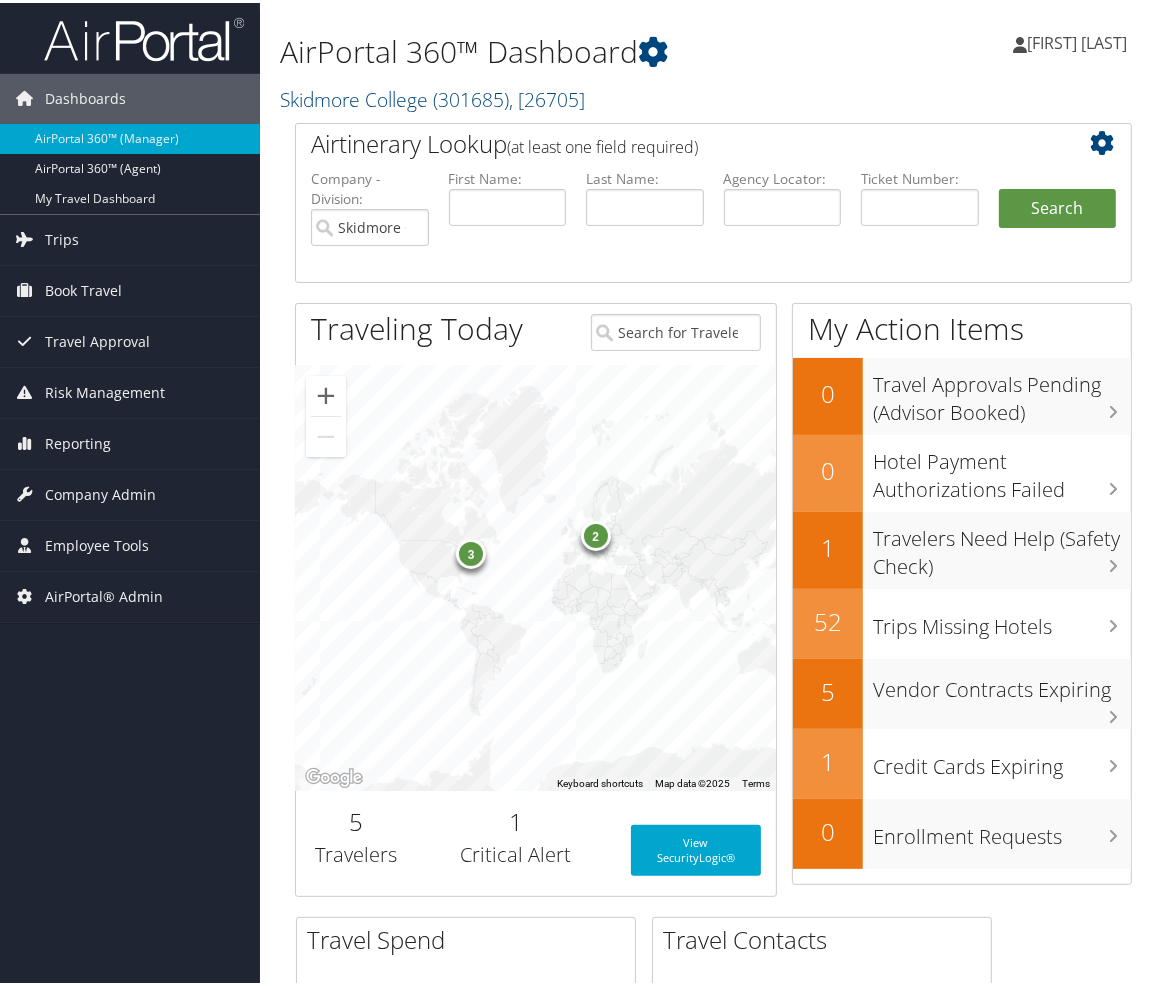 click on "AirPortal 360™ Dashboard
Skidmore College   ( 301685 )  , [ 26705 ]    Skidmore College     Howard University (HU)     State of Louisiana (SOLA)     Goosehead Insurance Agency, LLC     Christopherson Business Travel - New     Christopherson Business Travel (OLD)     Terri Coon - Hyland Travel     Intermountain Health     ShipMonk     Cross Catholic Outreach
Skidmore College, [26705]
Howard University (HU), [30699]
State of Louisiana (SOLA), [41874]
Goosehead Insurance Agency, LLC, [45974]
Christopherson Business Travel - New, [45347]
Christopherson Business Travel (OLD), [72]
Terri Coon - Hyland Travel, [45728]
Intermountain Health, [3133]" at bounding box center [713, 1288] 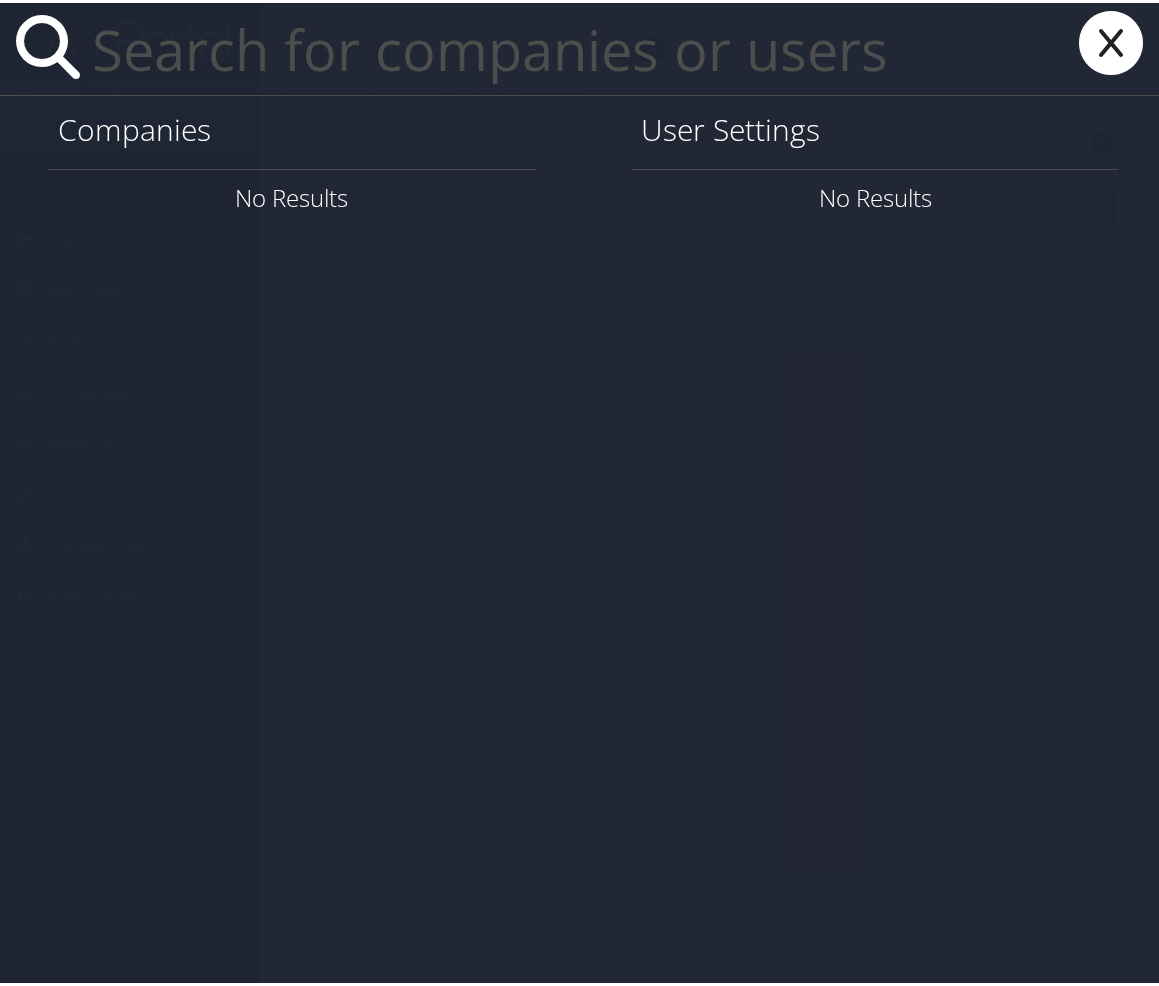 click at bounding box center (538, 46) 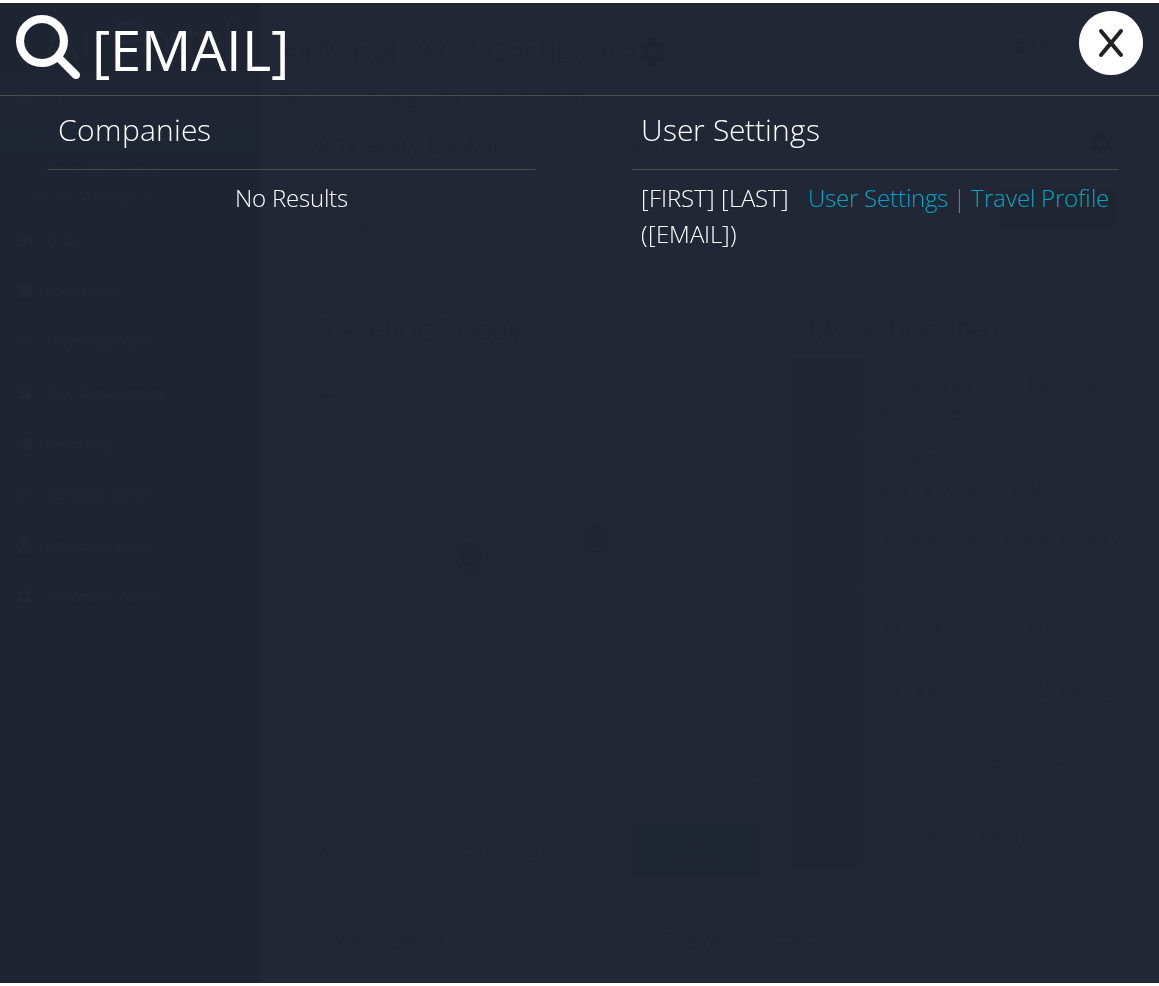 type on "[EMAIL]" 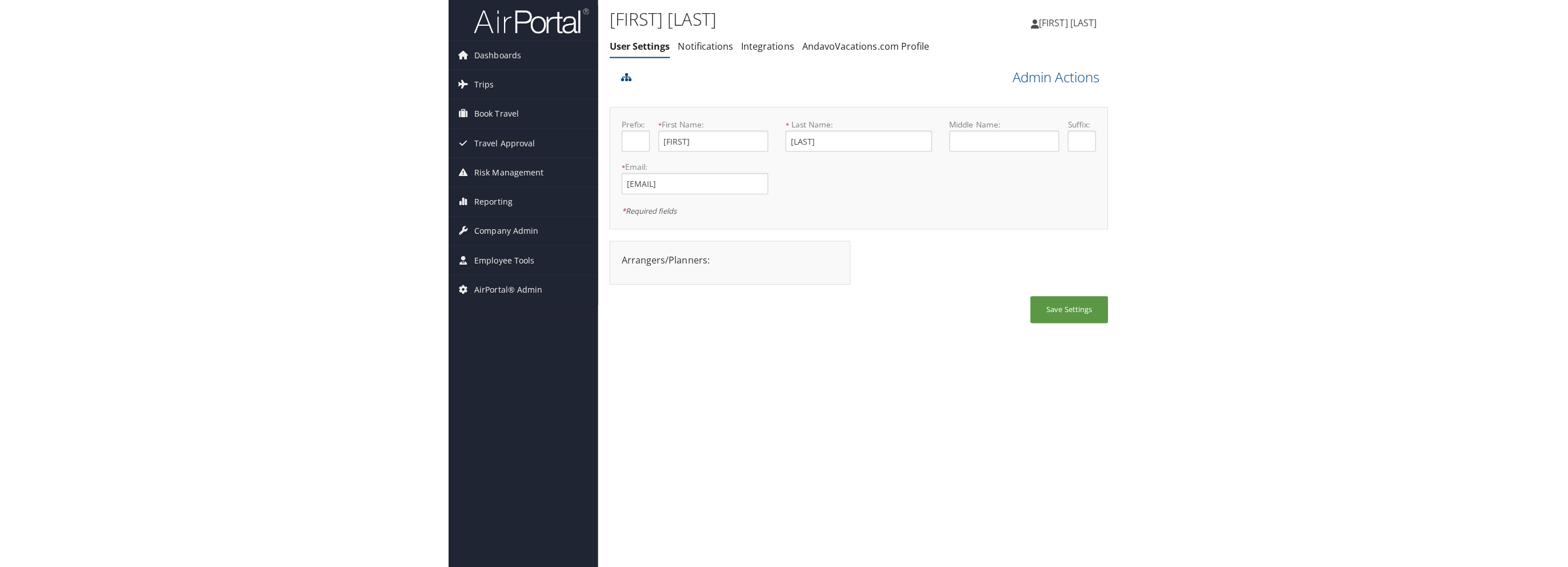 scroll, scrollTop: 0, scrollLeft: 0, axis: both 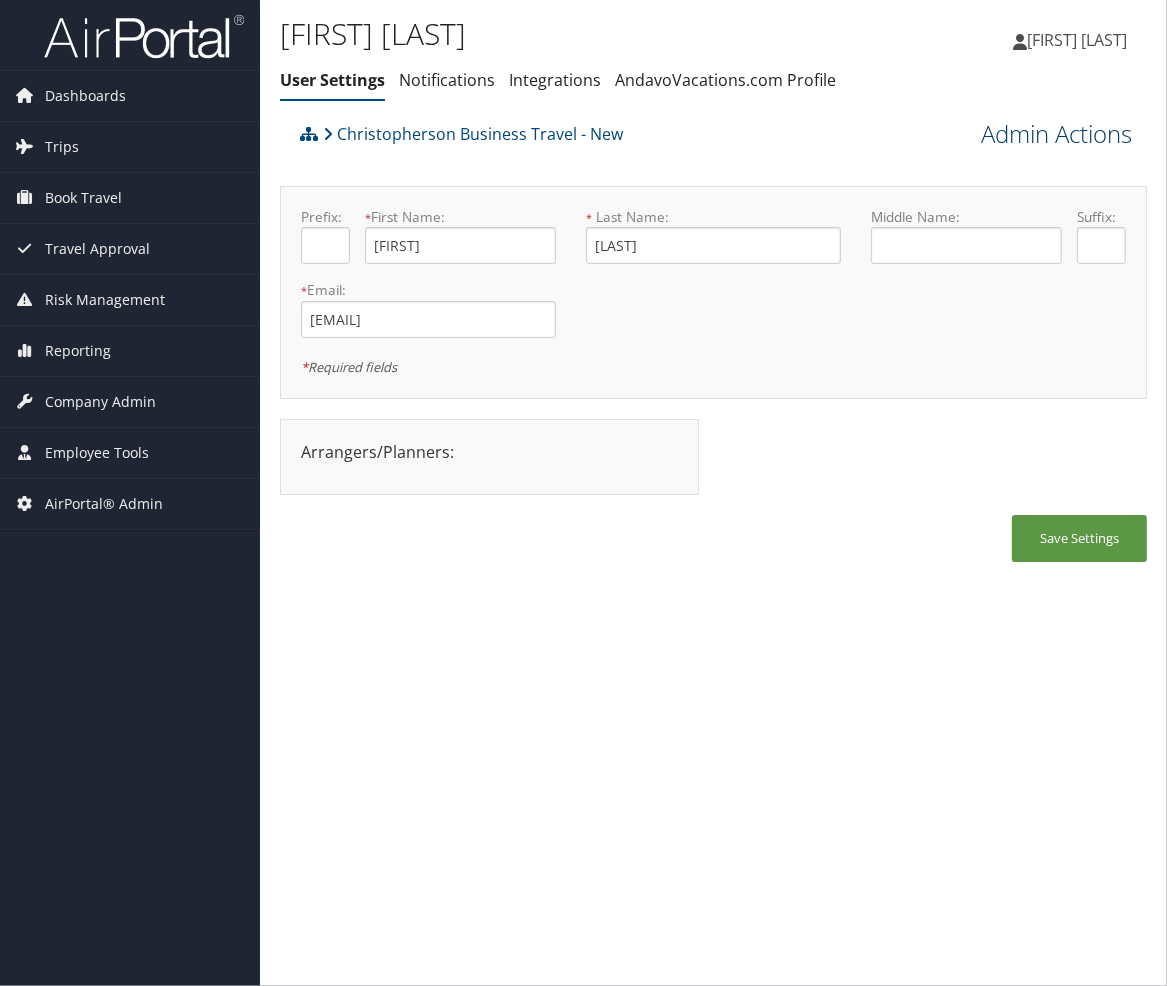 click on "Admin Actions" at bounding box center [1056, 134] 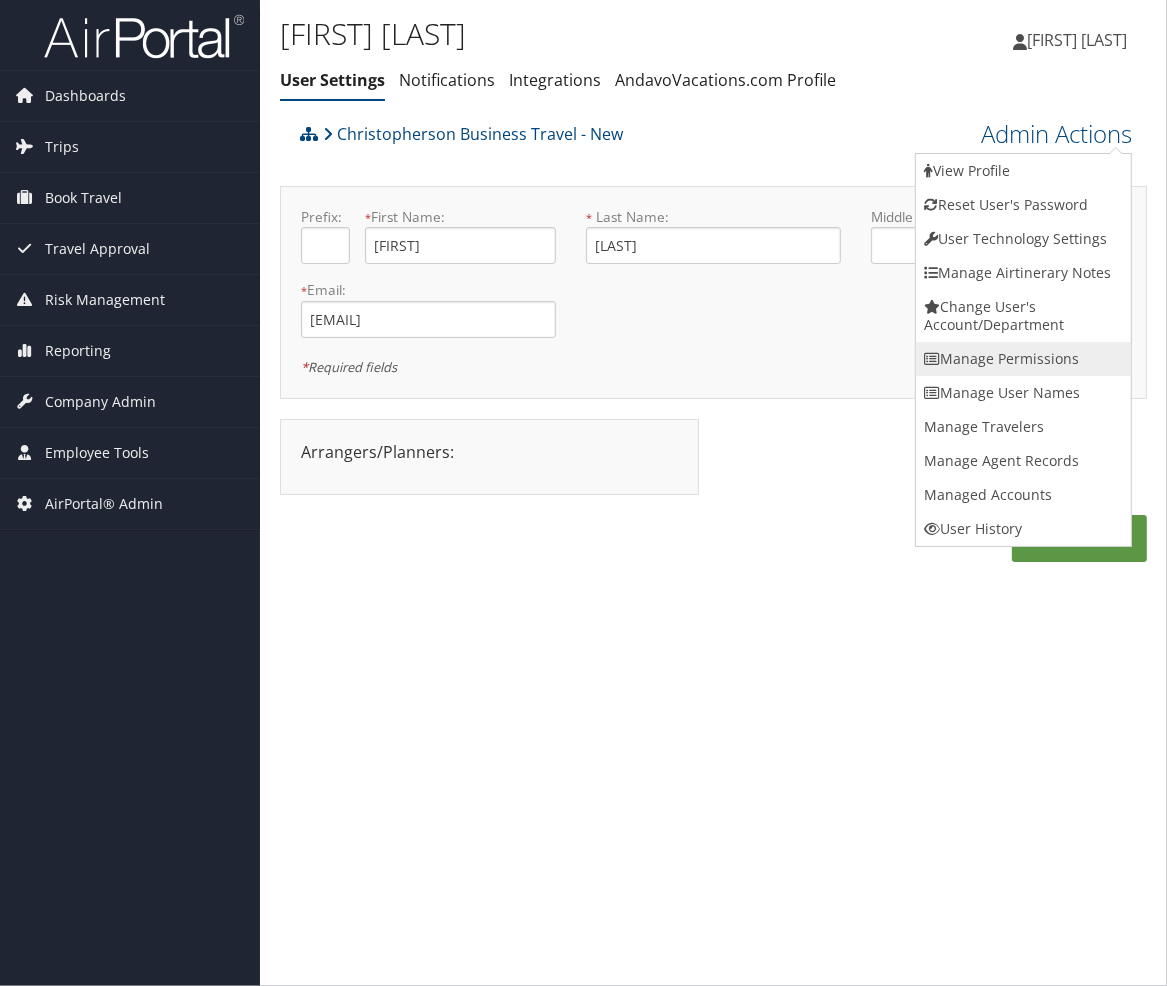 click on "Manage Permissions" at bounding box center [1023, 359] 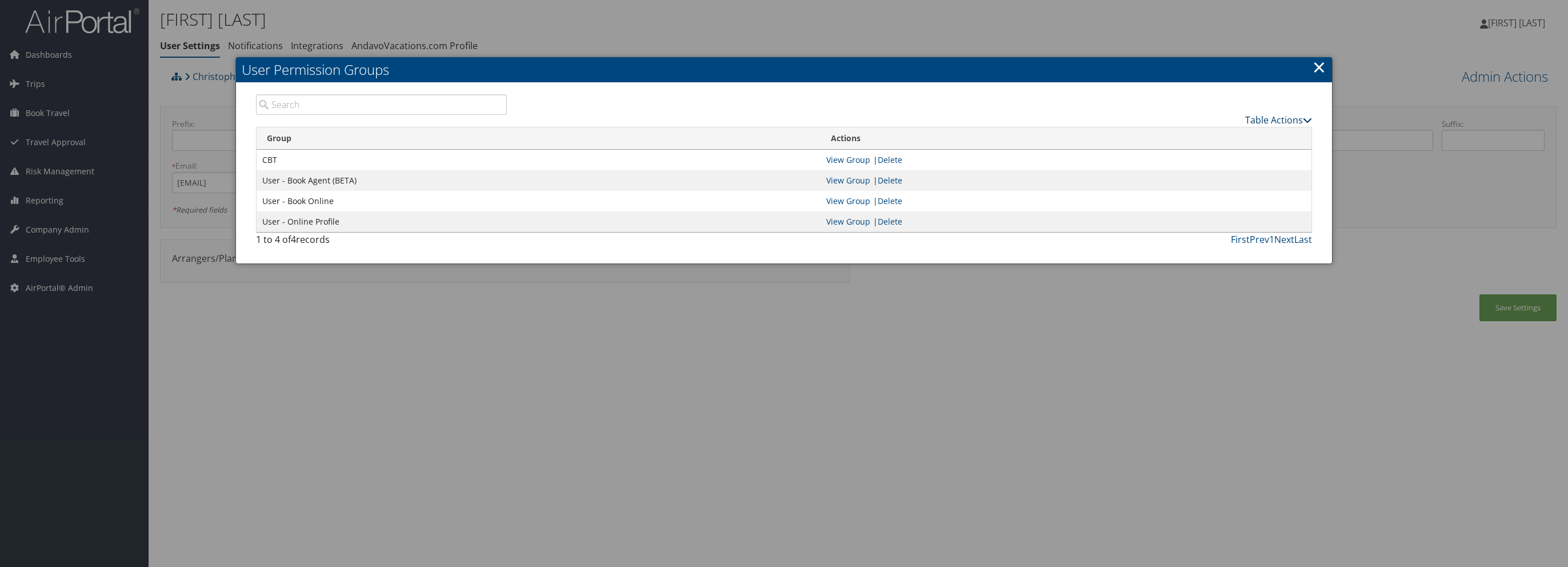 click on "Table Actions" at bounding box center (1278, 120) 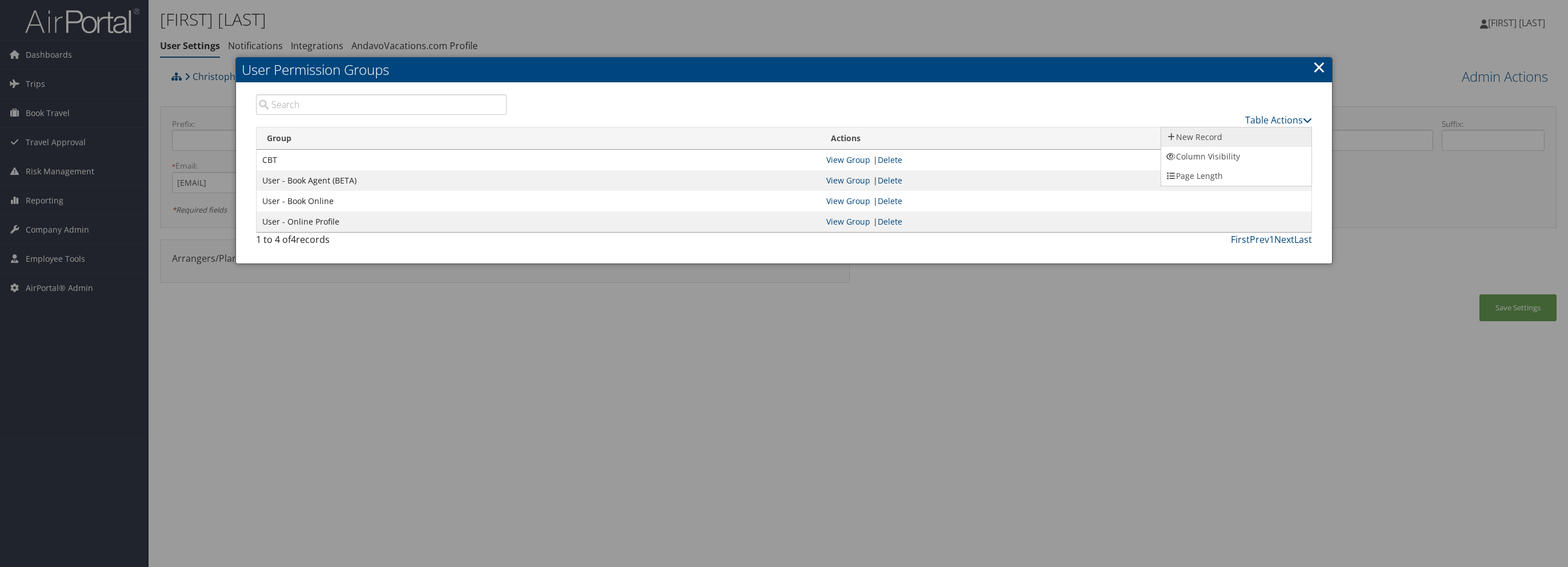 click on "New Record" at bounding box center (1236, 137) 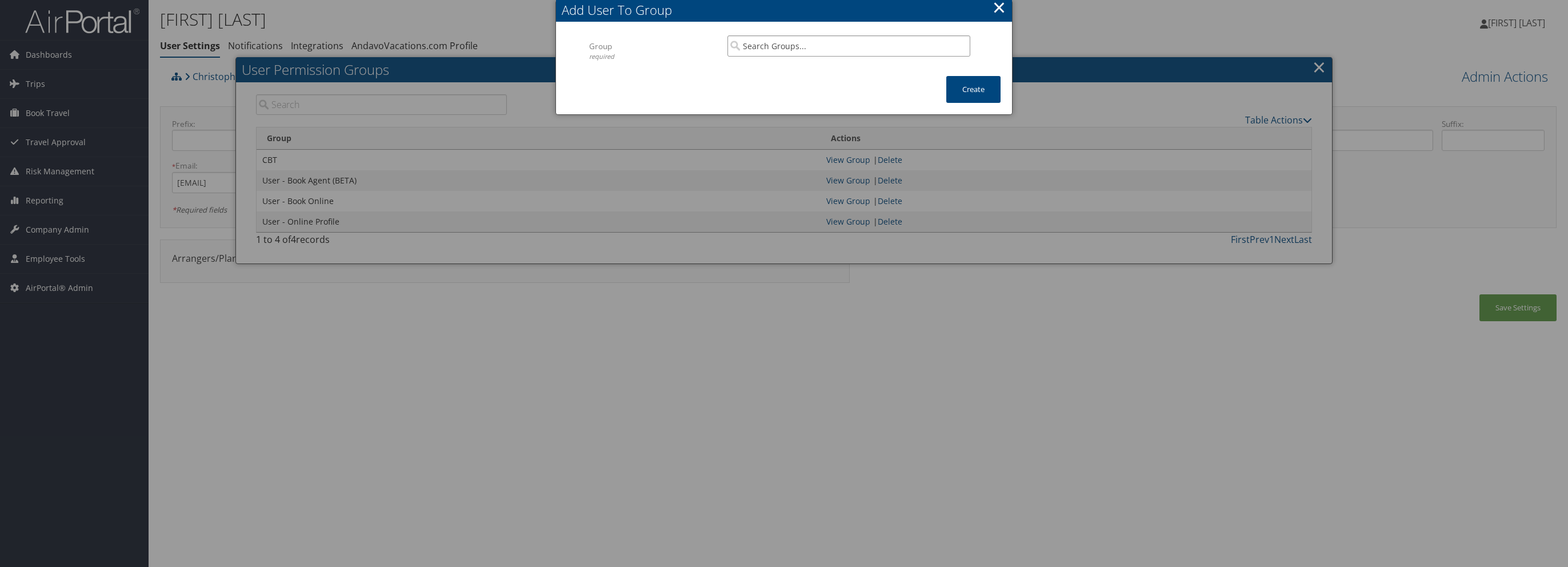 click at bounding box center (849, 46) 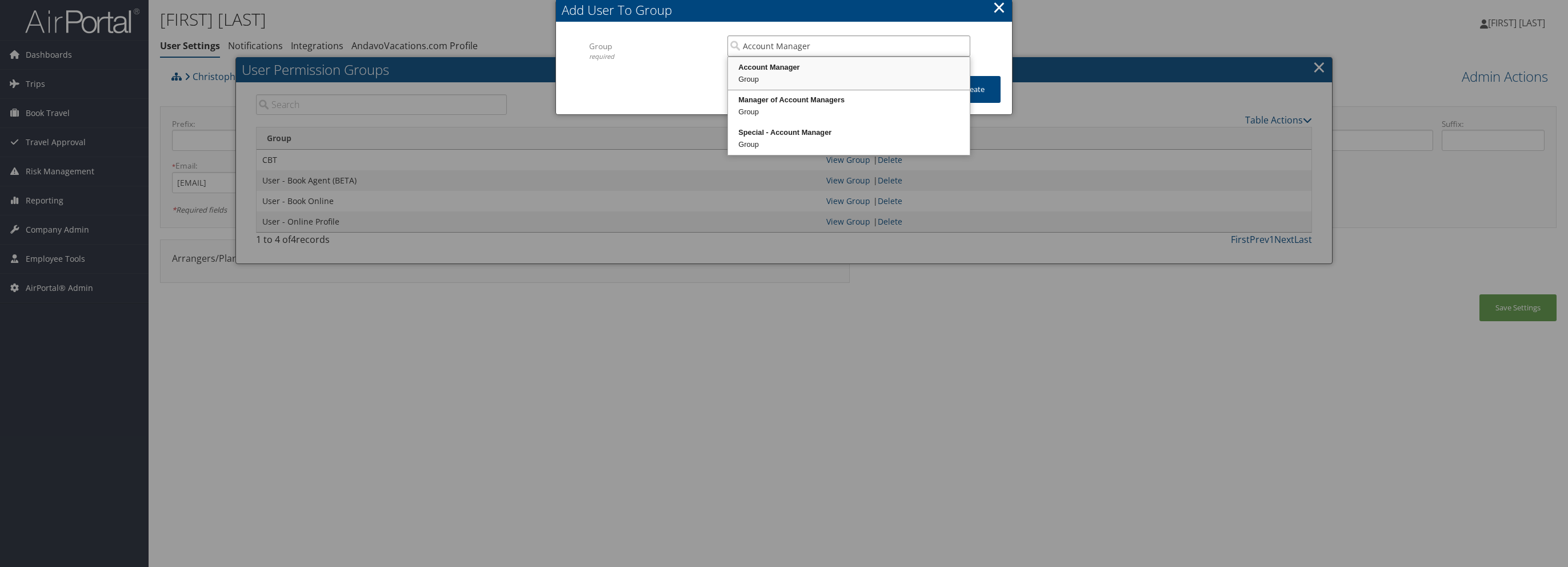 click on "Account Manager" at bounding box center [849, 67] 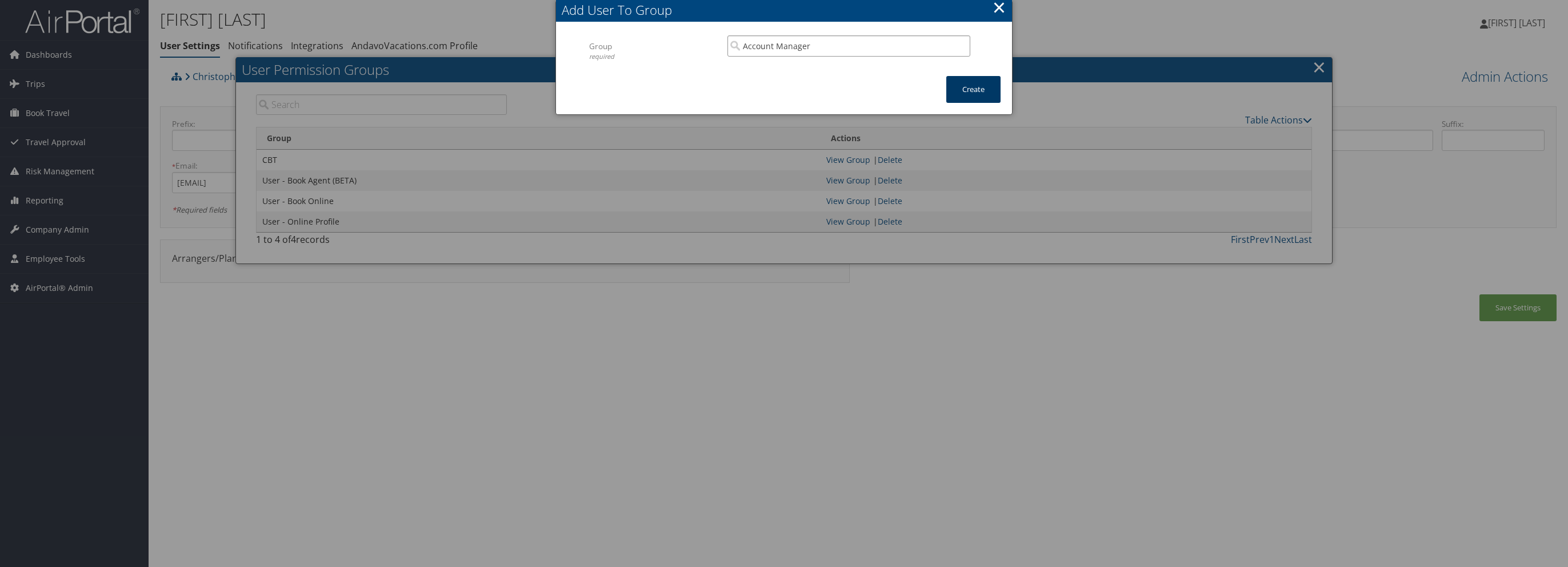 type on "Account Manager" 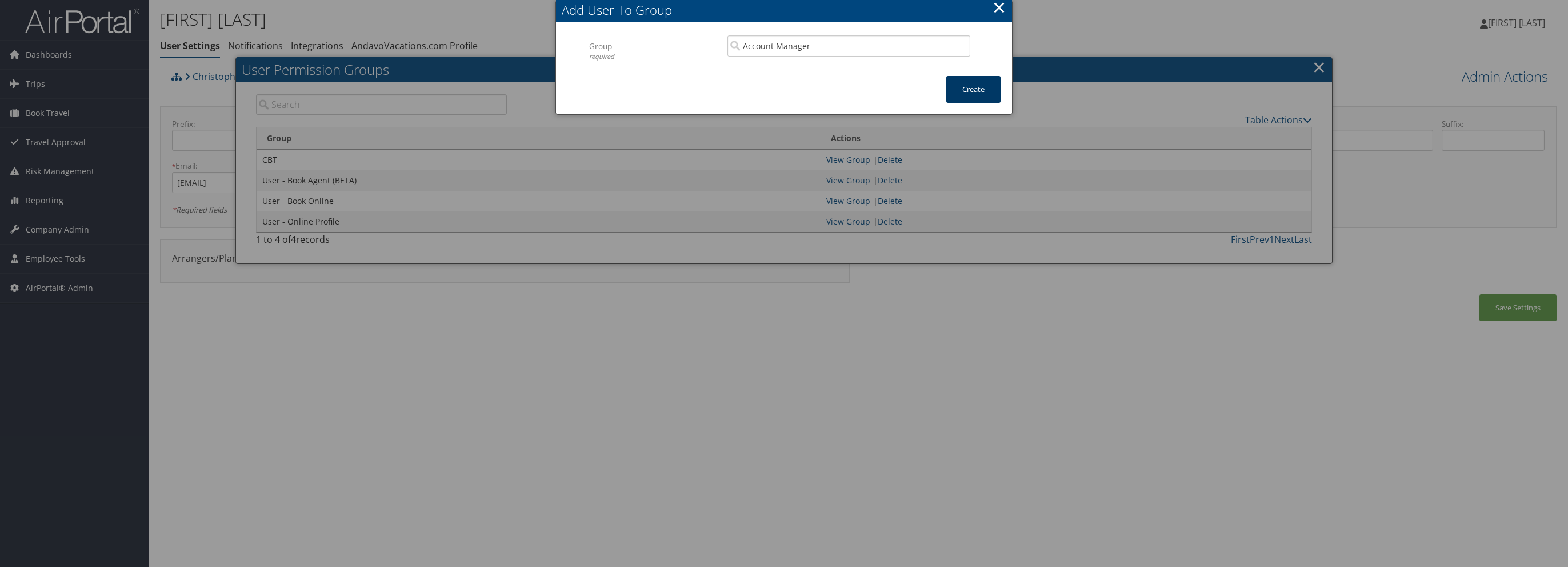 click on "Create" at bounding box center (973, 89) 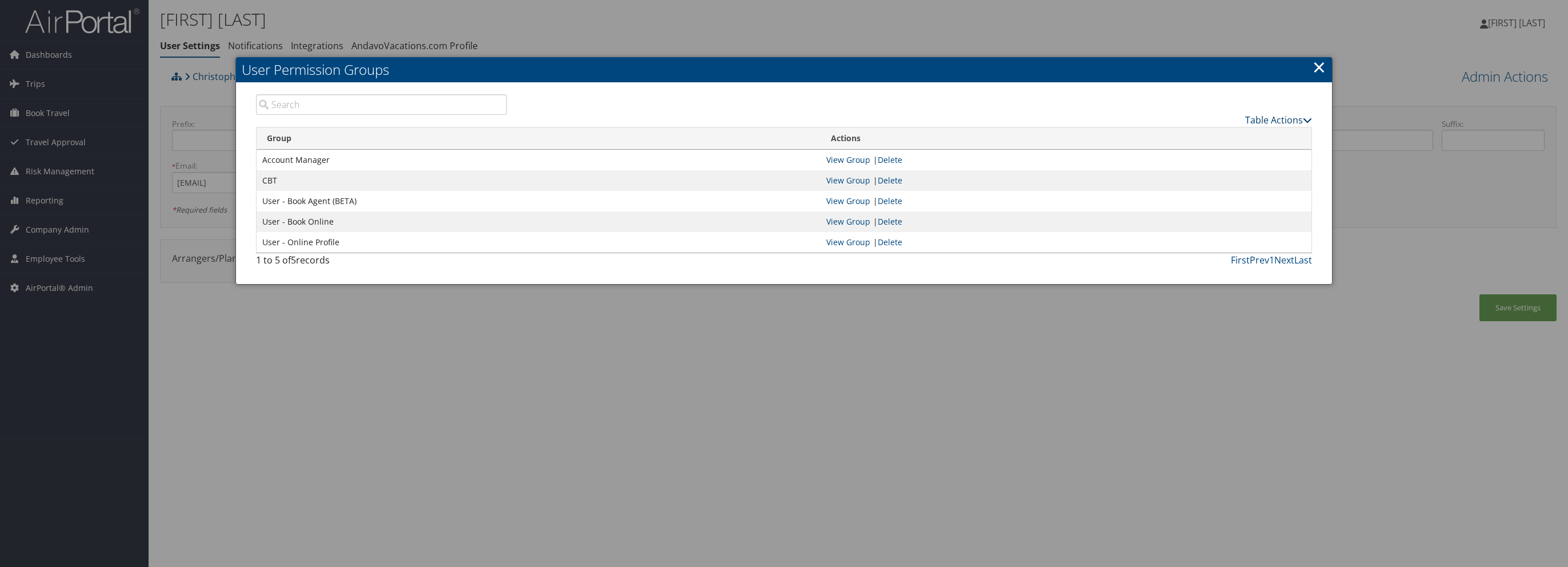 click on "Table Actions" at bounding box center (1278, 120) 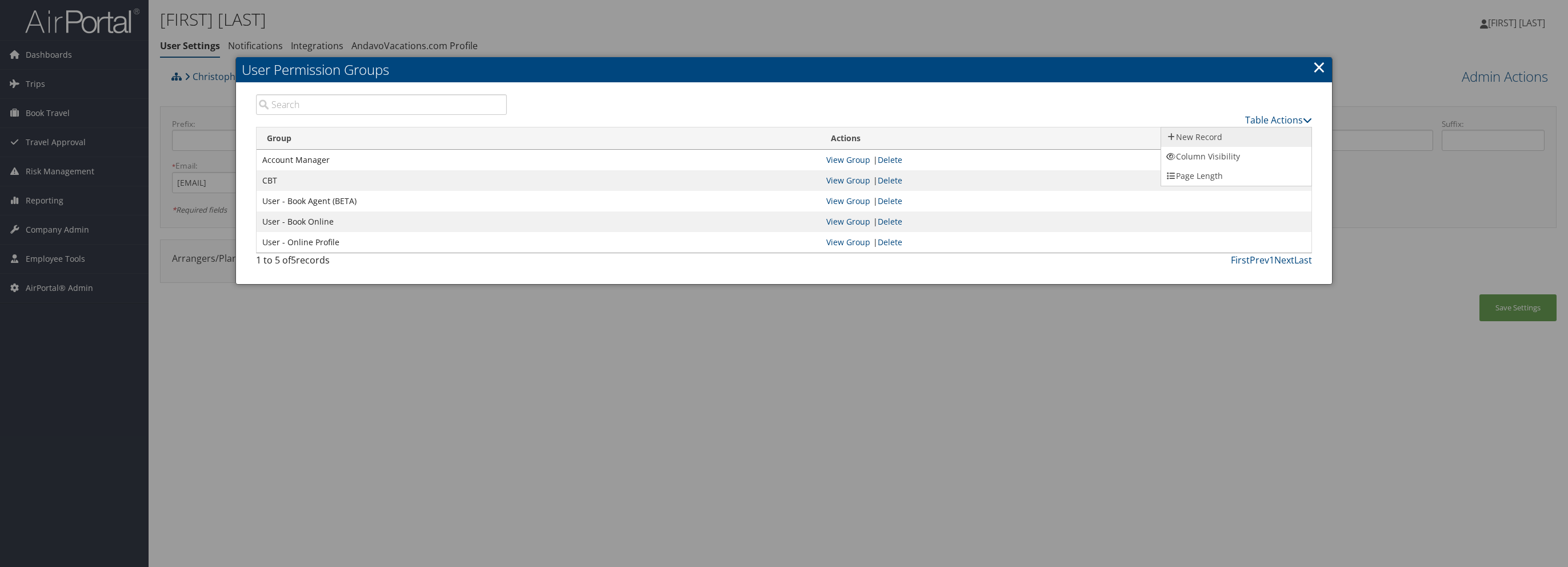 click on "New Record" at bounding box center (1236, 137) 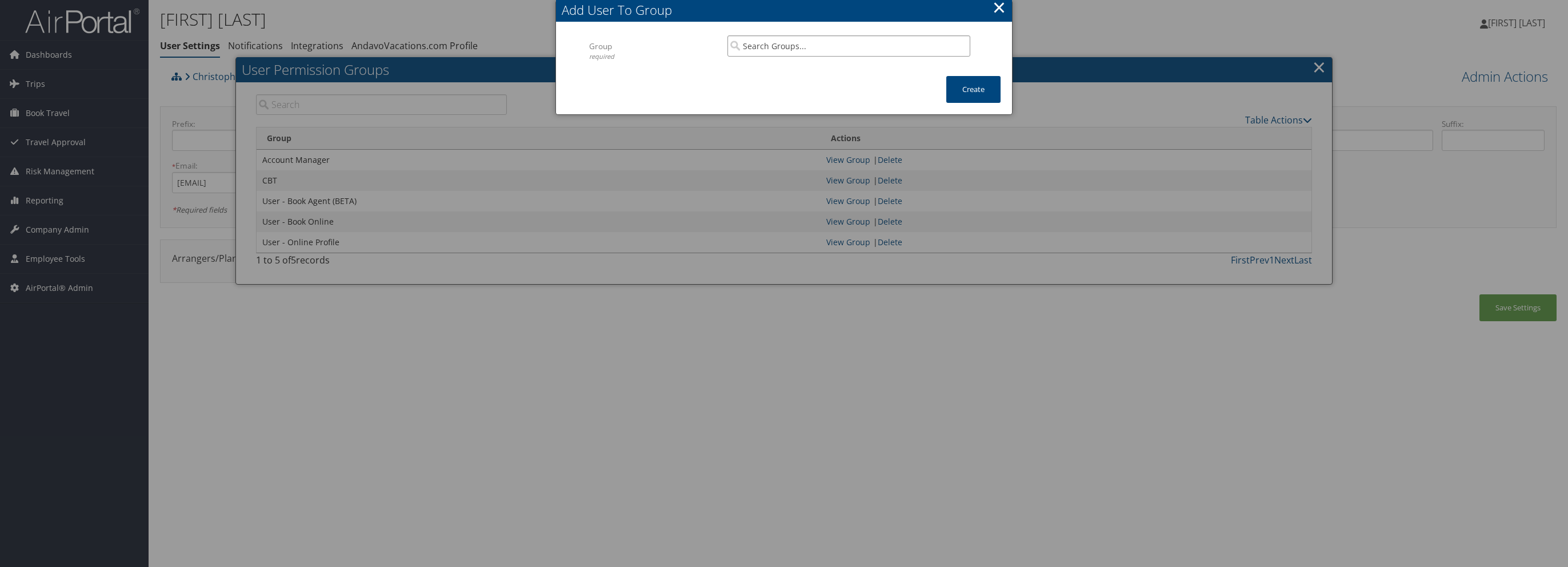click at bounding box center [849, 46] 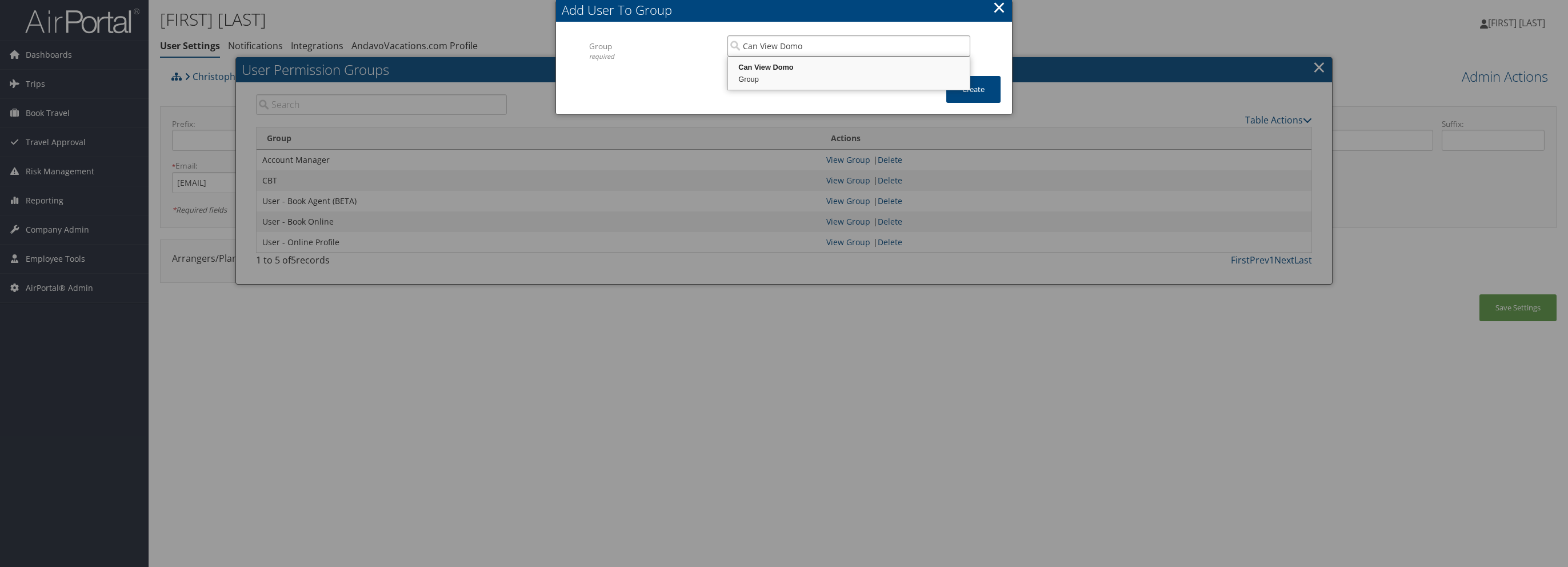 click on "Can View Domo" at bounding box center [849, 67] 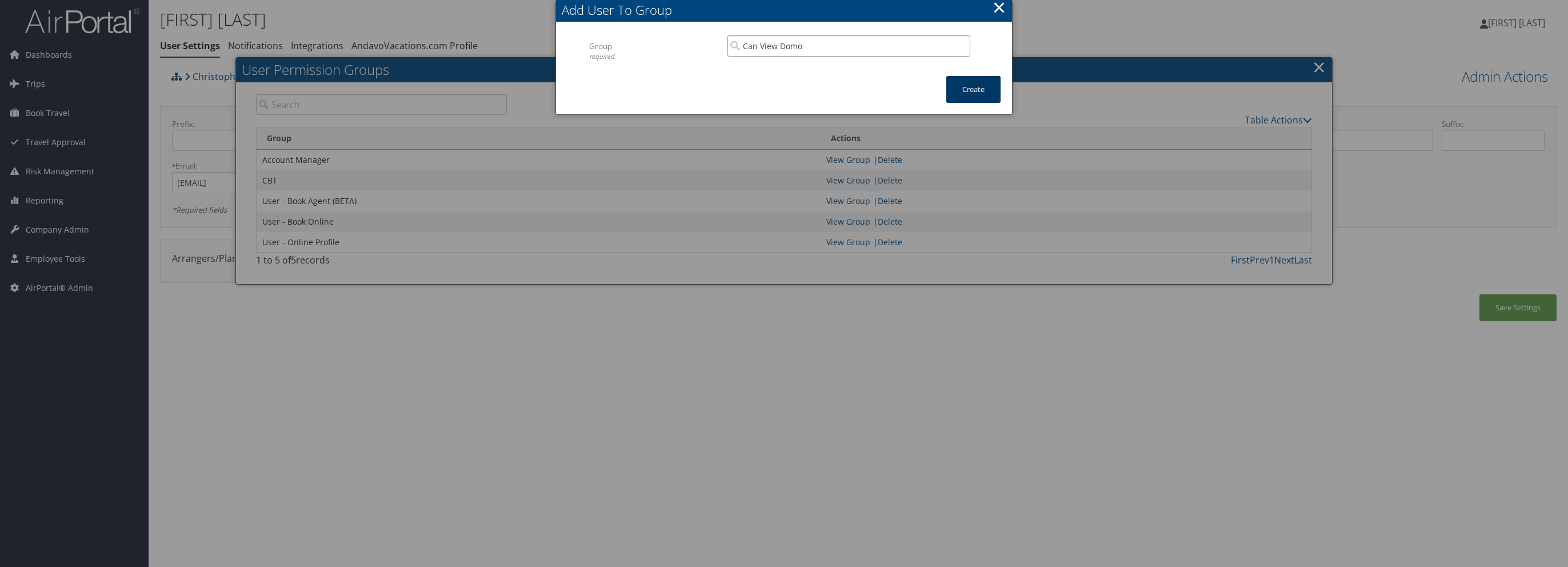 type on "Can View Domo" 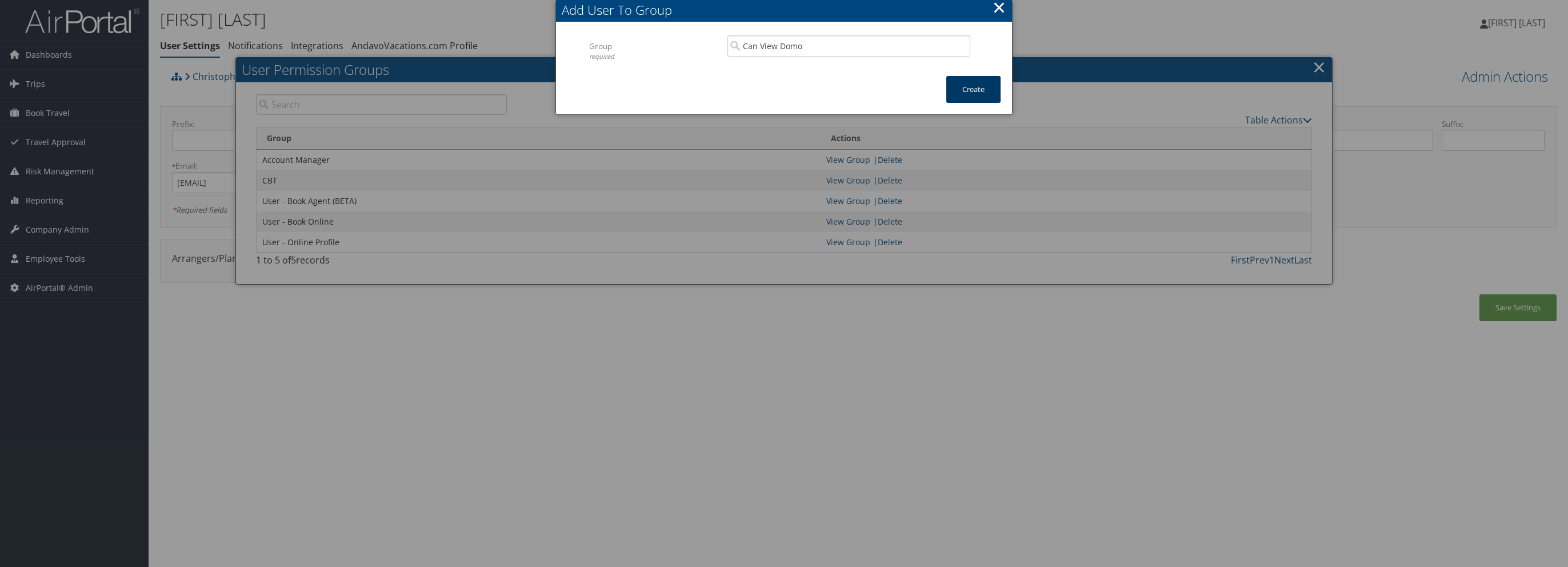 click on "Create" at bounding box center (973, 89) 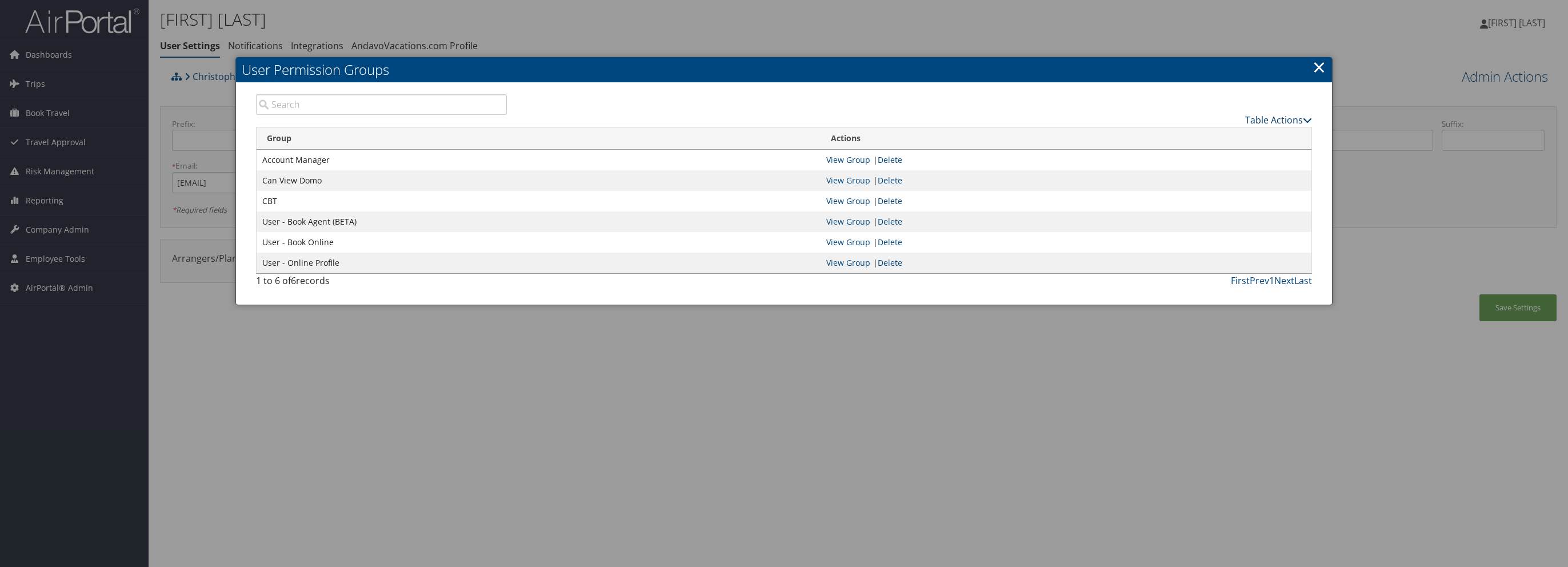 click on "Table Actions" at bounding box center (1278, 120) 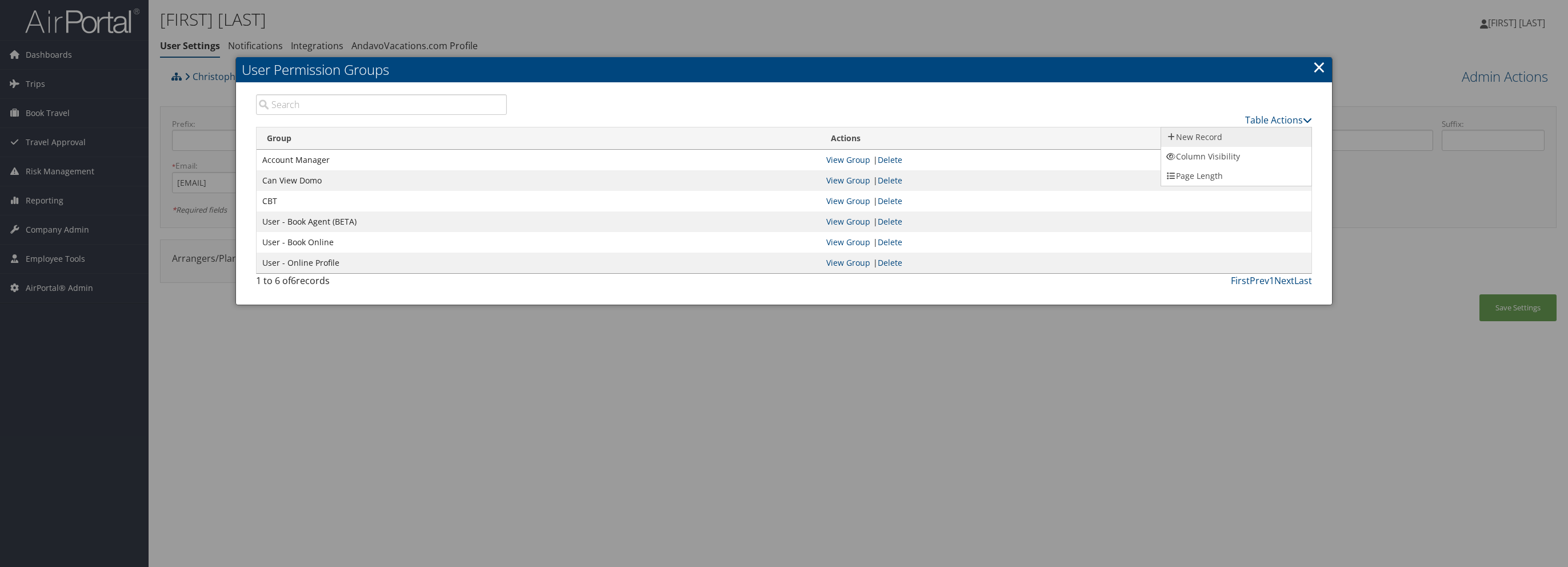 click on "New Record" at bounding box center [1236, 137] 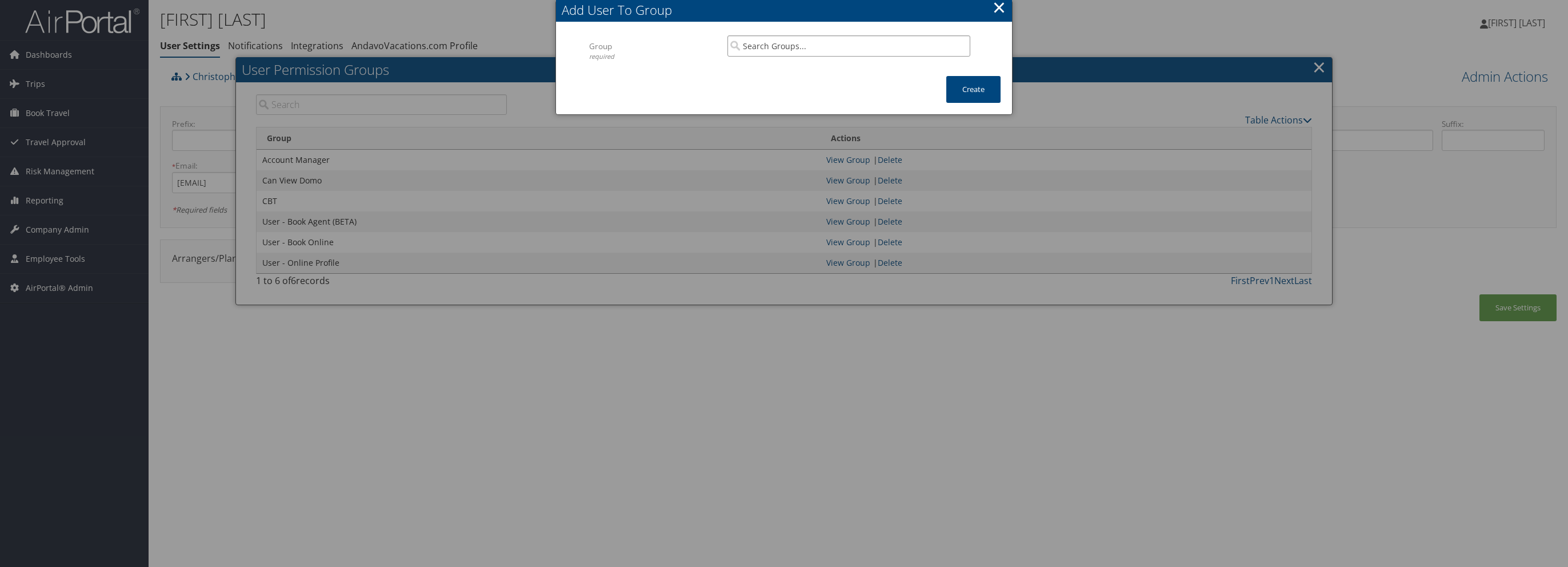 click at bounding box center [849, 46] 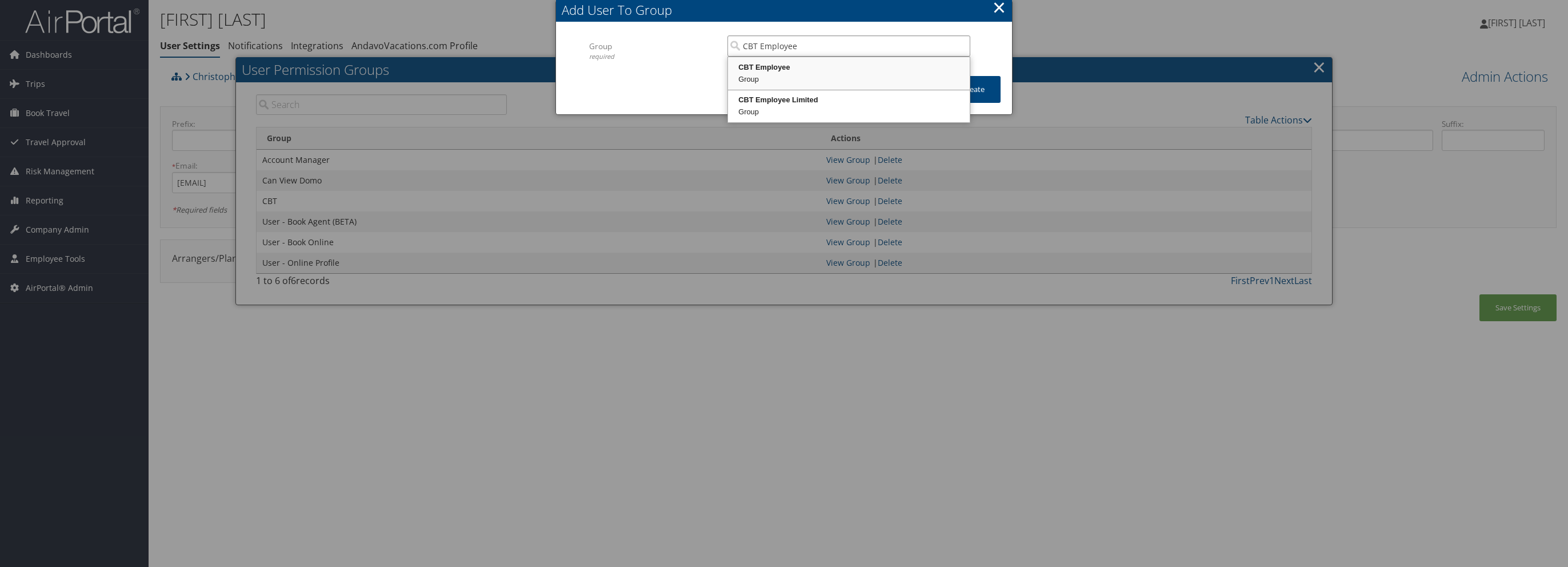 click on "CBT Employee" at bounding box center [849, 67] 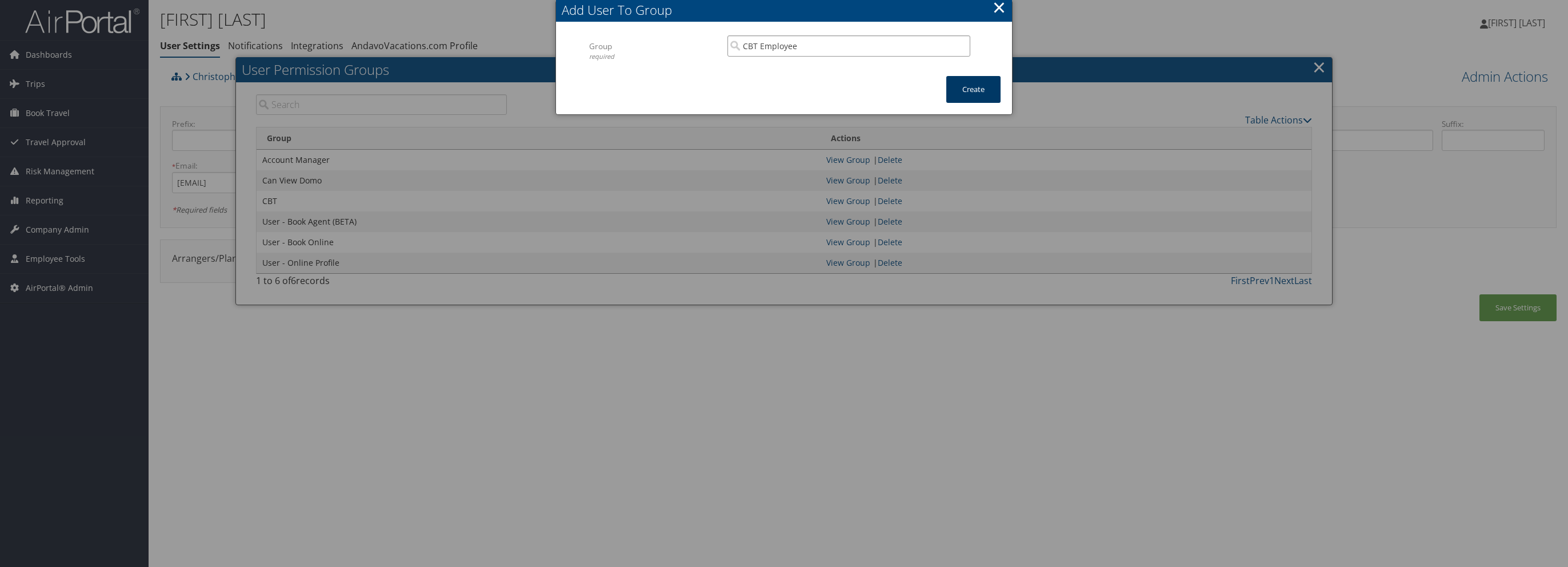 type on "CBT Employee" 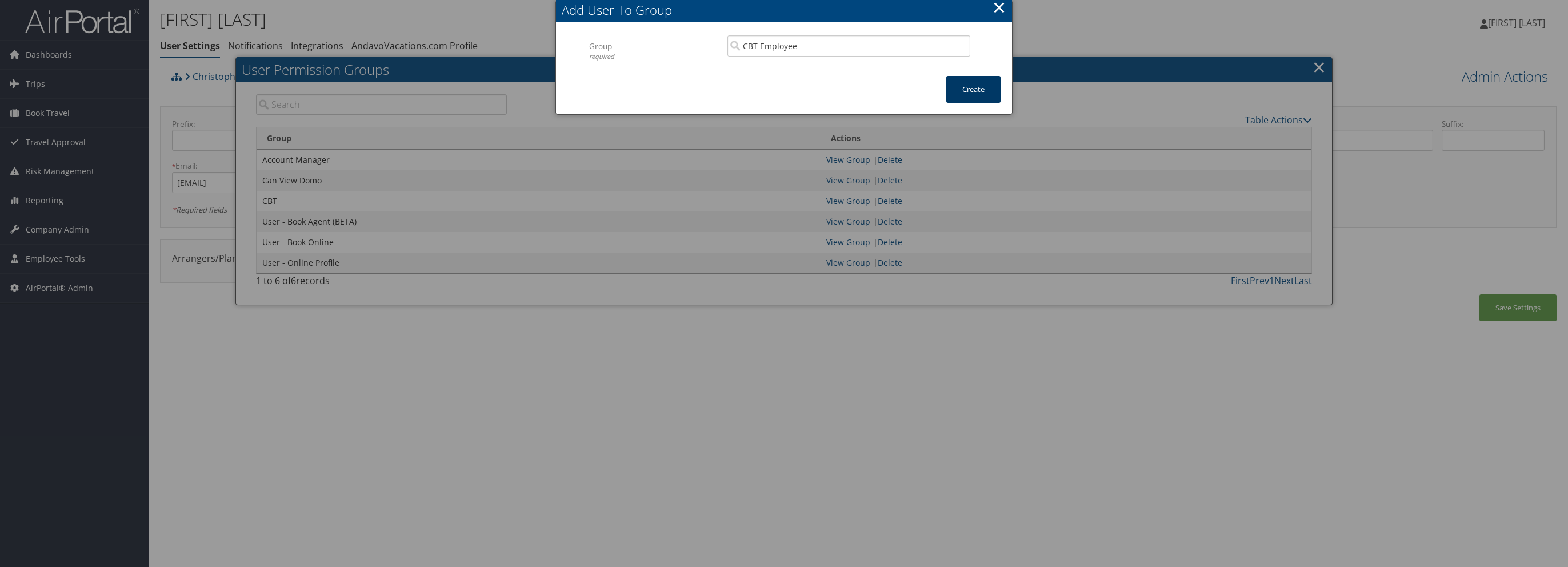 click on "Create" at bounding box center (973, 89) 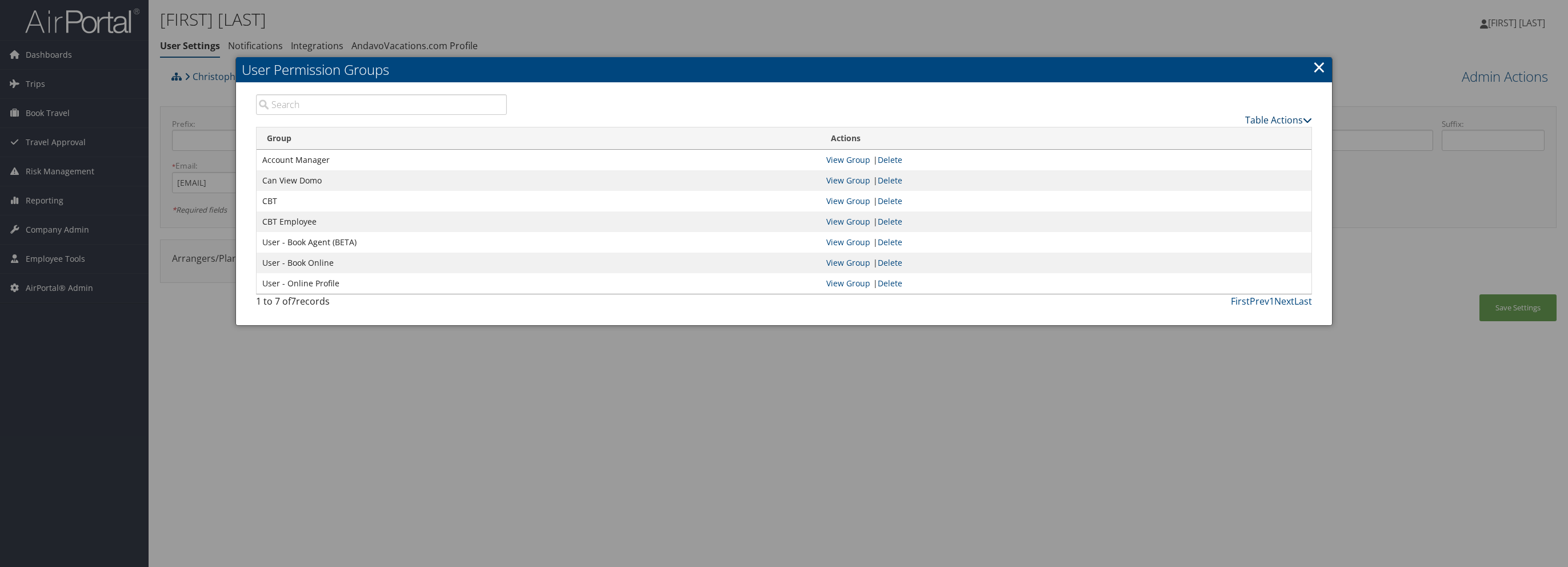 click on "Table Actions" at bounding box center [1278, 120] 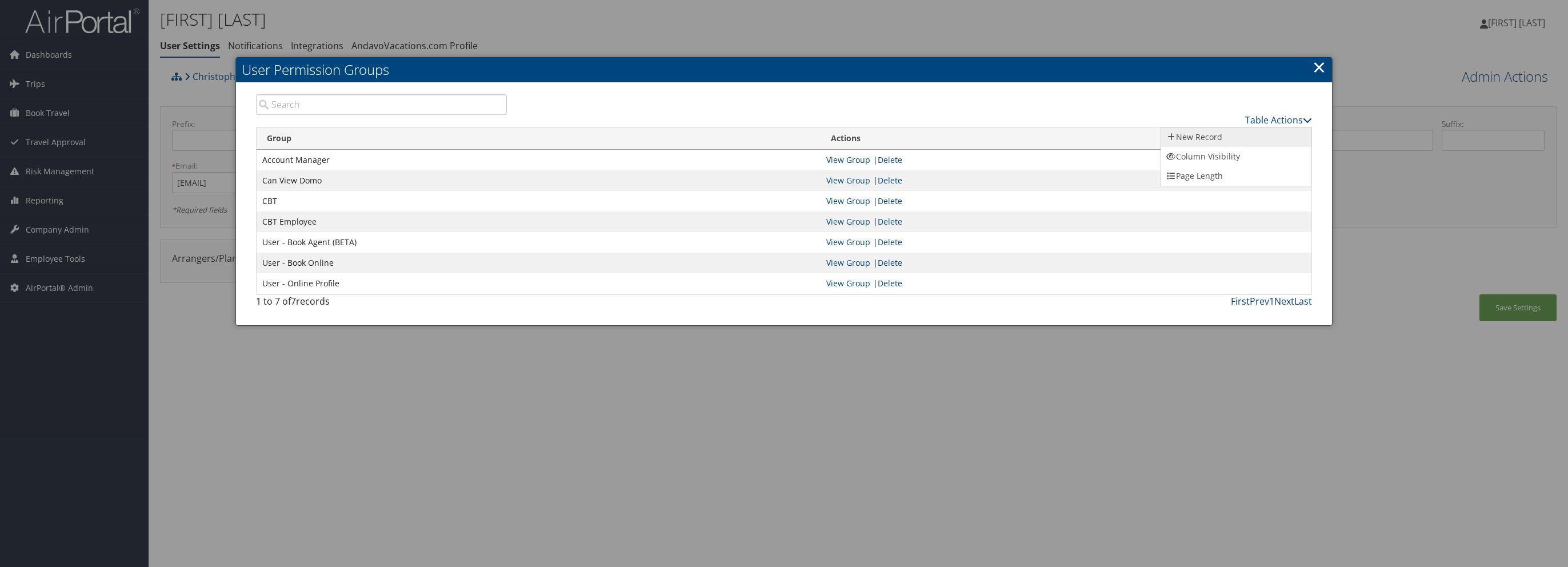 click on "New Record" at bounding box center (1236, 137) 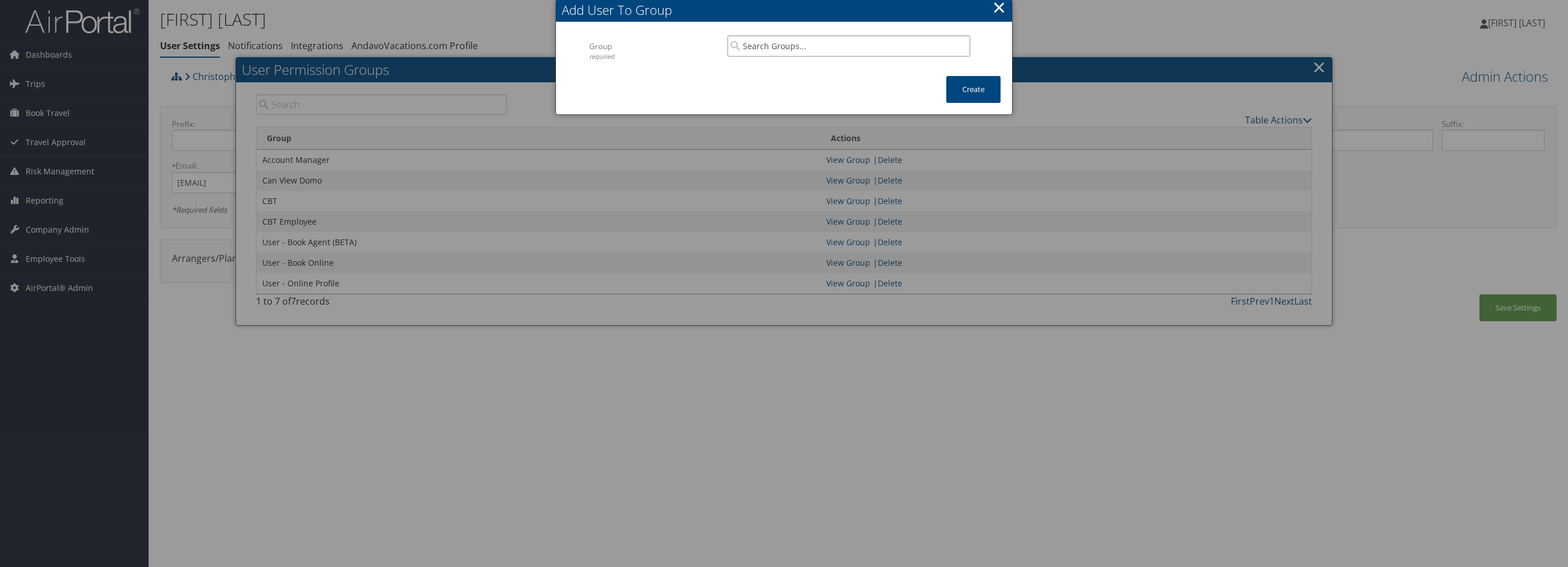 click at bounding box center (849, 46) 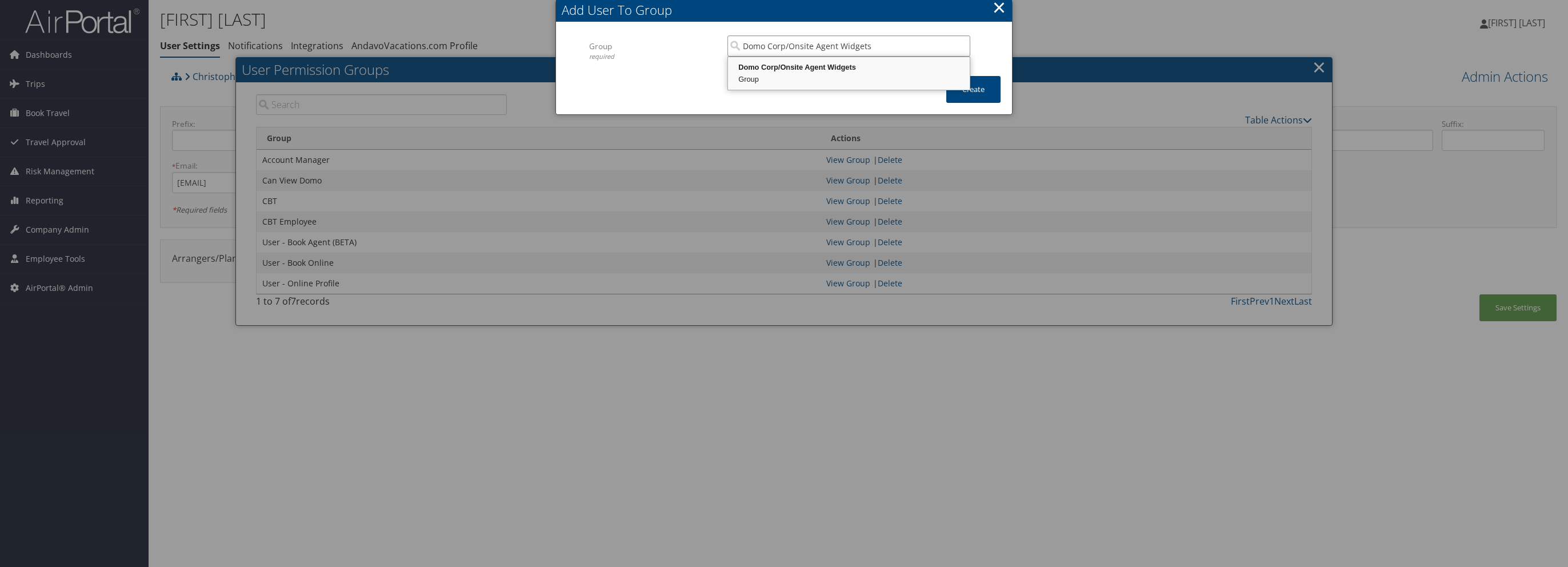 drag, startPoint x: 806, startPoint y: 67, endPoint x: 814, endPoint y: 71, distance: 8.944272 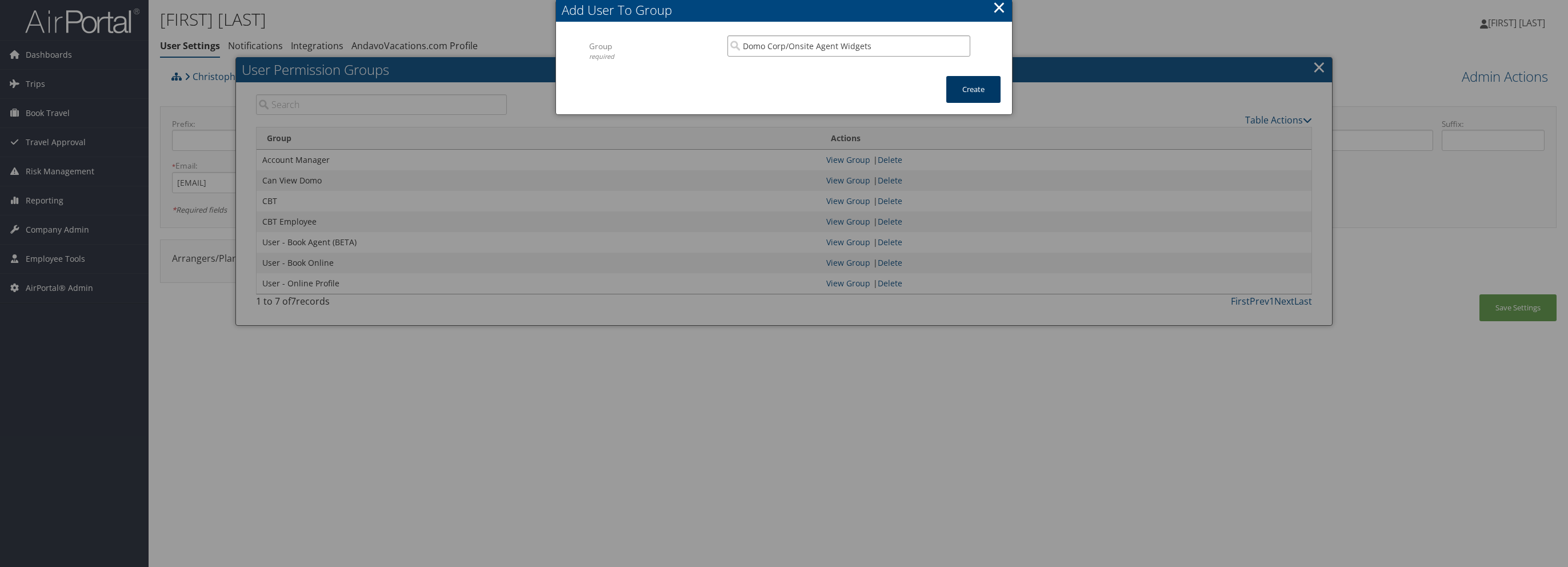 type on "Domo Corp/Onsite Agent Widgets" 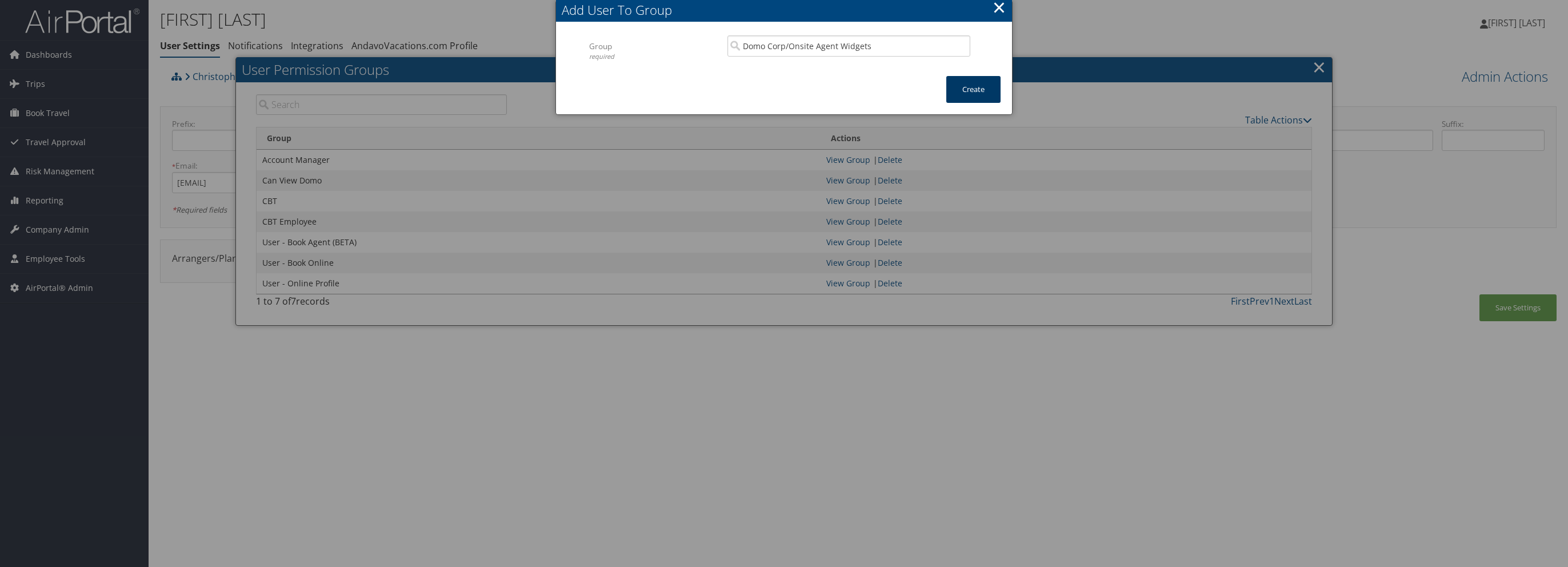 click on "Create" at bounding box center (973, 89) 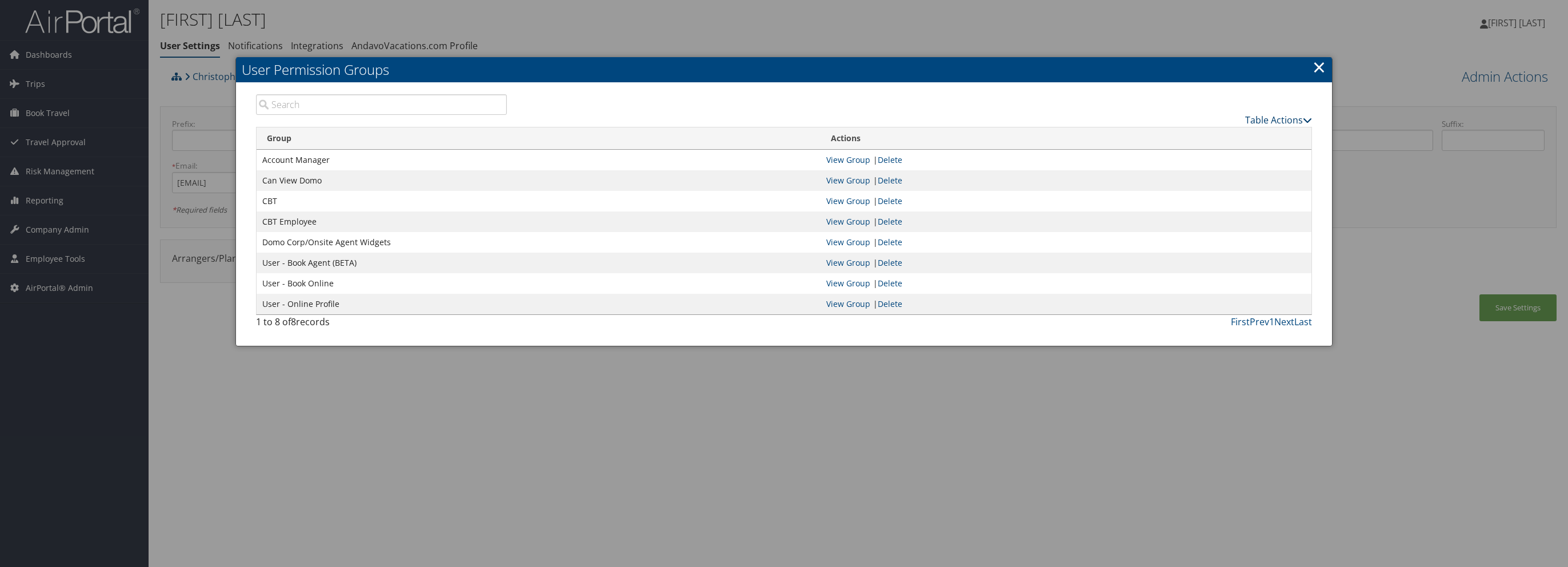 click on "Table Actions" at bounding box center [1278, 120] 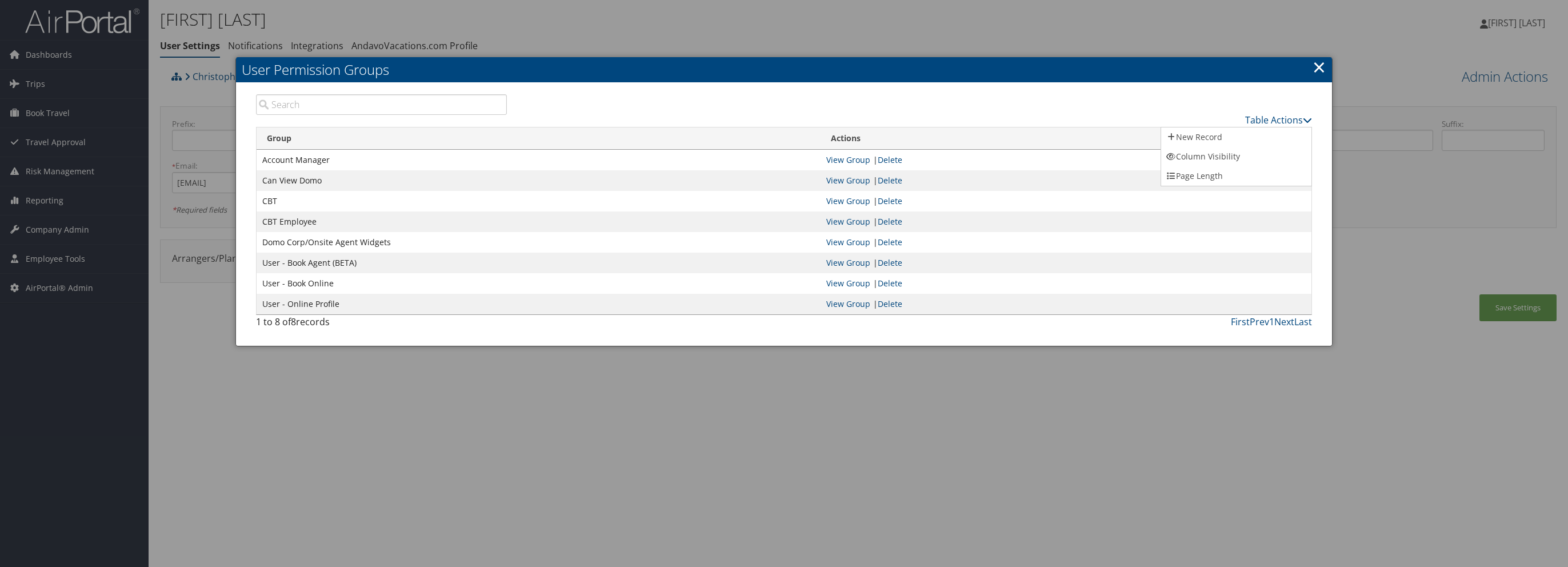 drag, startPoint x: 1234, startPoint y: 134, endPoint x: 1077, endPoint y: 125, distance: 157.25775 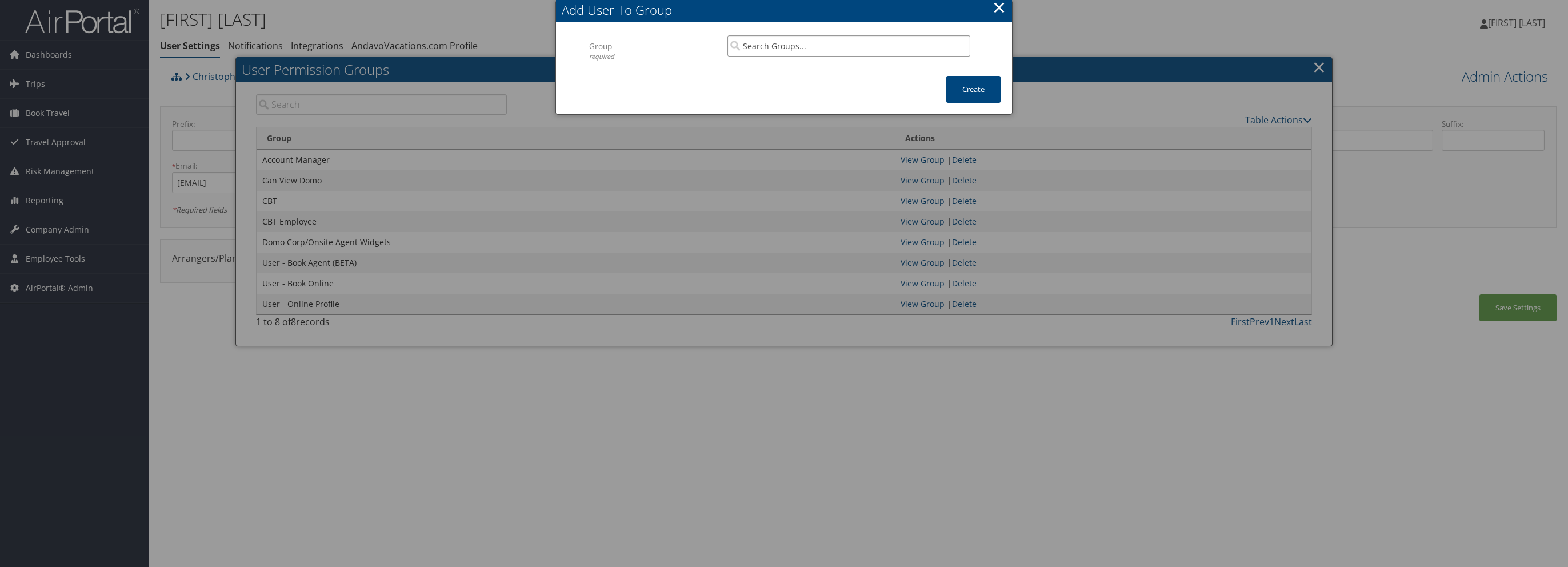 click at bounding box center (849, 46) 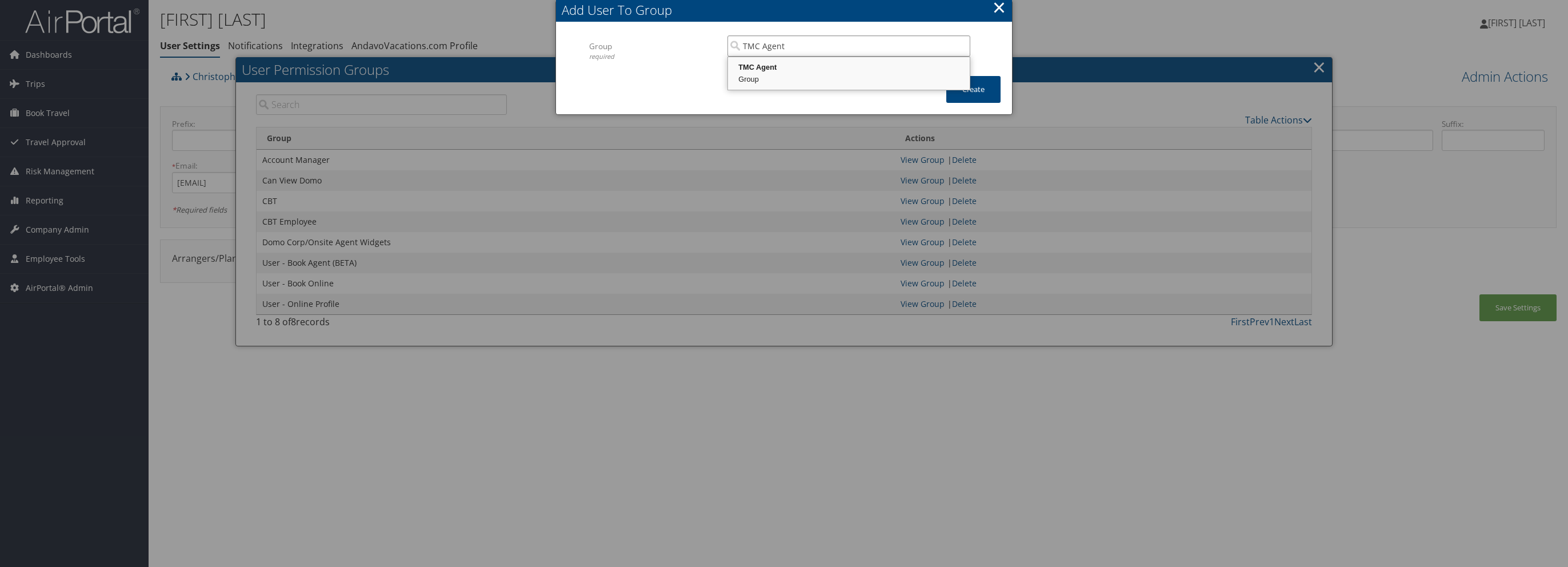 drag, startPoint x: 777, startPoint y: 70, endPoint x: 924, endPoint y: 102, distance: 150.44268 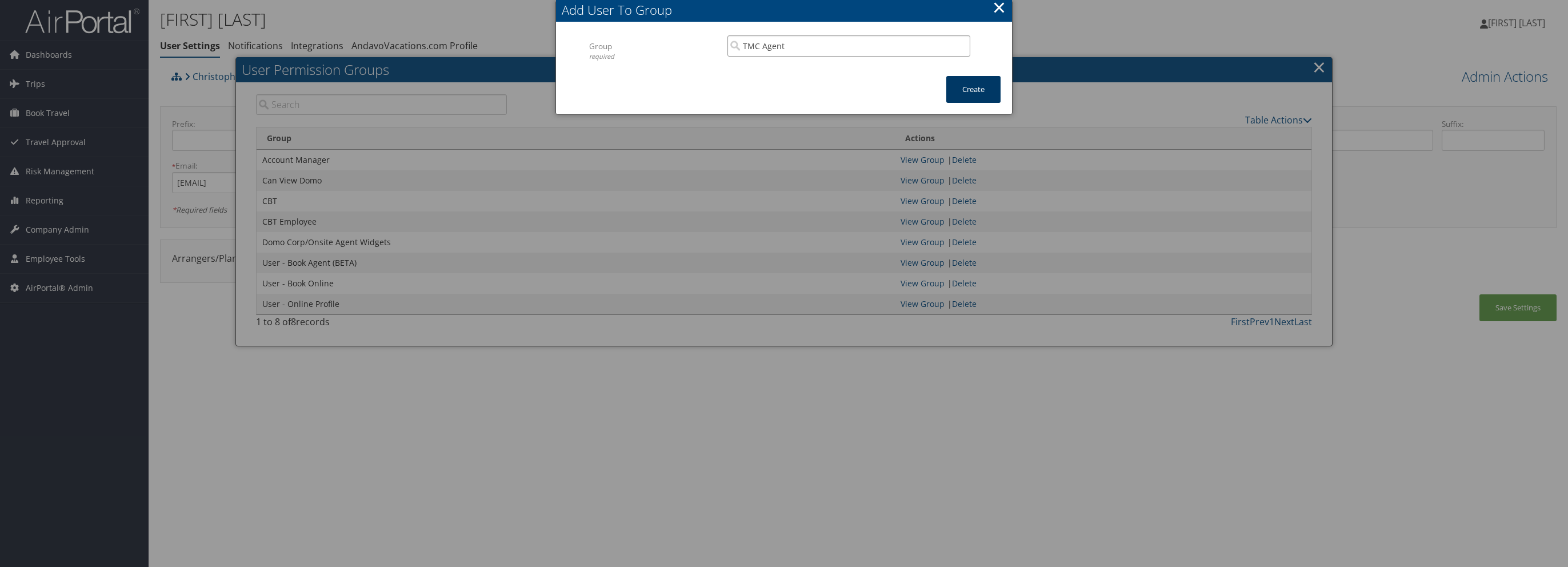 type on "TMC Agent" 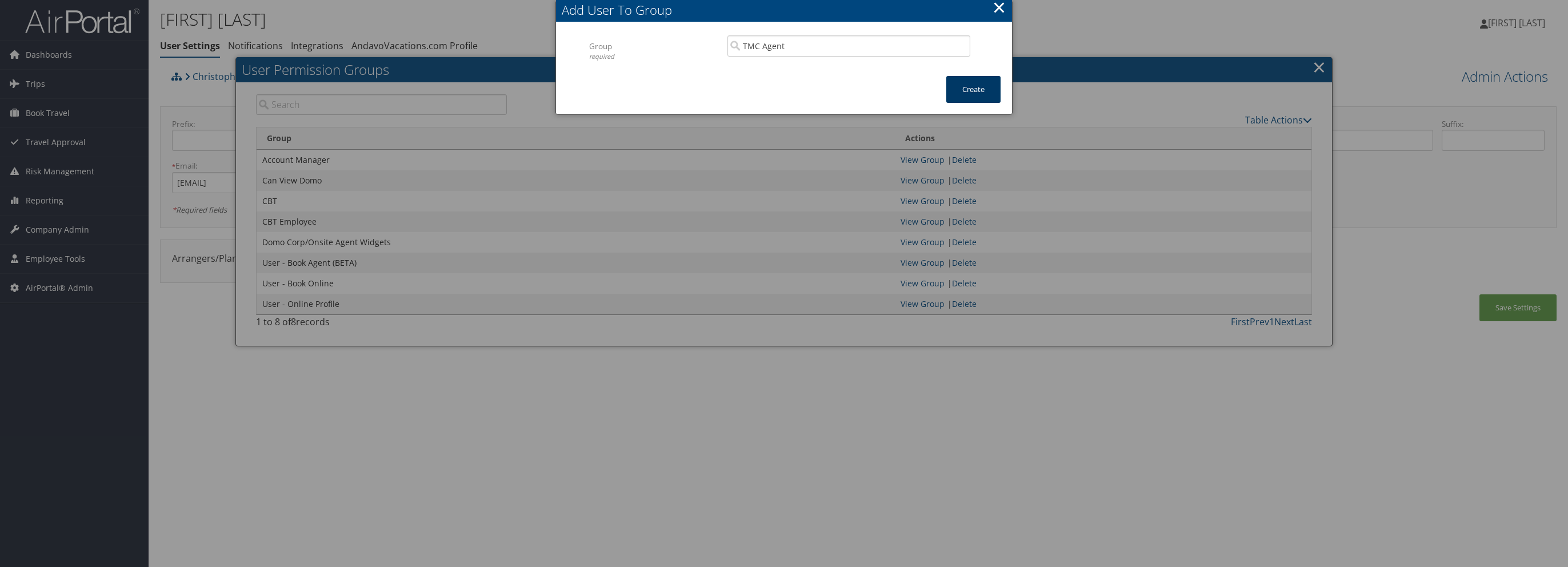 click on "Create" at bounding box center [973, 89] 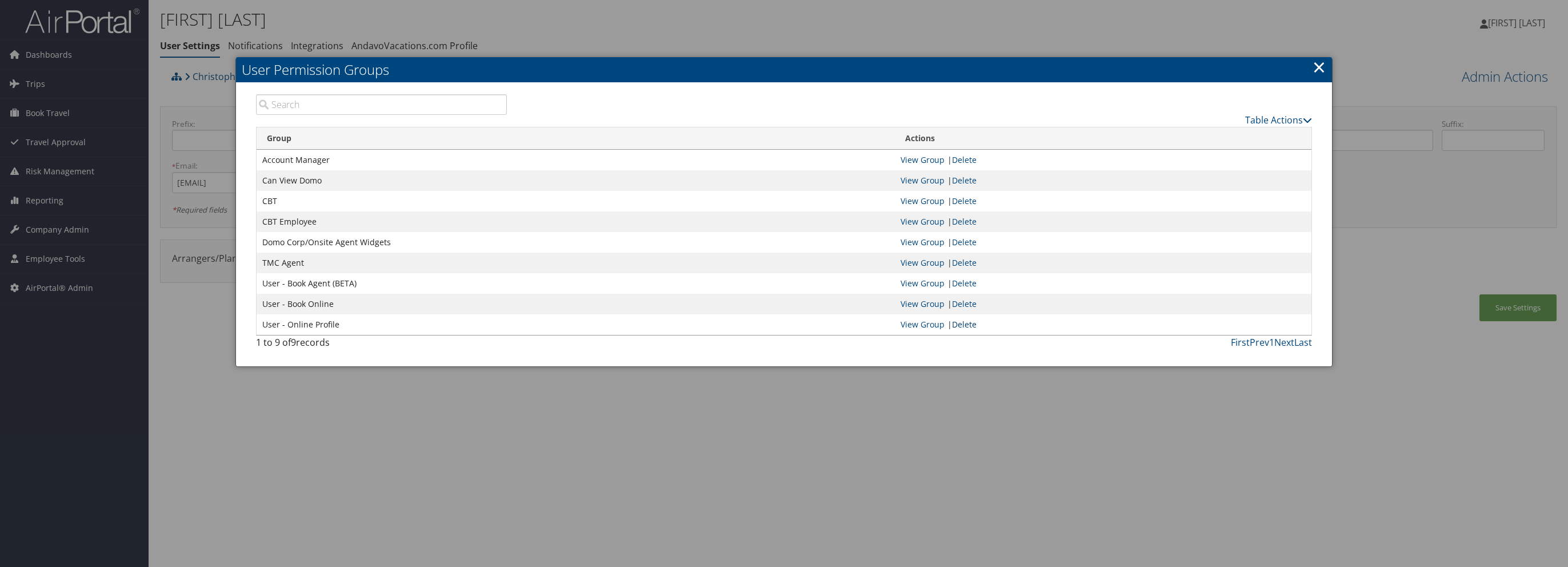 click on "Delete" at bounding box center (964, 324) 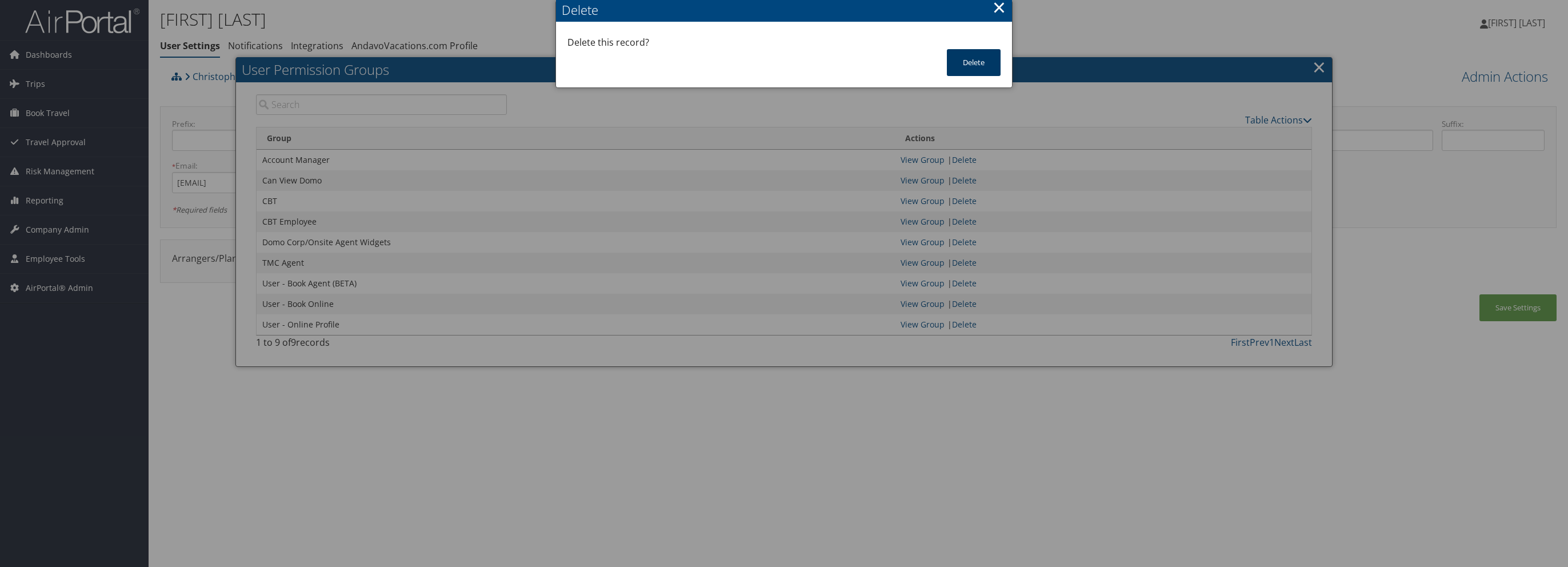 click on "Delete" at bounding box center (974, 62) 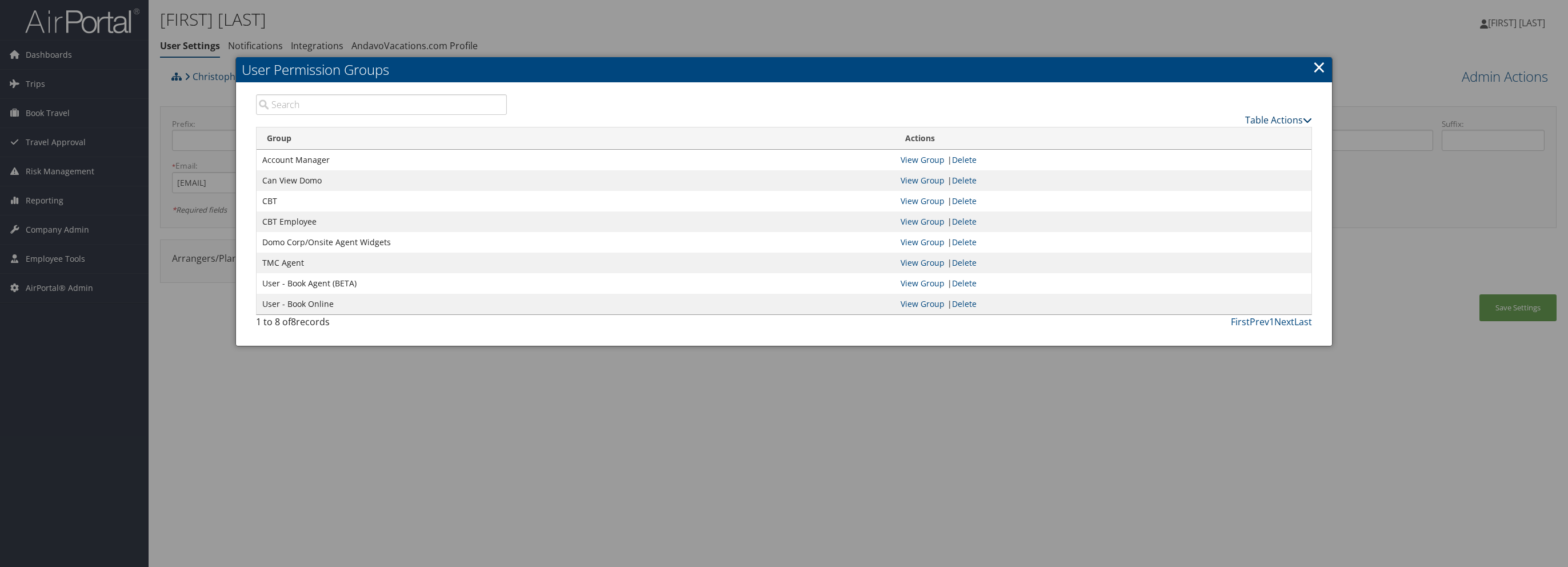click on "Table Actions" at bounding box center (1278, 120) 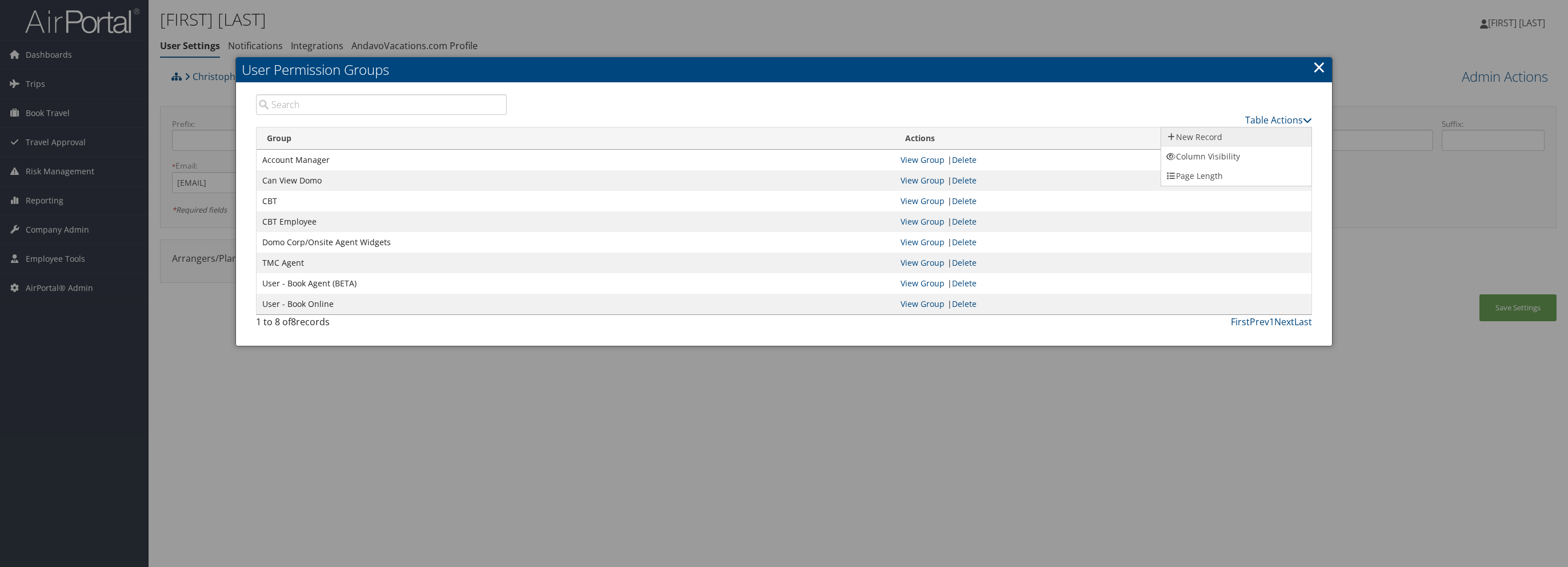 click on "New Record" at bounding box center (1236, 137) 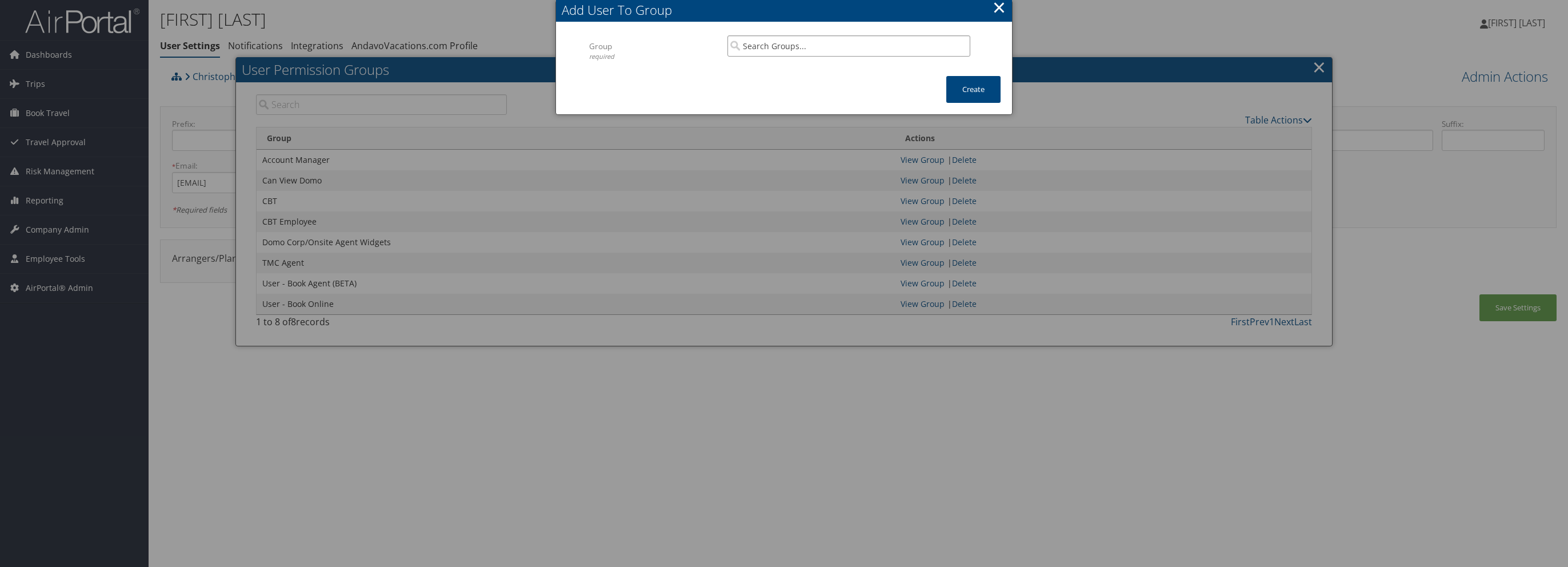 click at bounding box center [849, 46] 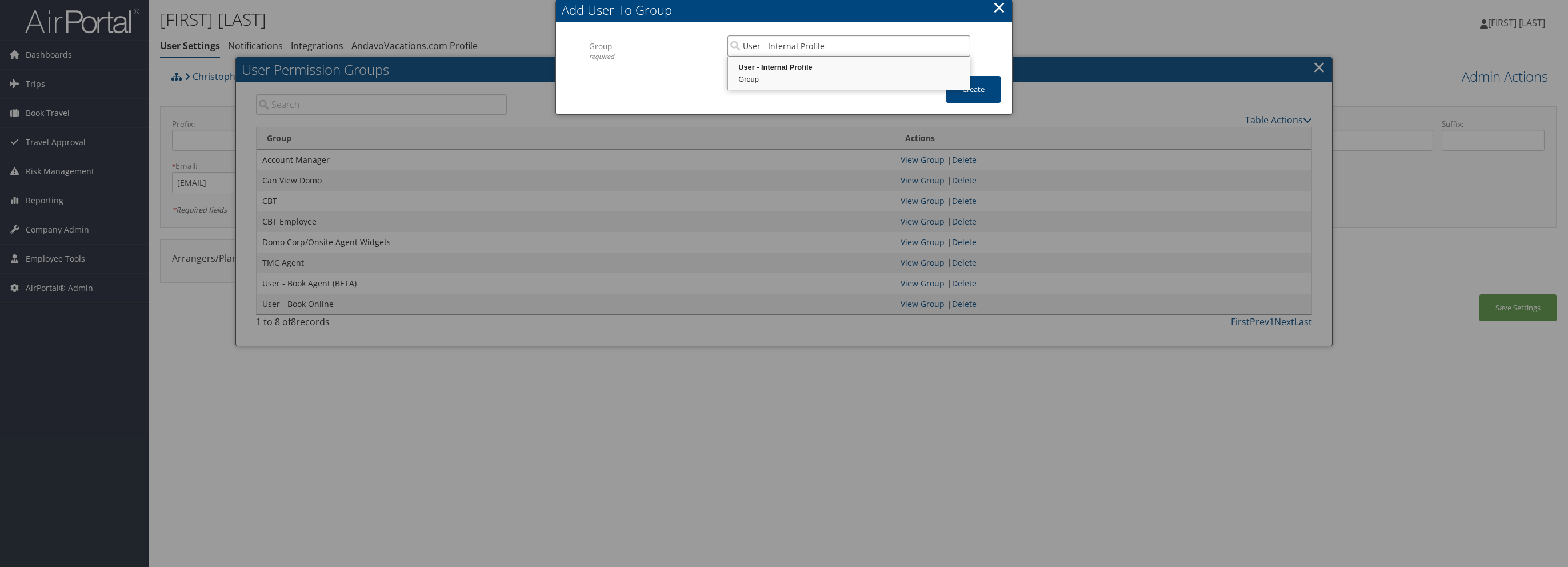 click on "Group" at bounding box center (849, 79) 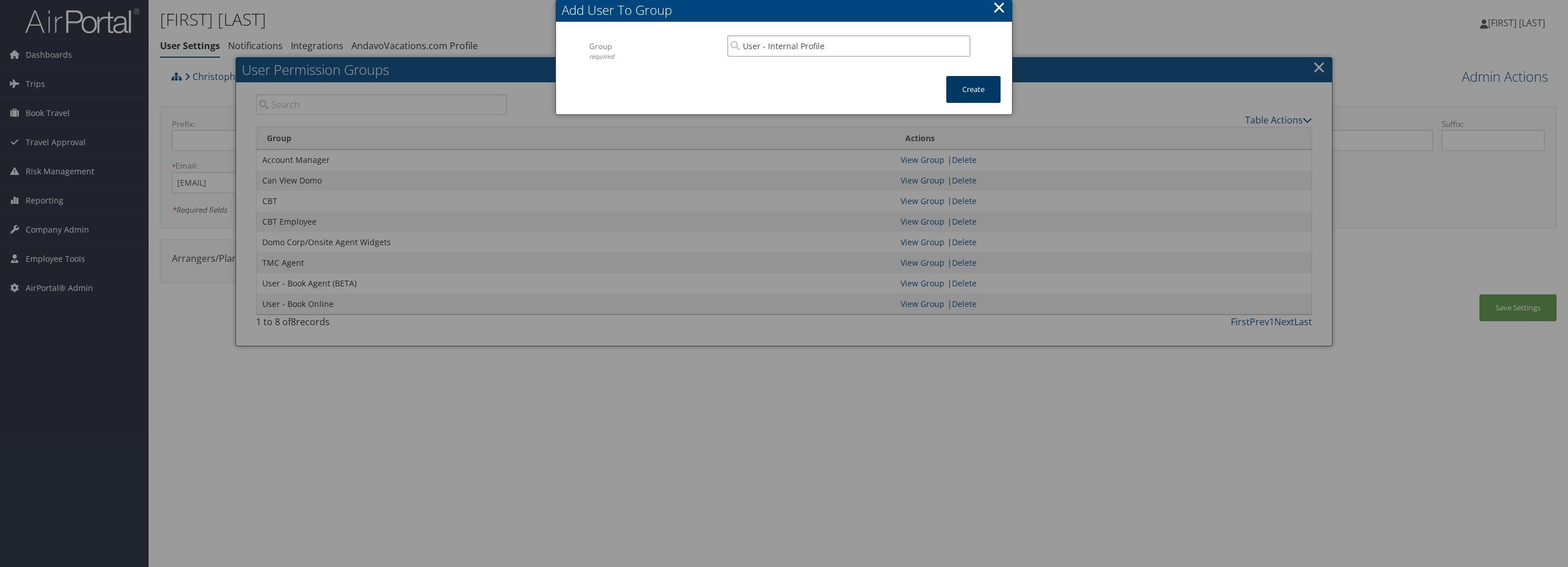 type on "User - Internal Profile" 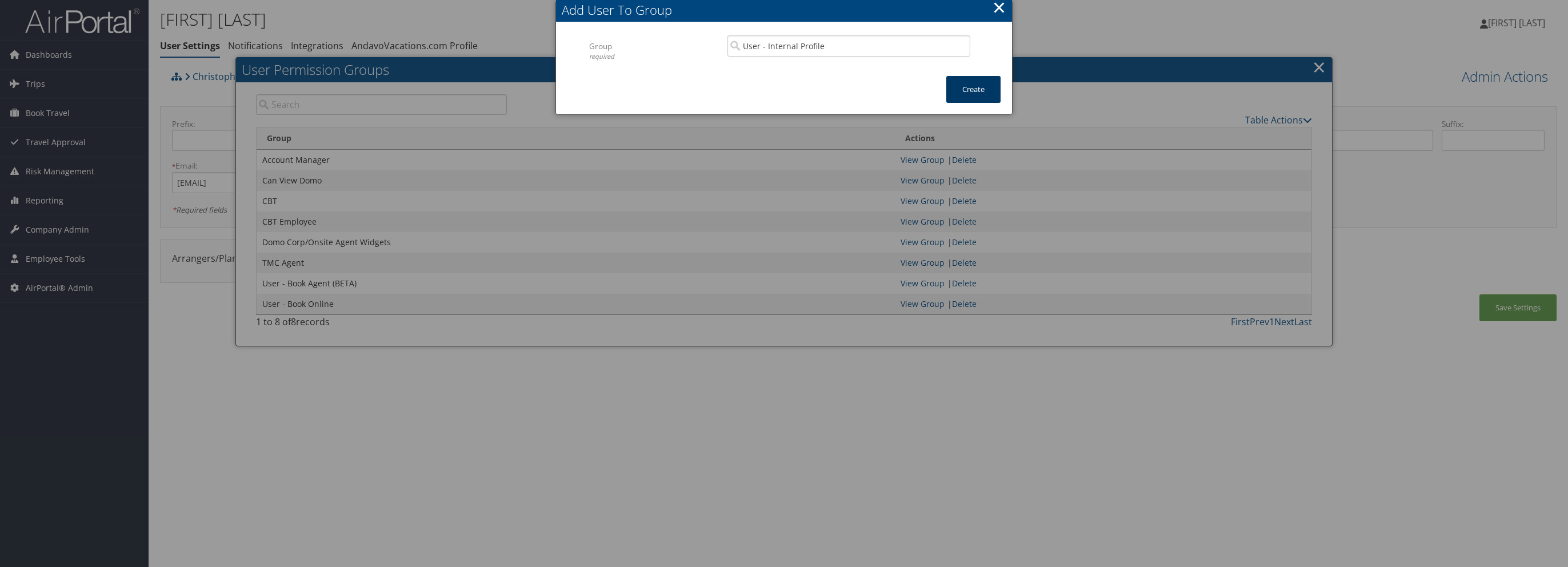 click on "Create" at bounding box center (973, 89) 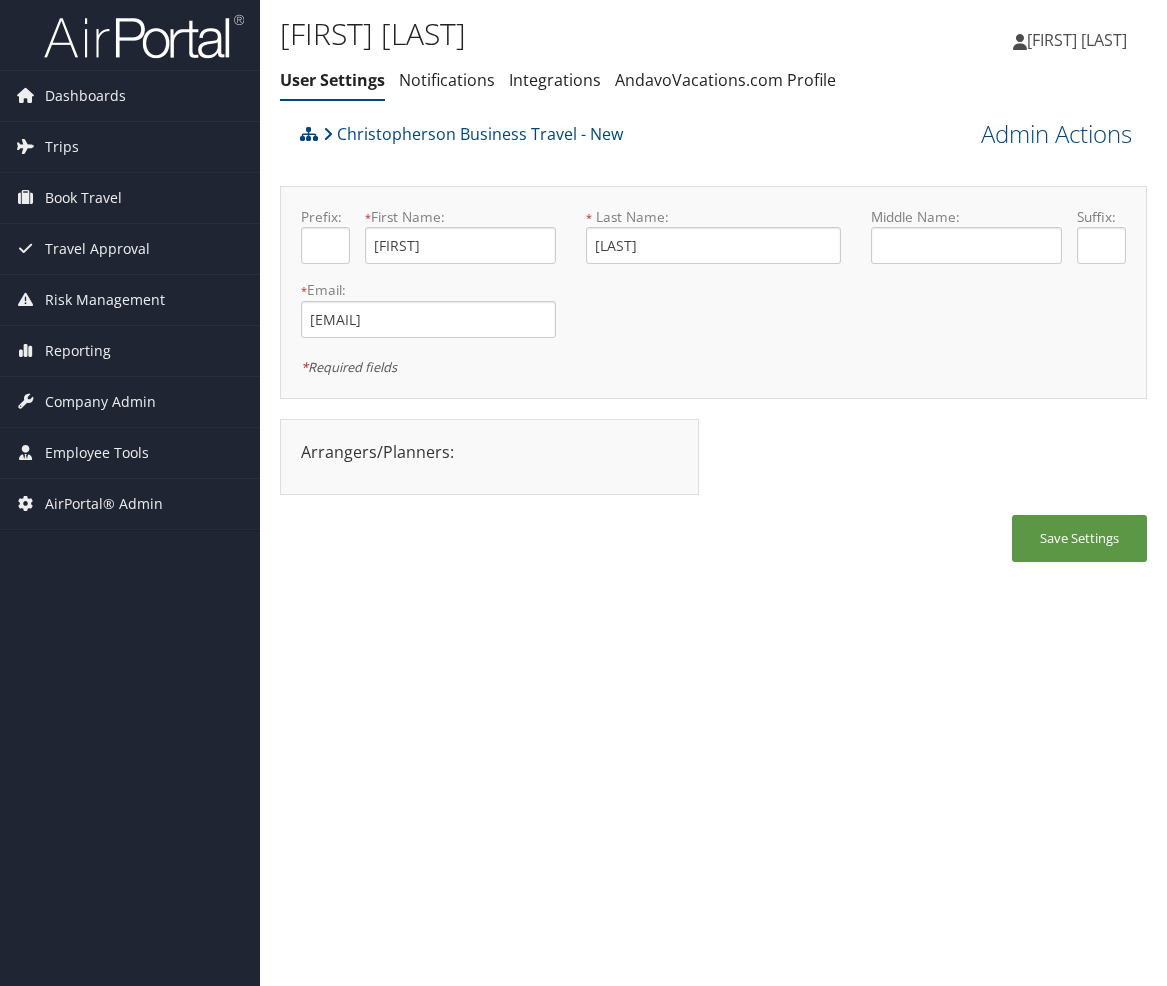 scroll, scrollTop: 0, scrollLeft: 0, axis: both 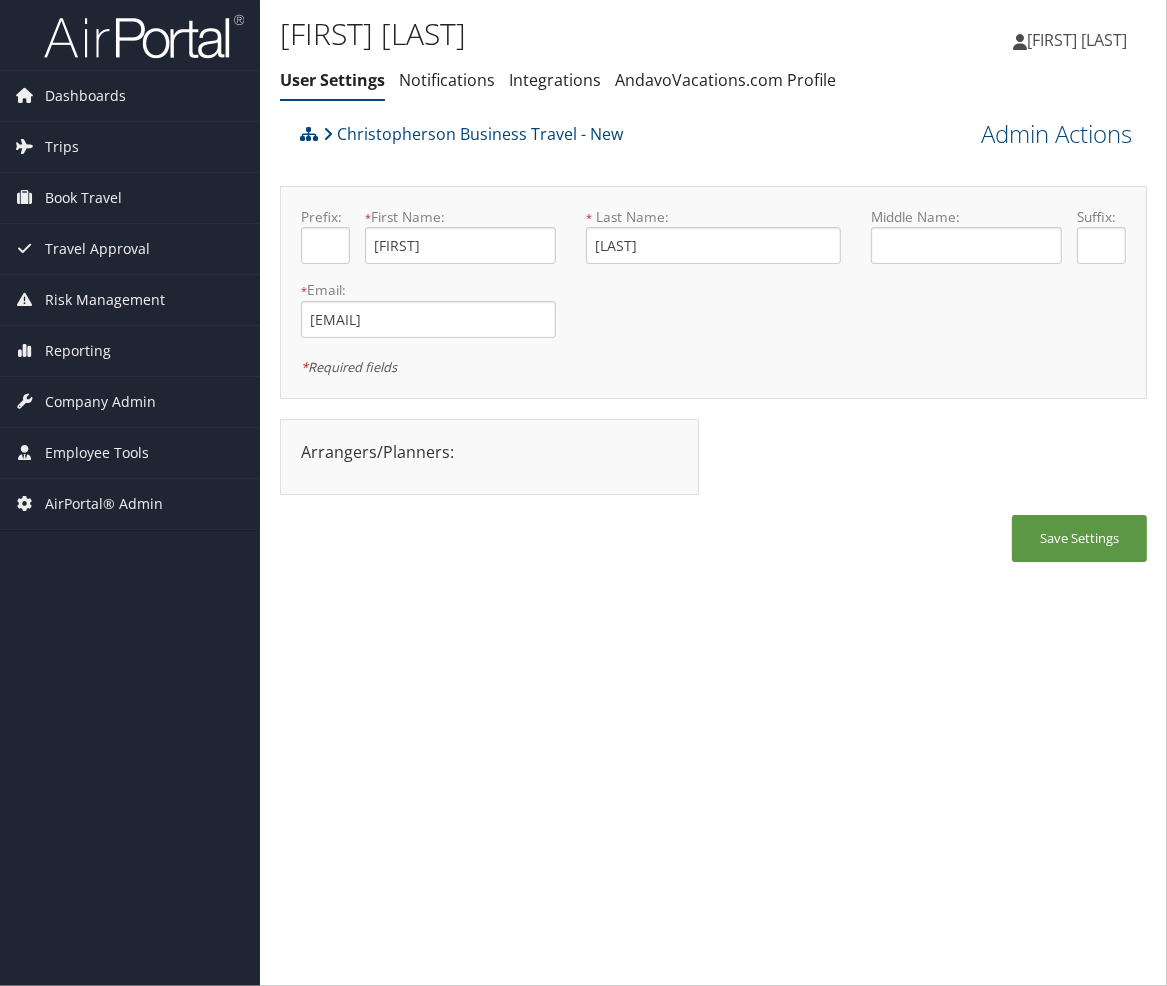 click on "Prefix:
*  First Name:
[FIRST]
This field is required
*
Last Name:
[LAST]
This field is required
Middle Name:
Suffix:
*  Email:
[EMAIL]
This field is required
Mobile Phone:
[PHONE]
*" at bounding box center [713, 292] 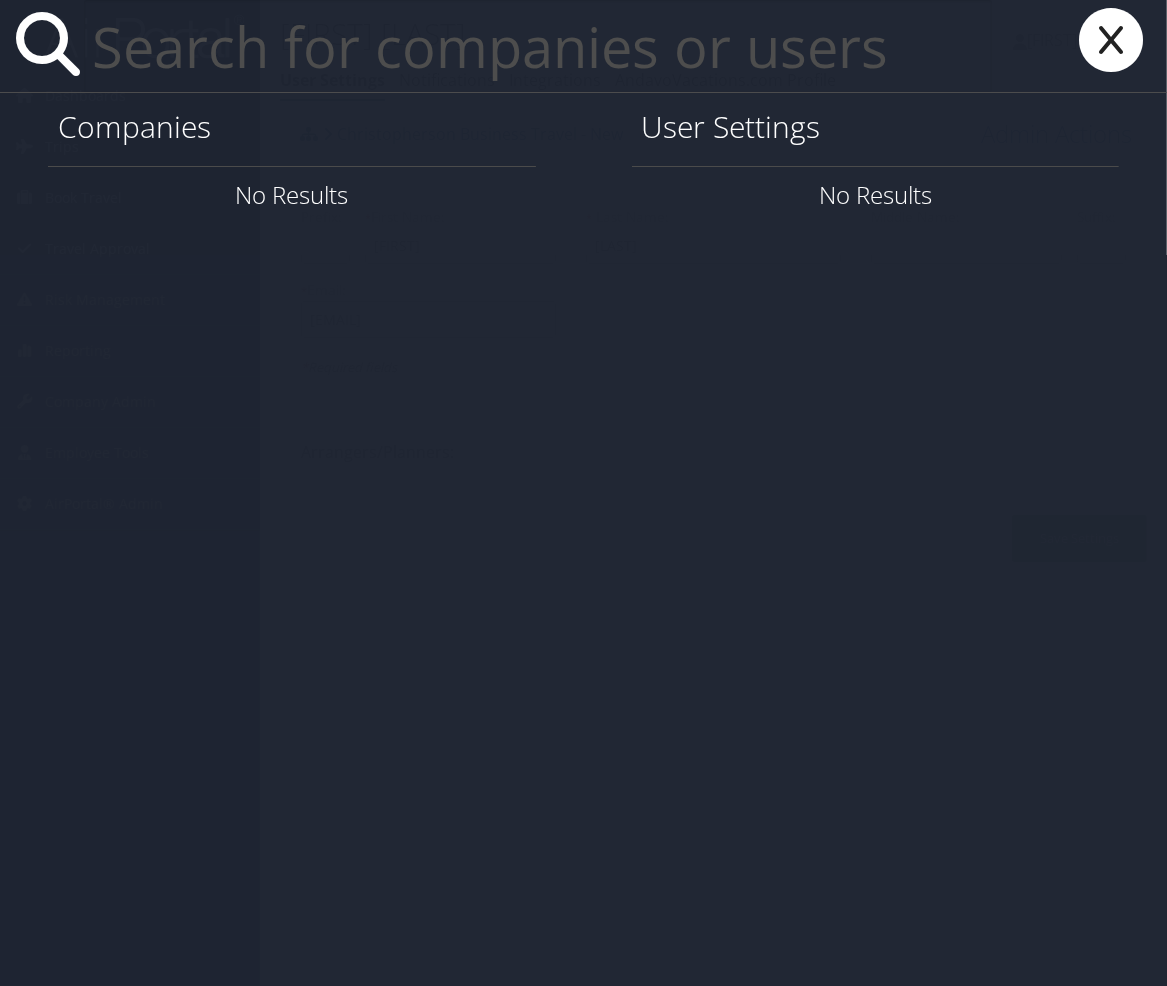 click at bounding box center [538, 46] 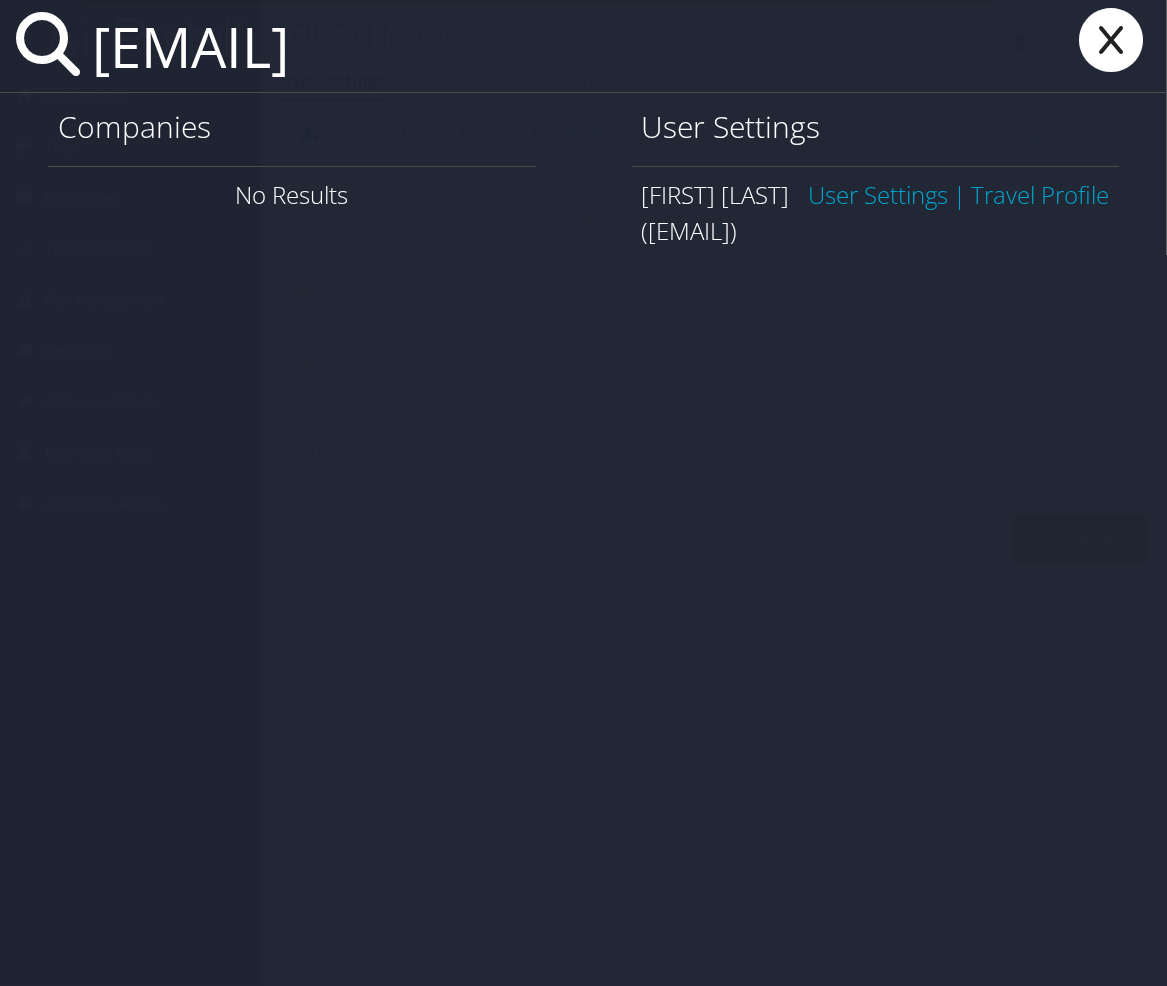 type on "[EMAIL]" 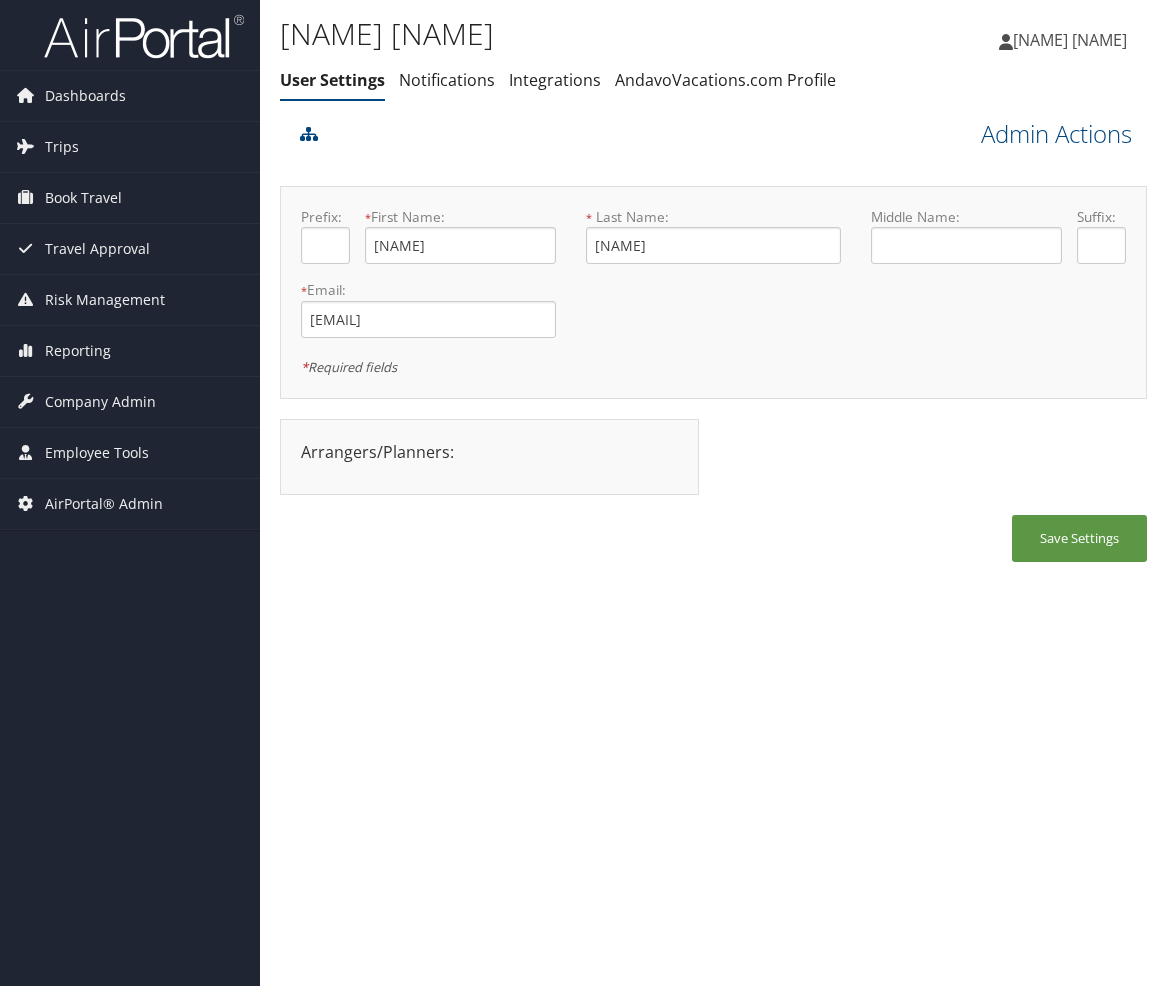 scroll, scrollTop: 0, scrollLeft: 0, axis: both 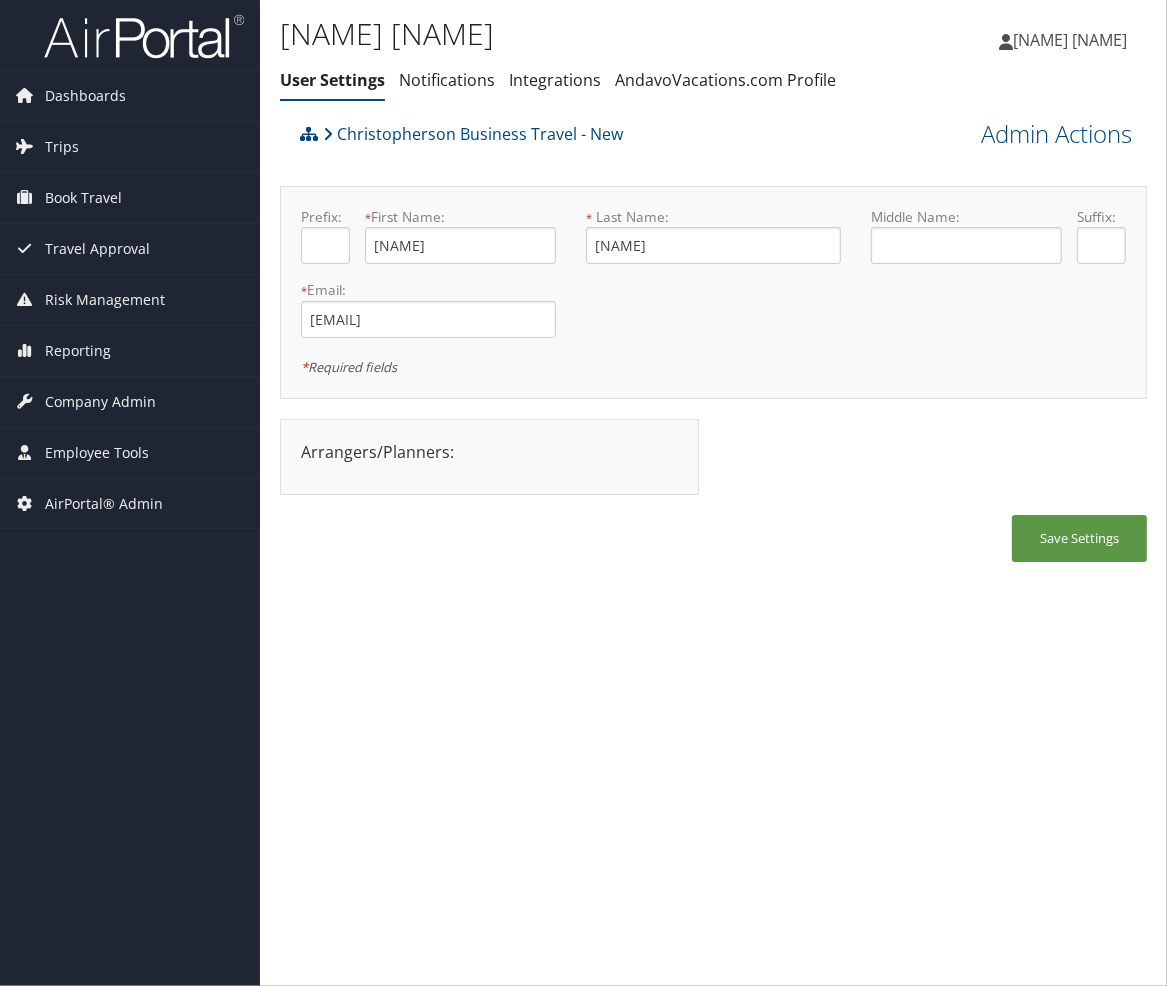 click on "[FIRST] [LAST]
User Settings
Notifications
Integrations
AndavoVacations.com Profile
User Settings" at bounding box center [713, 493] 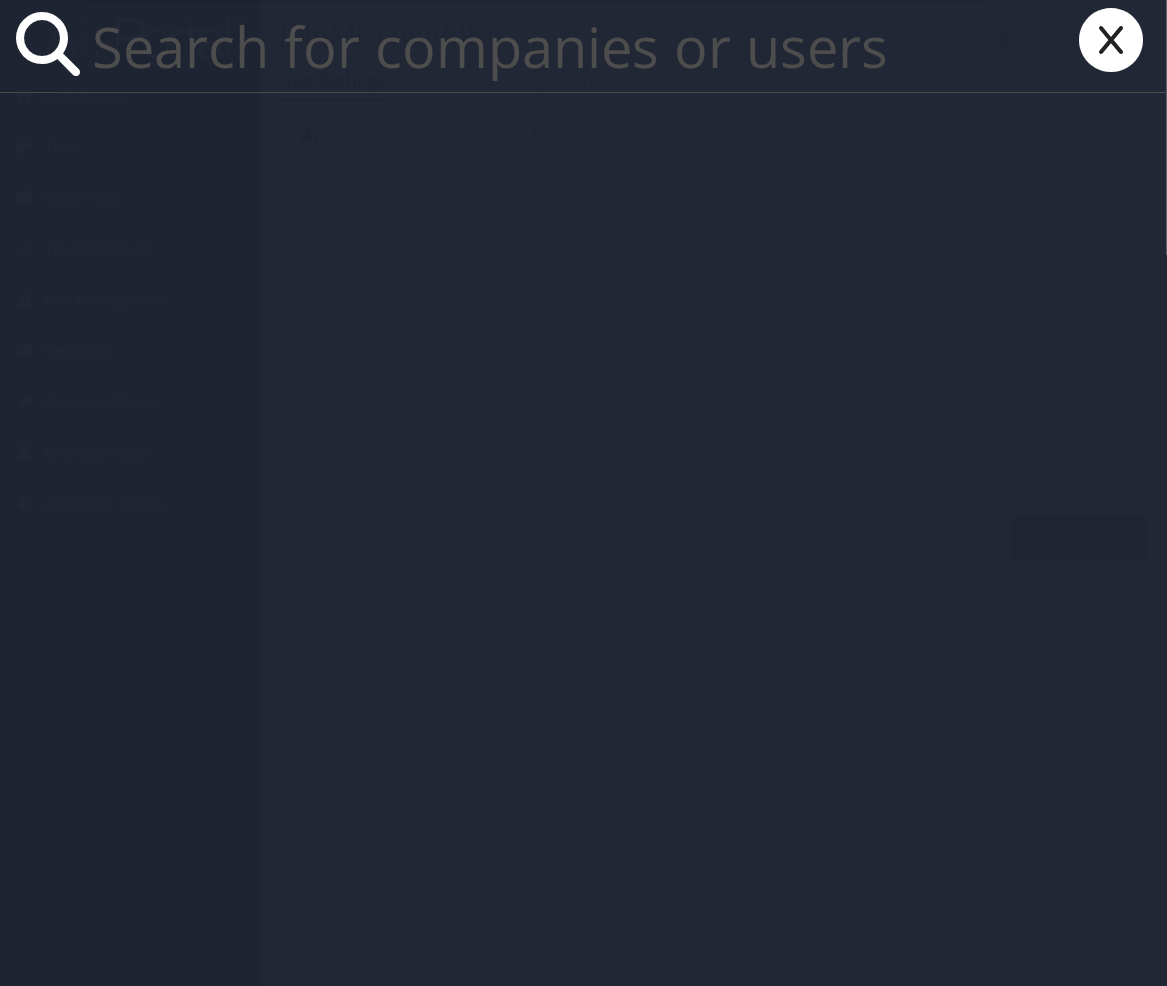 paste on "[EMAIL]" 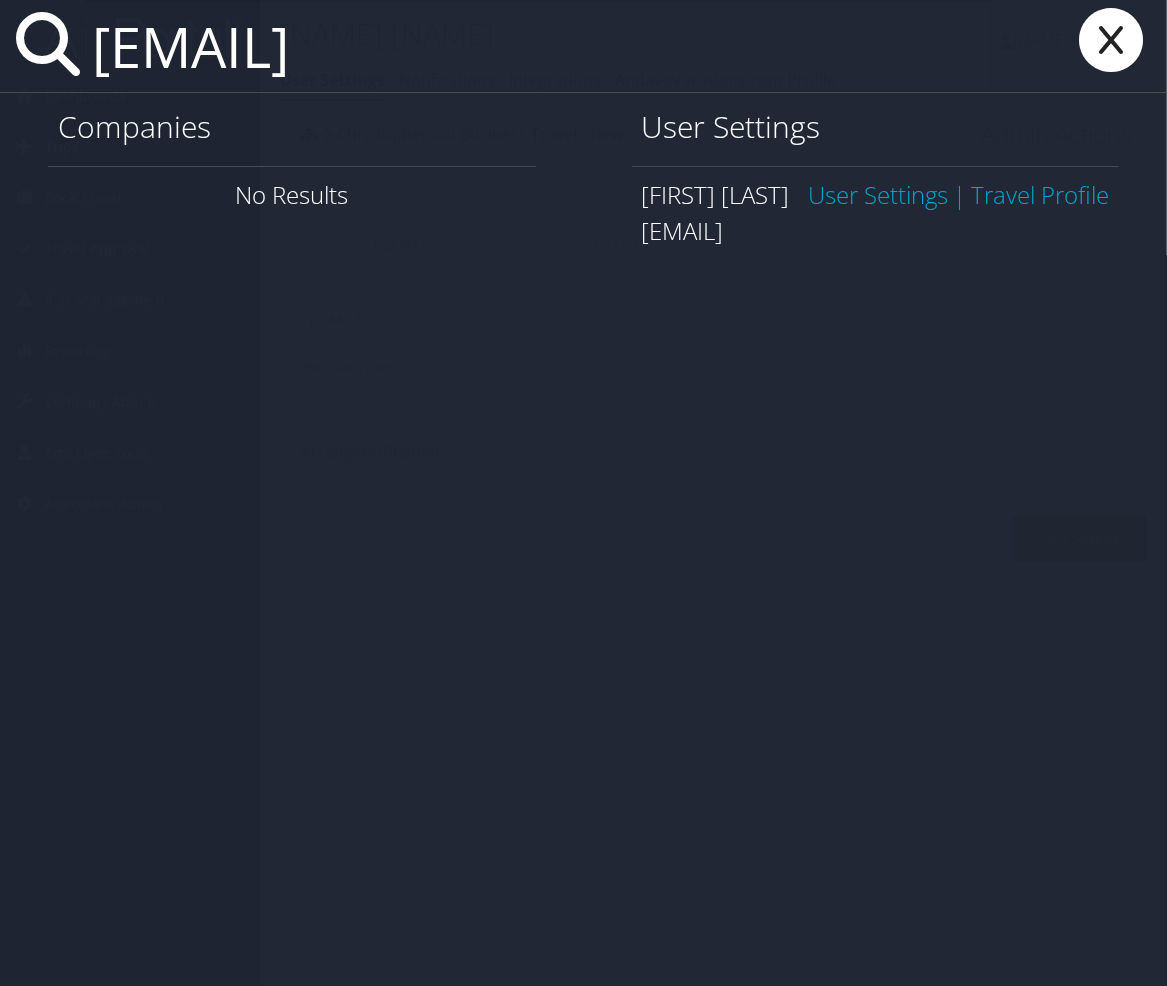 type on "iqbal.ansari@cbtravel.com" 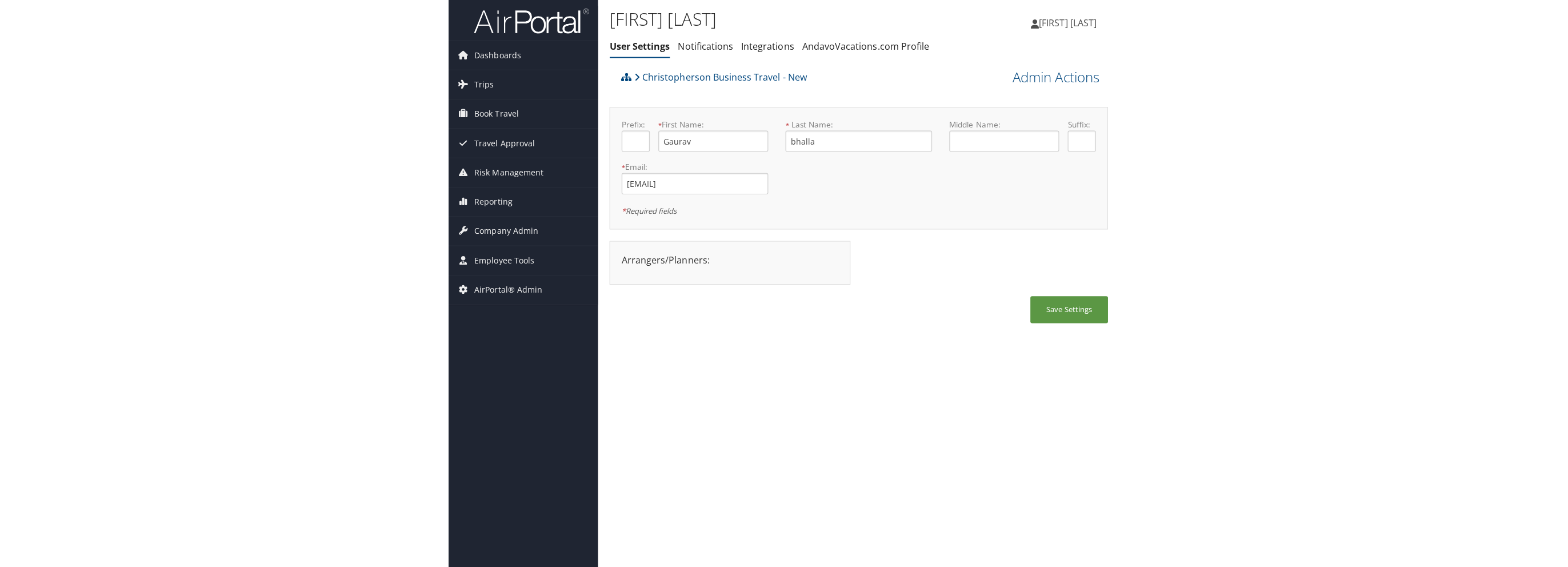 scroll, scrollTop: 0, scrollLeft: 0, axis: both 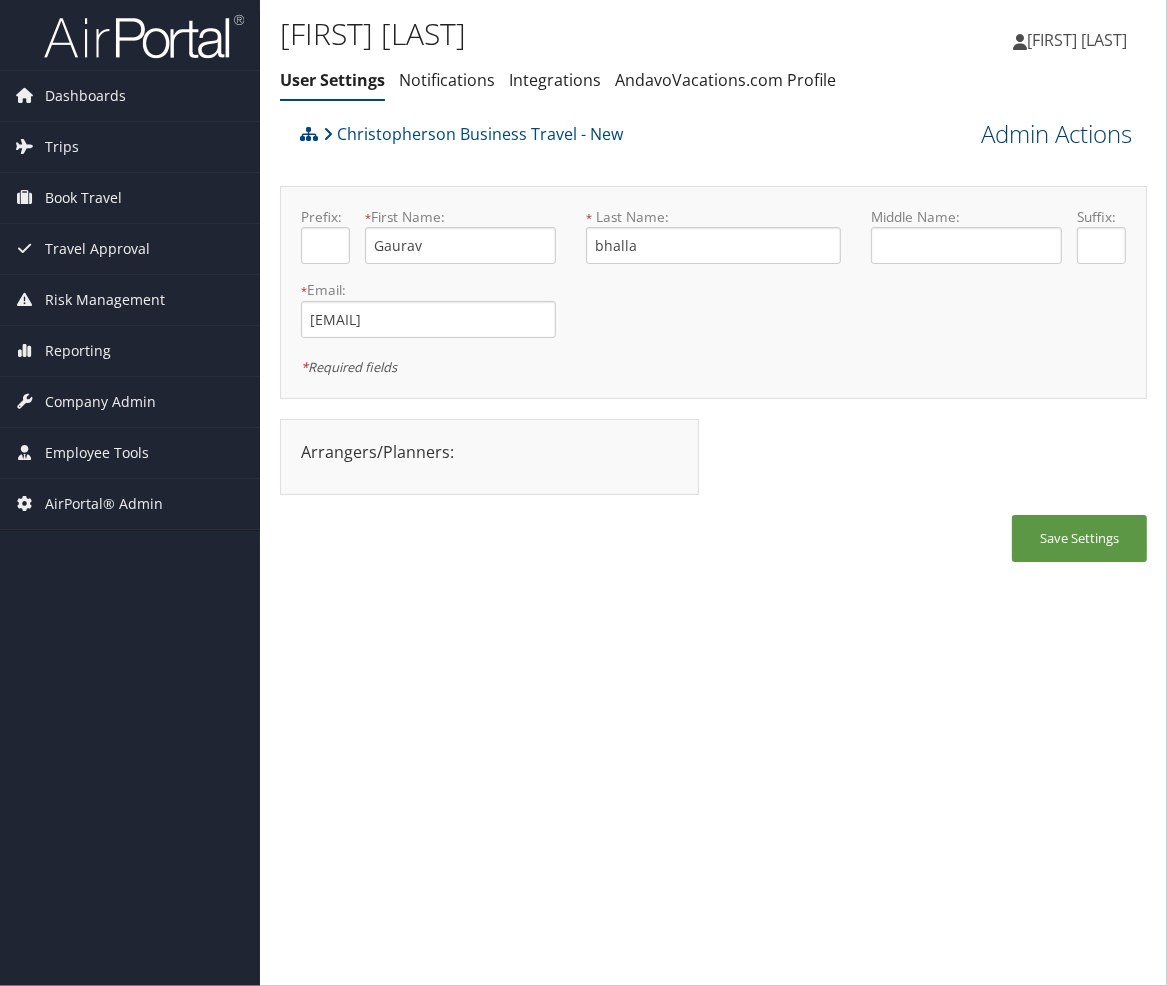 click on "Admin Actions" at bounding box center [1056, 134] 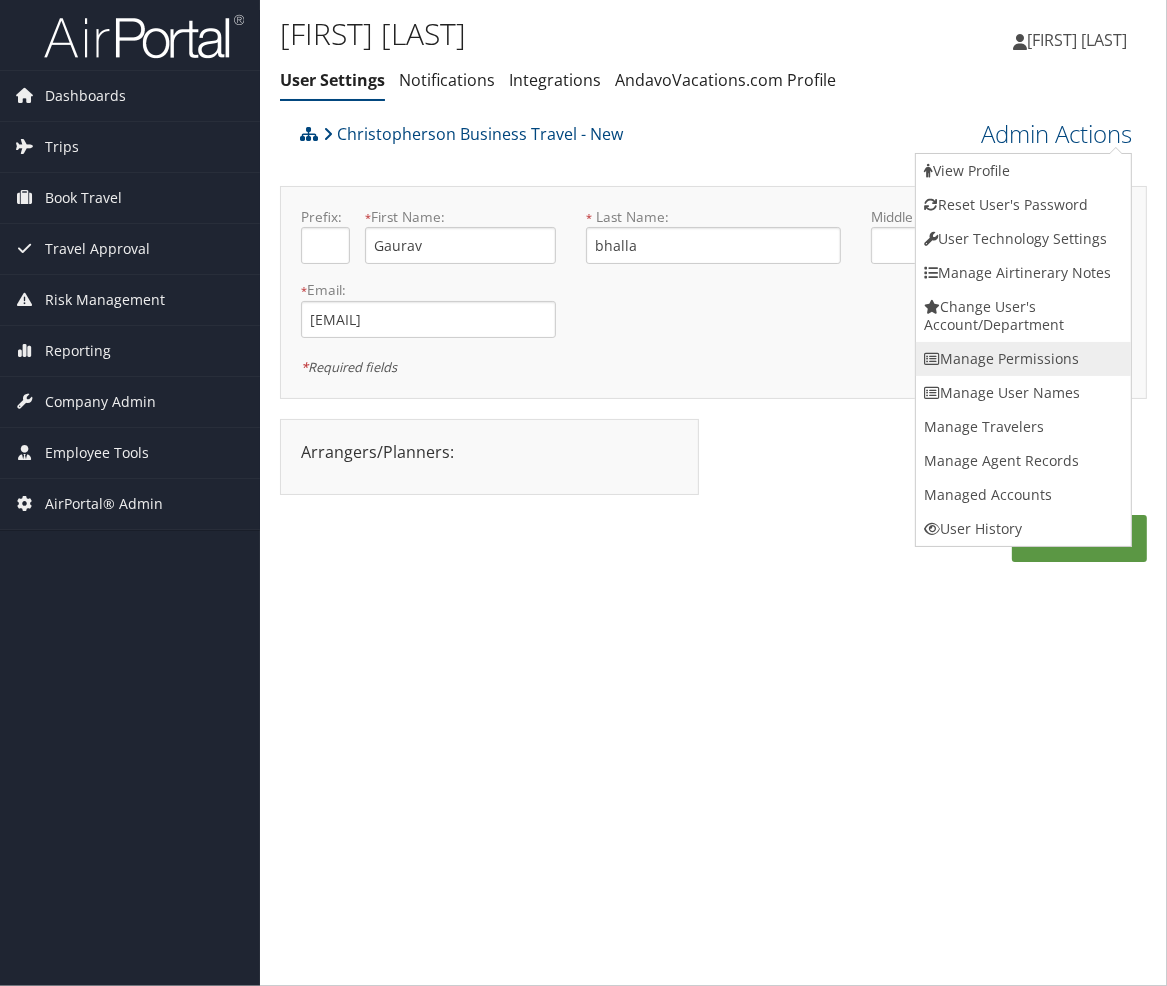 click on "Manage Permissions" at bounding box center [1023, 359] 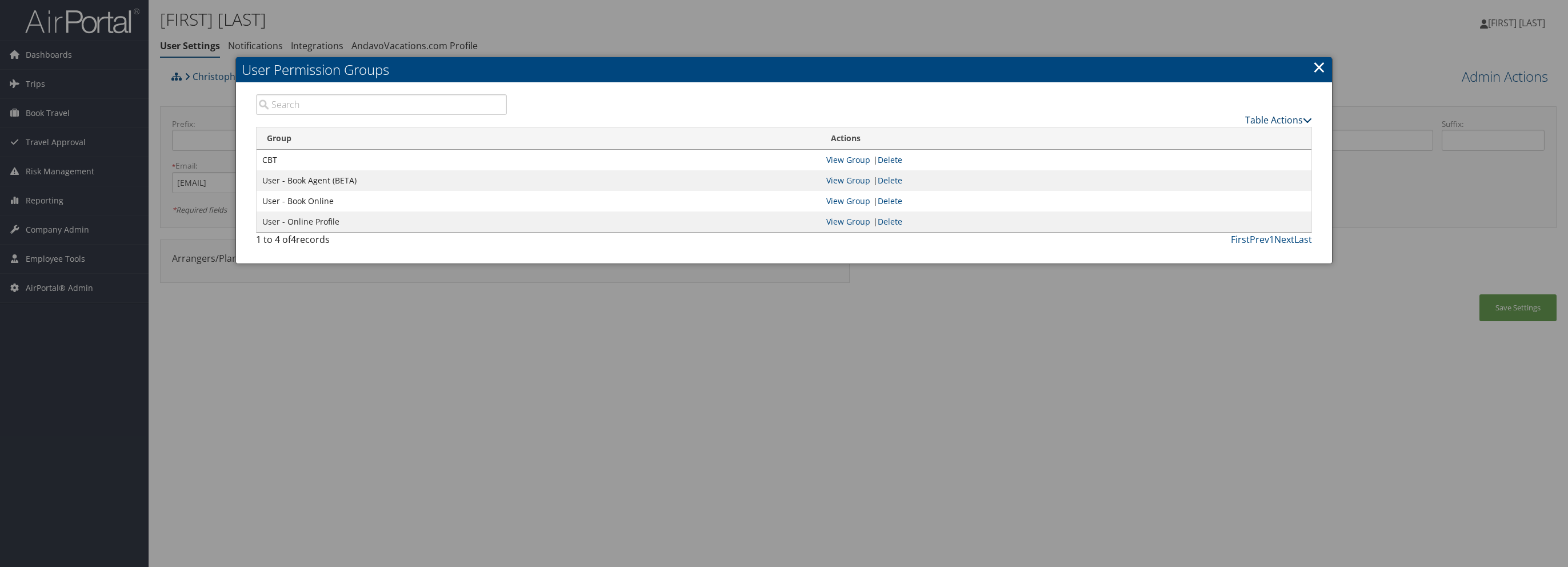 click on "Table Actions" at bounding box center [1278, 120] 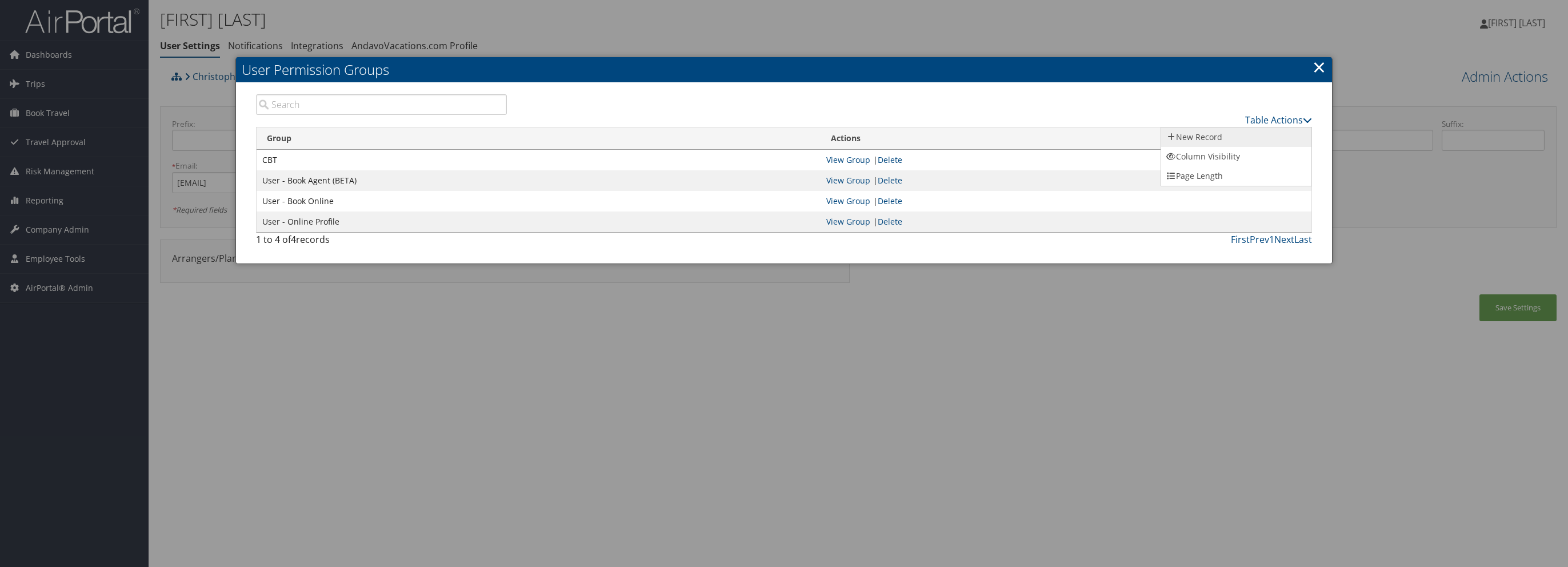 drag, startPoint x: 1216, startPoint y: 137, endPoint x: 1153, endPoint y: 135, distance: 63.0317 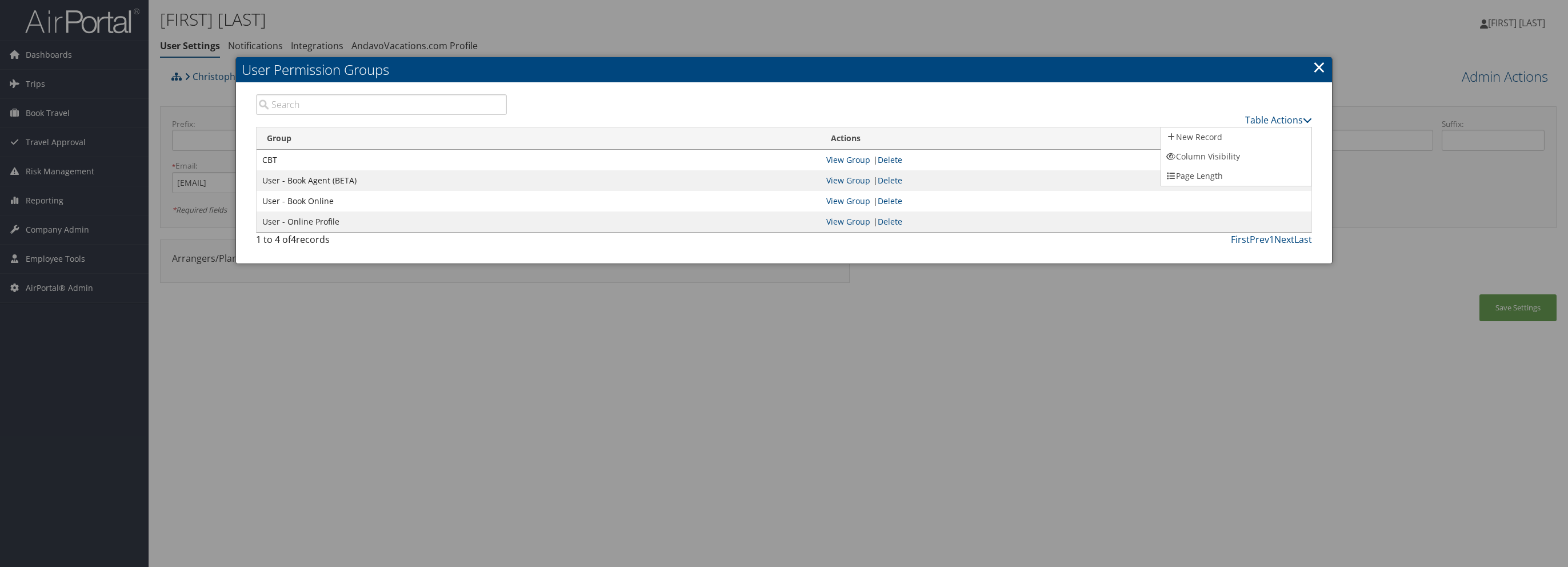 click on "New Record" at bounding box center [1236, 137] 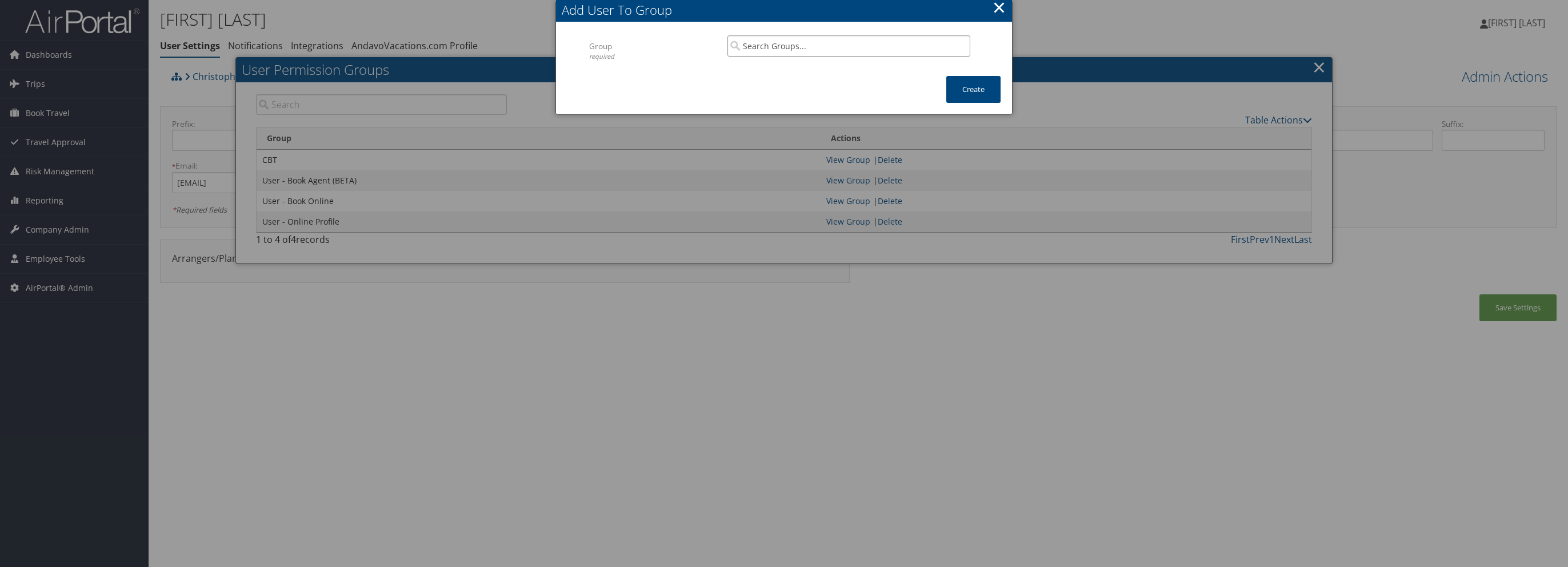click at bounding box center (849, 46) 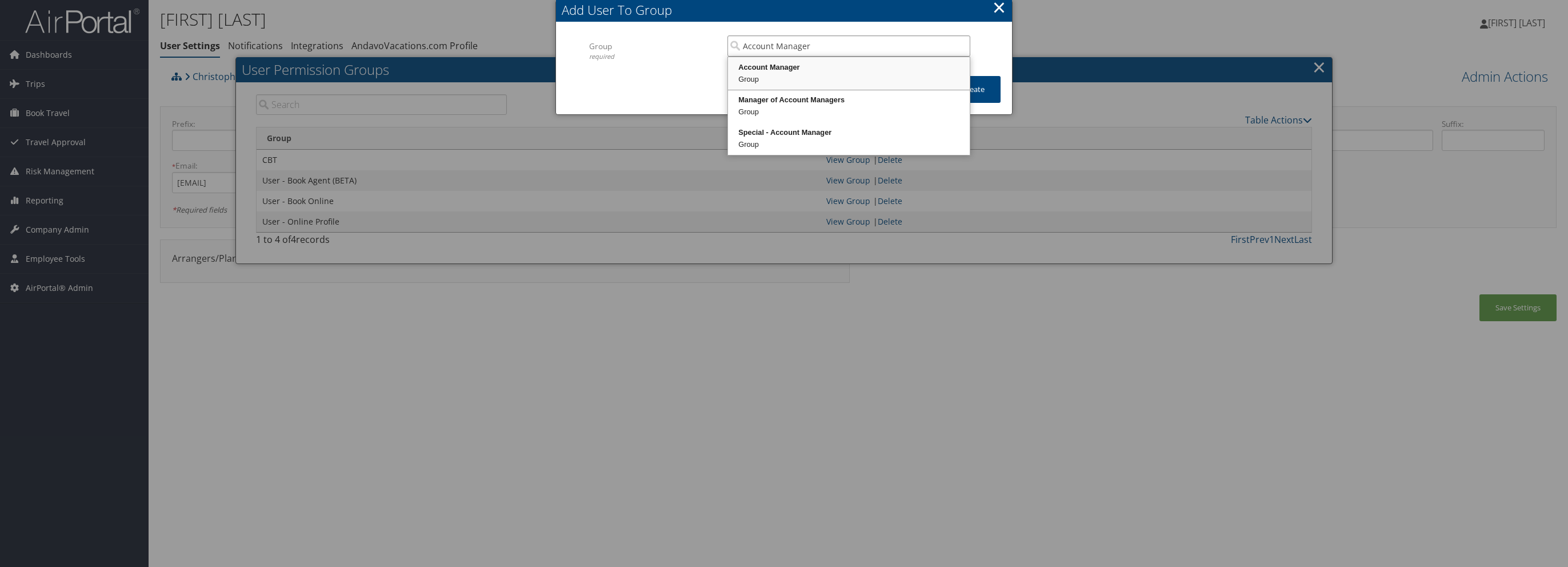 click on "Account Manager" at bounding box center (849, 67) 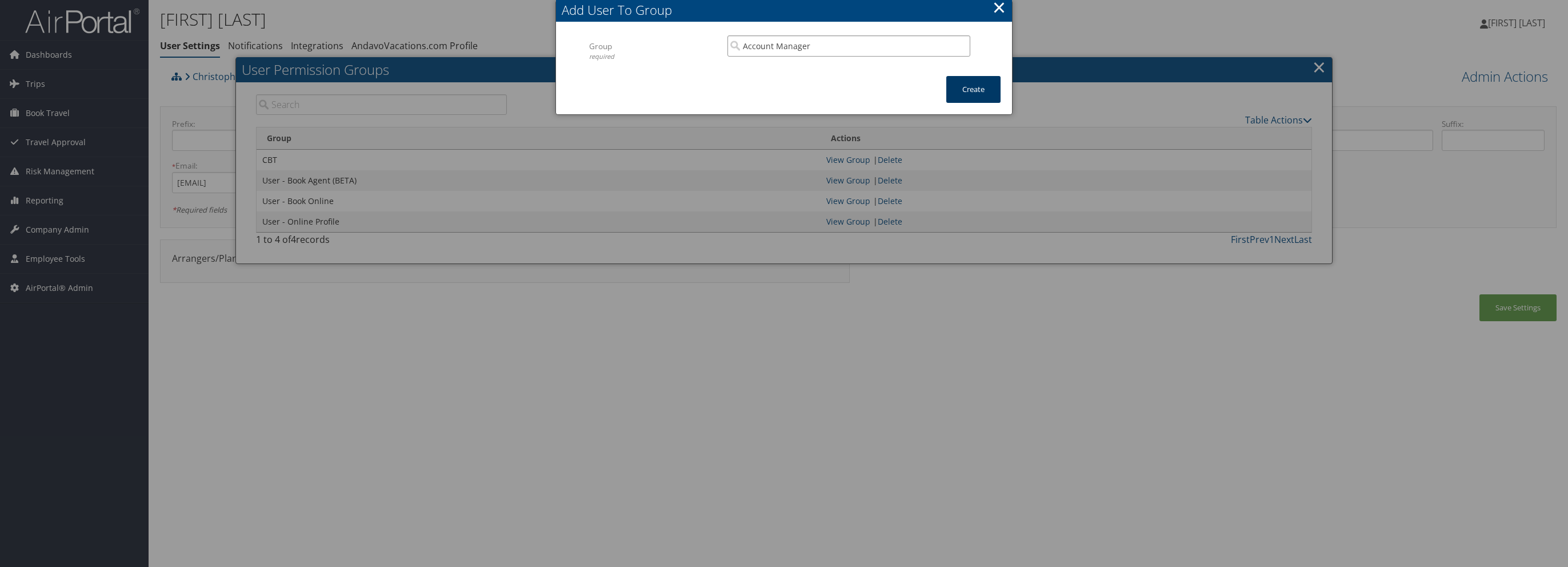 type on "Account Manager" 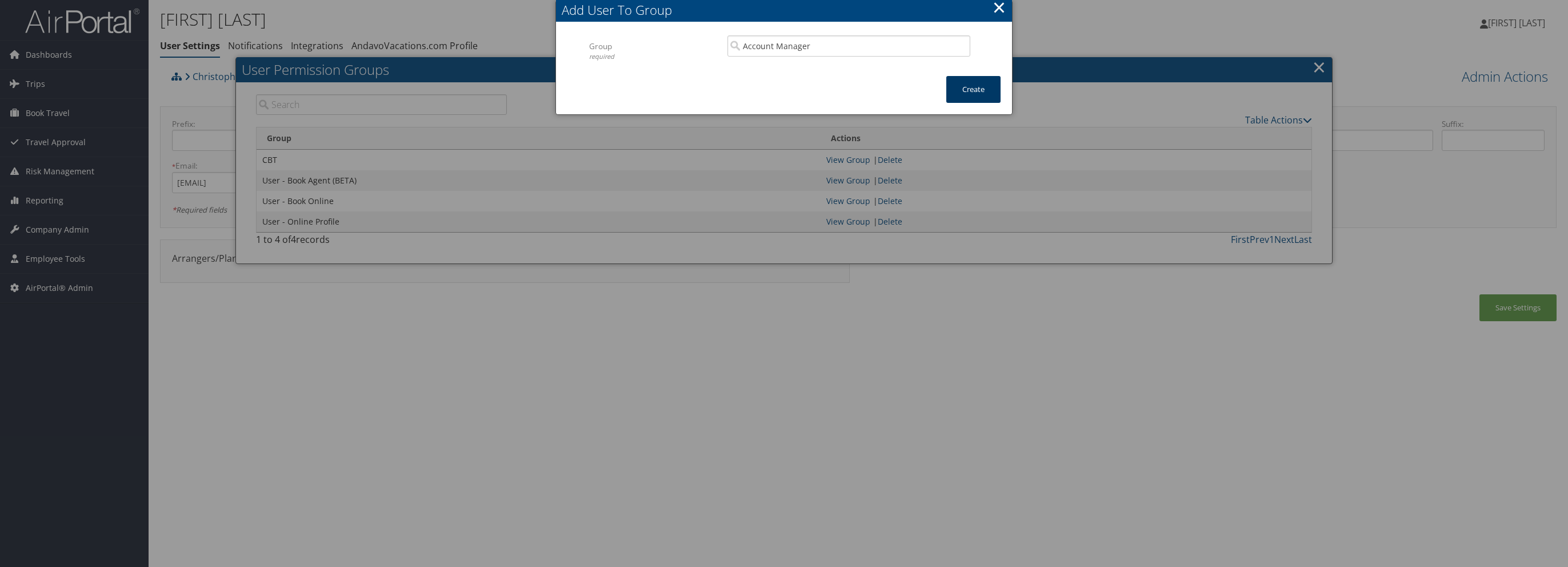 drag, startPoint x: 979, startPoint y: 91, endPoint x: 894, endPoint y: 71, distance: 87.32125 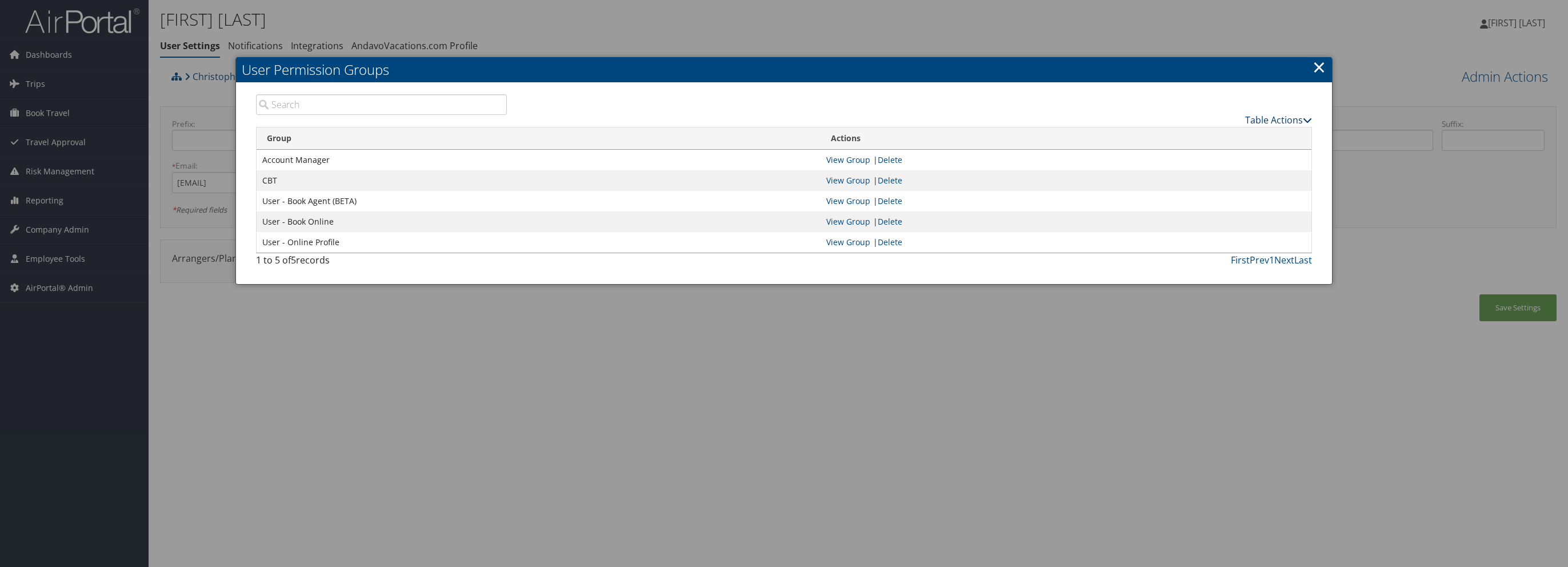 click on "Table Actions" at bounding box center (1278, 120) 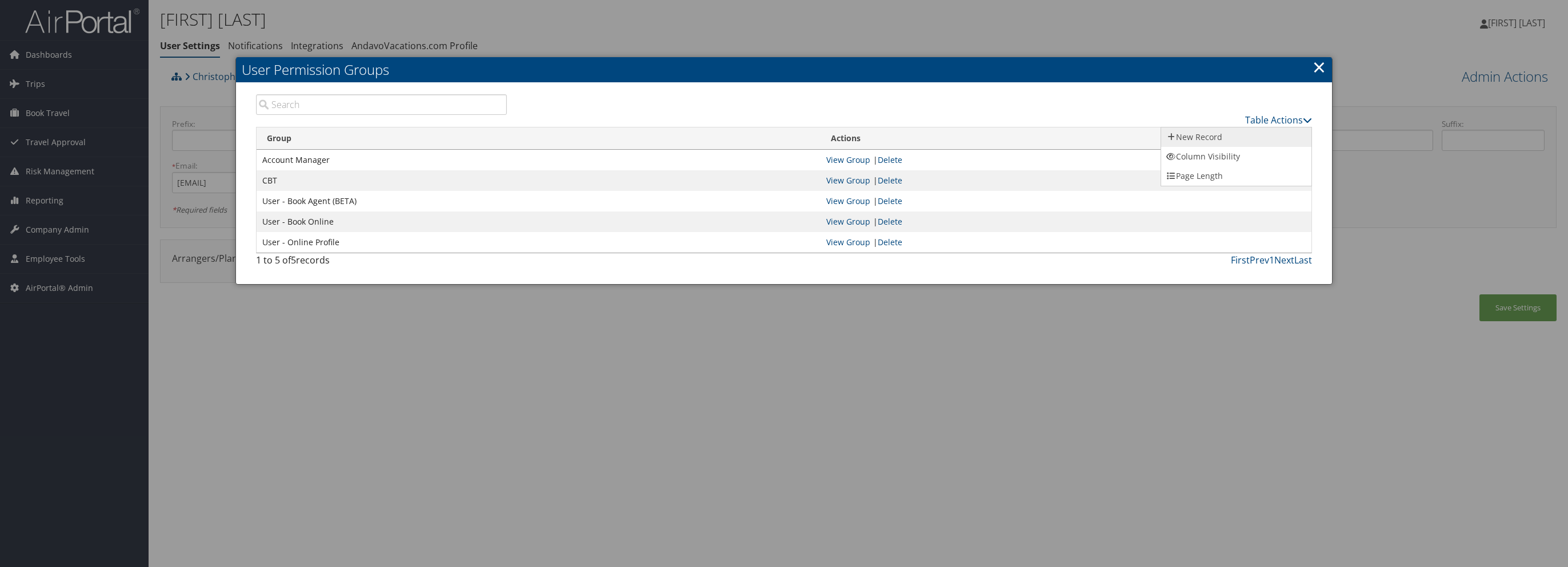 click on "New Record" at bounding box center [1236, 137] 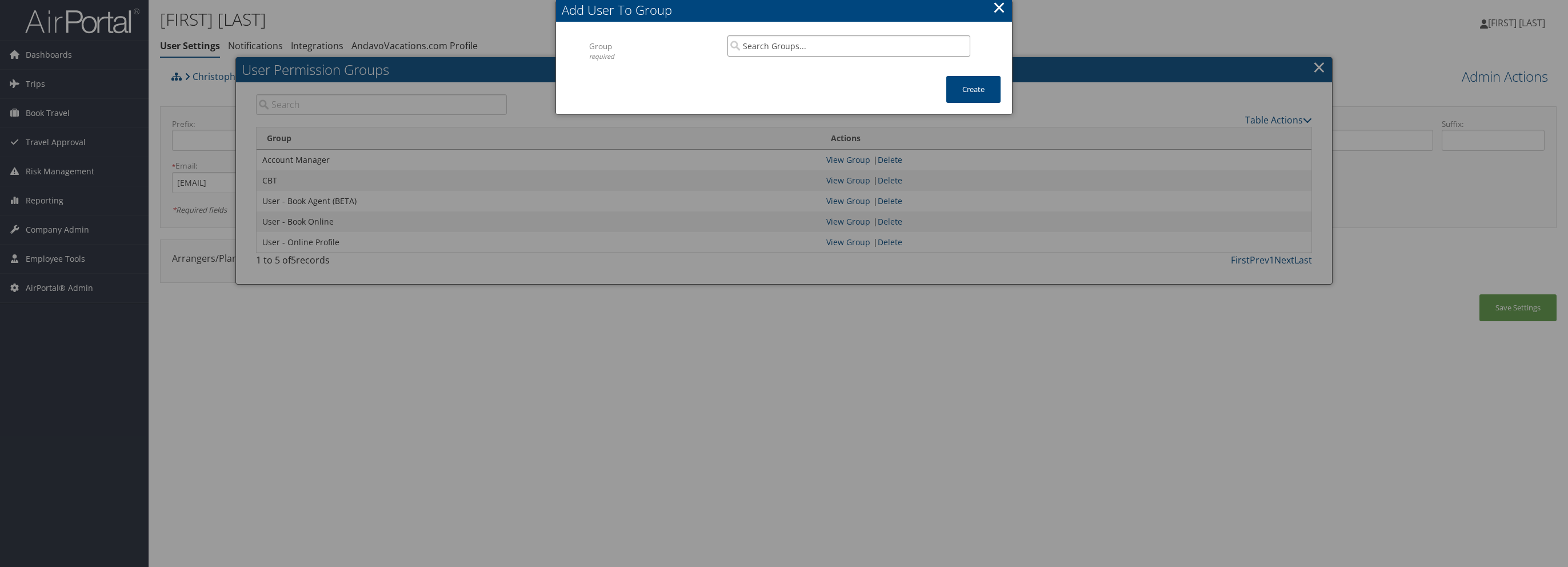 click at bounding box center [849, 46] 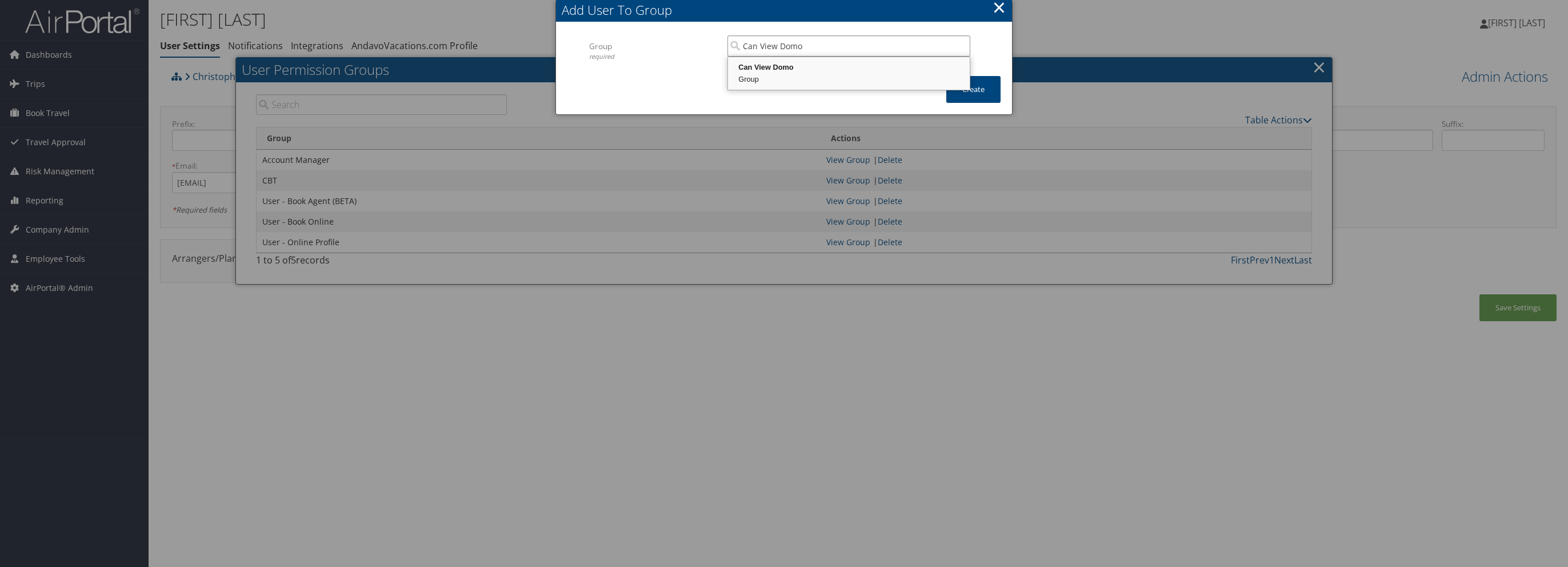 click on "Can View Domo" at bounding box center (849, 67) 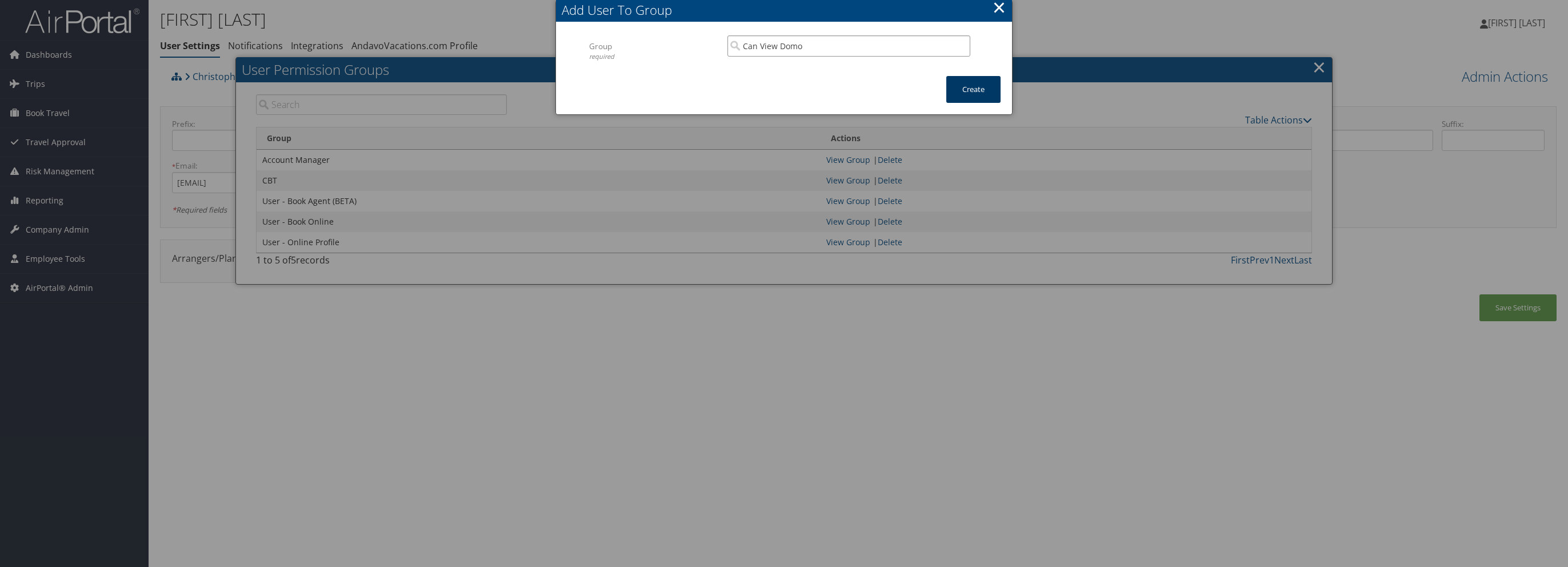type on "Can View Domo" 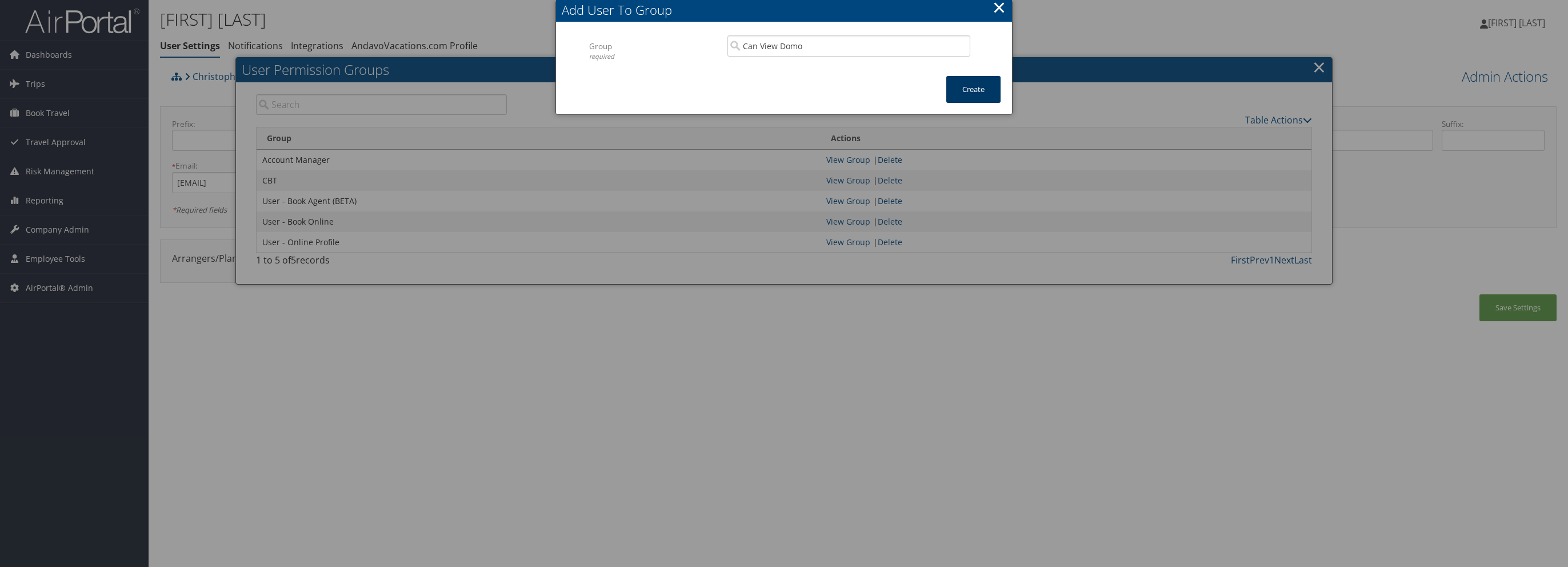 click on "Create" at bounding box center [973, 89] 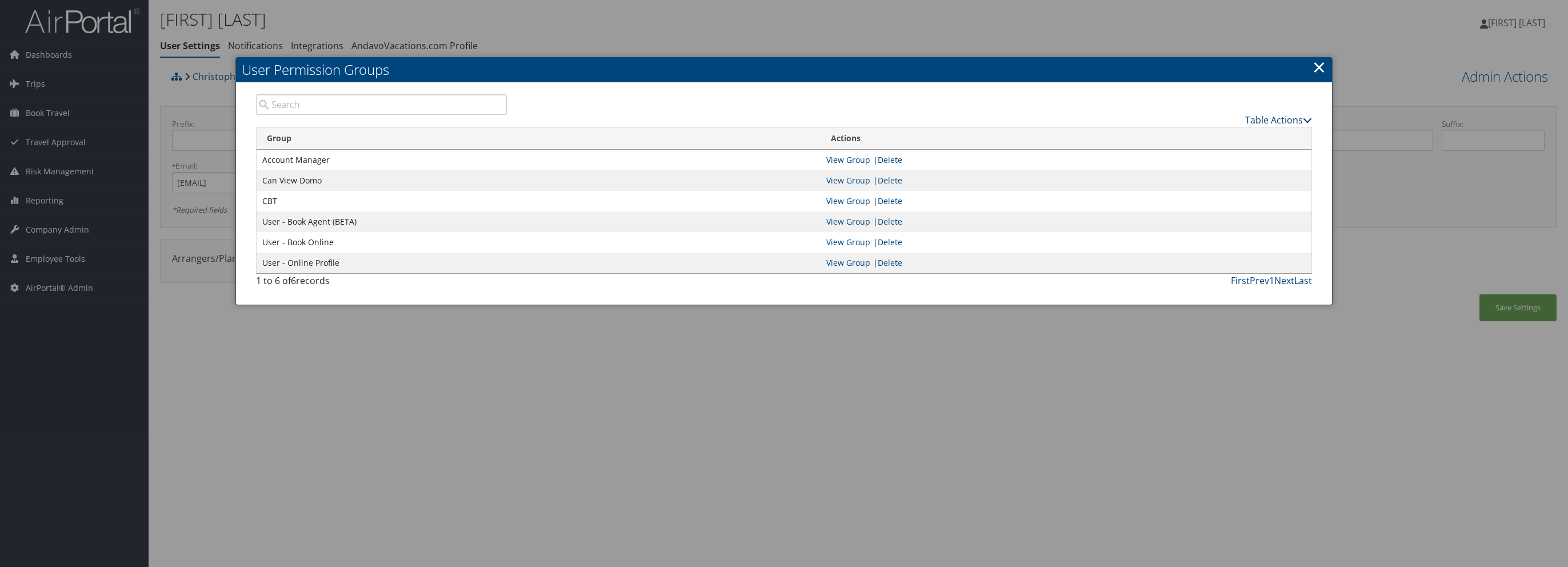 click on "Table Actions" at bounding box center (1278, 120) 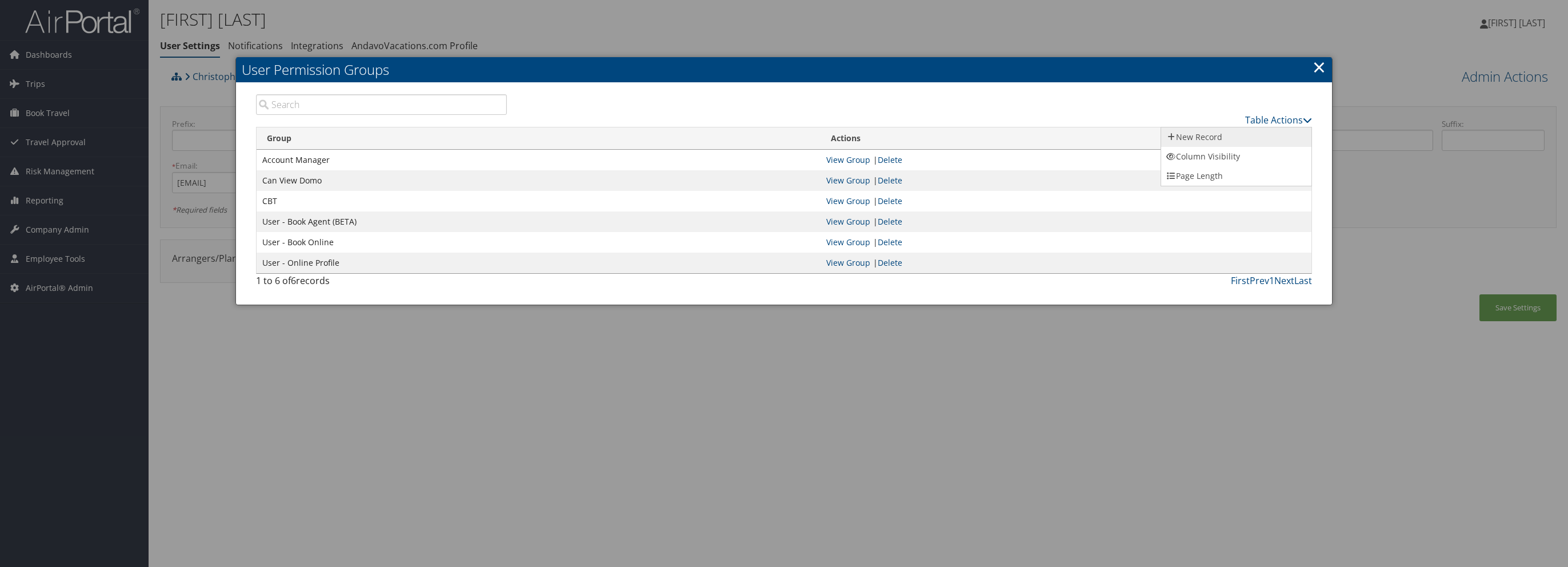 click on "New Record" at bounding box center [1236, 137] 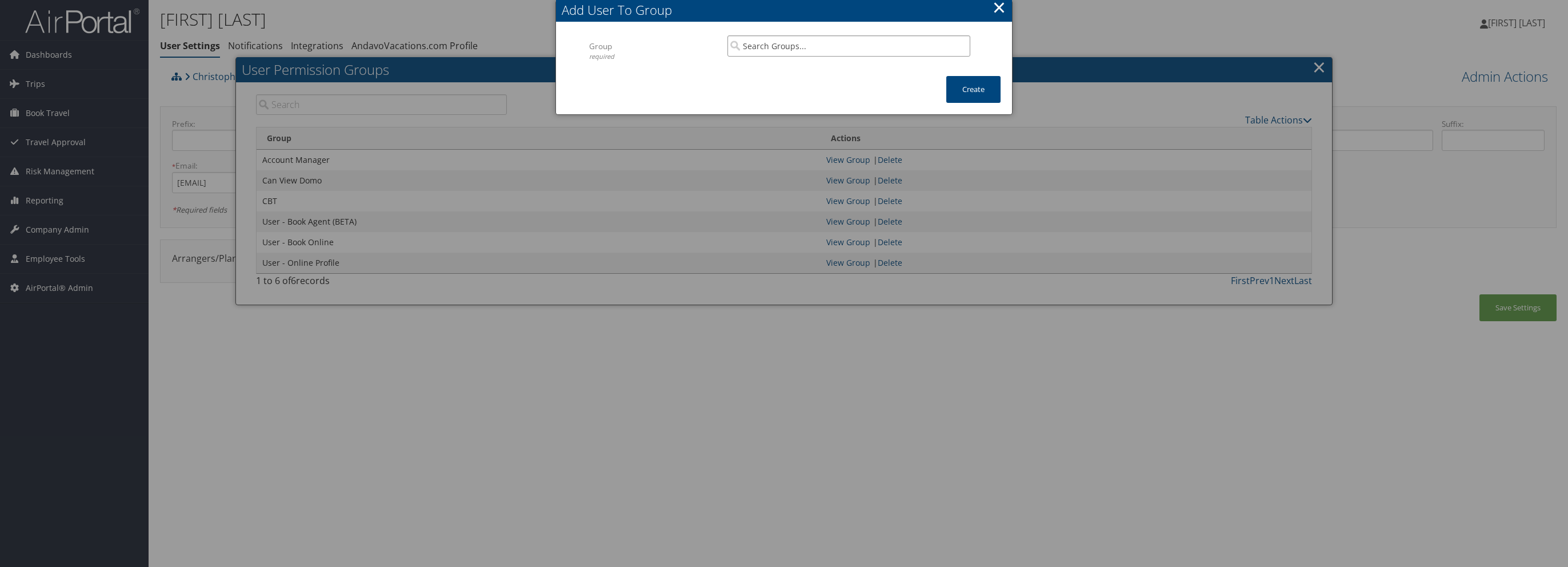 click at bounding box center (849, 46) 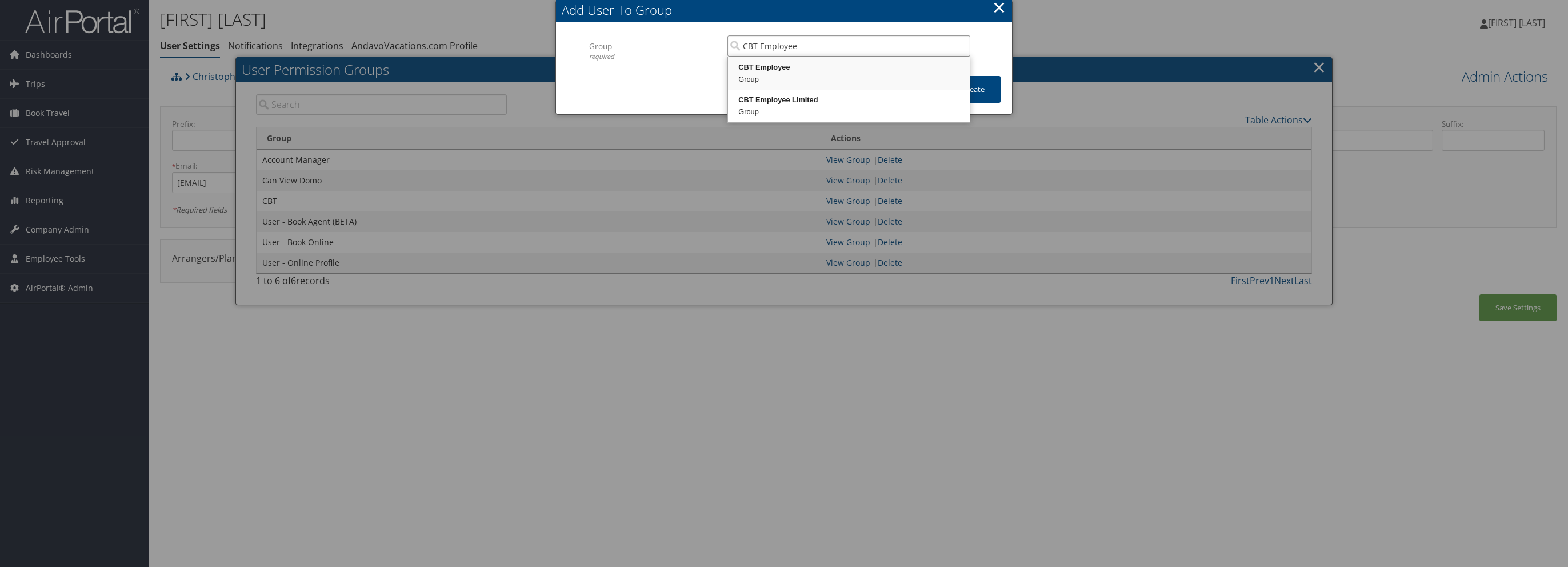 click on "CBT Employee" at bounding box center [849, 67] 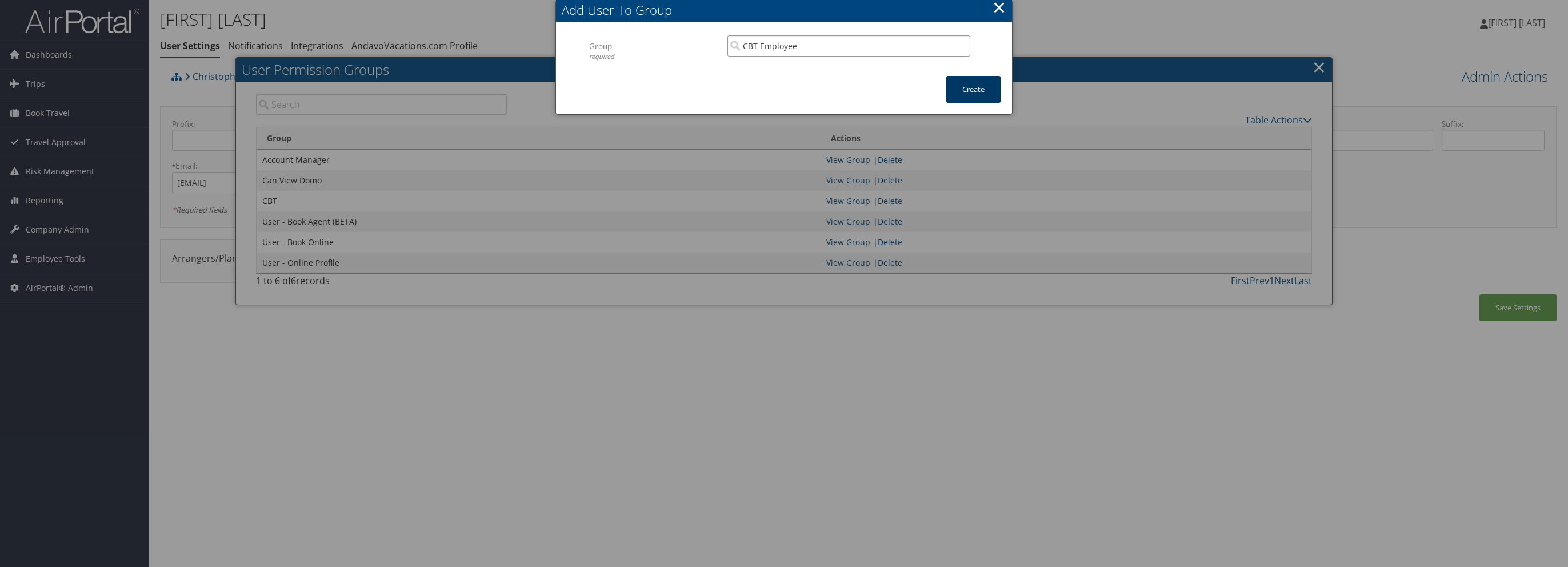 type on "CBT Employee" 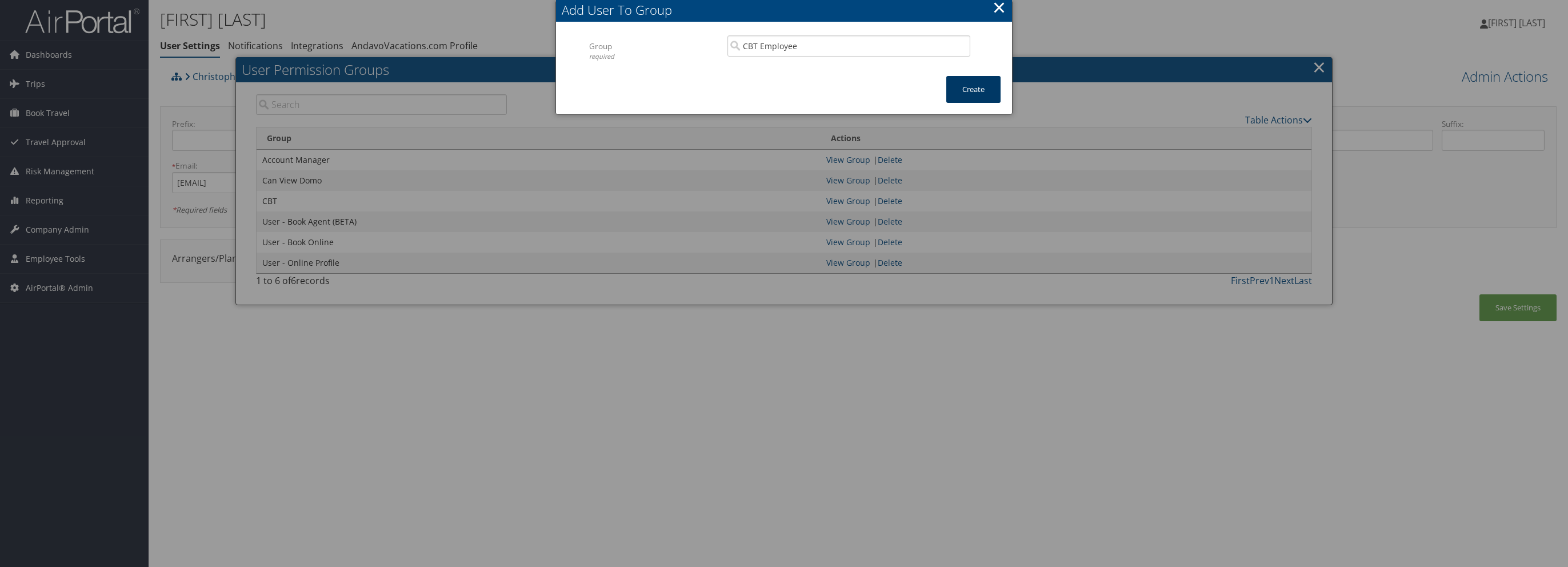 click on "Create" at bounding box center (973, 89) 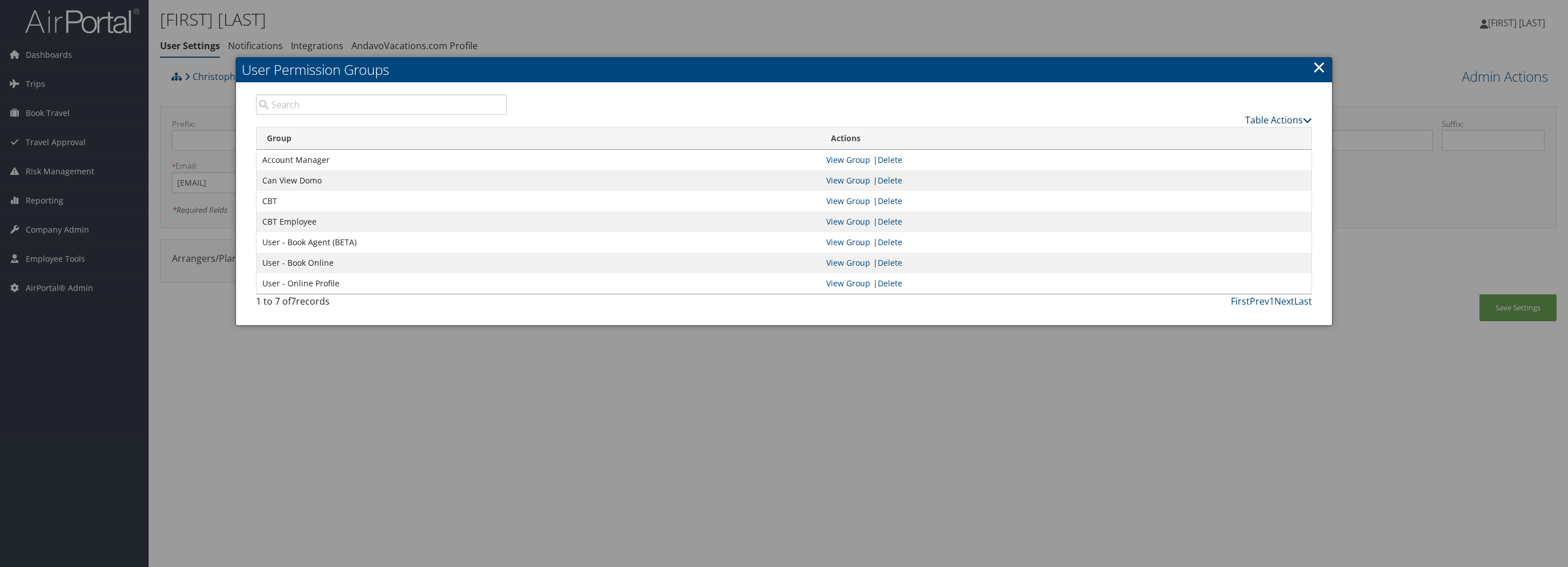 click on "Table Actions" at bounding box center (1278, 120) 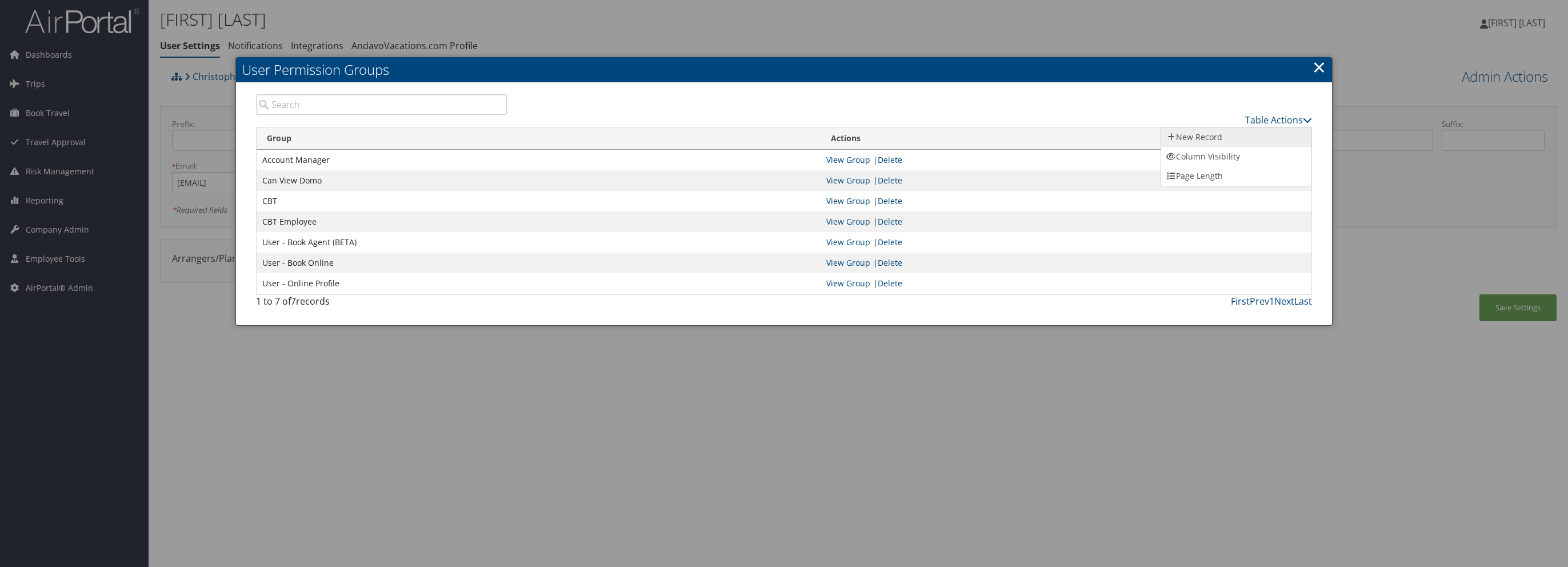 click on "New Record" at bounding box center [1236, 137] 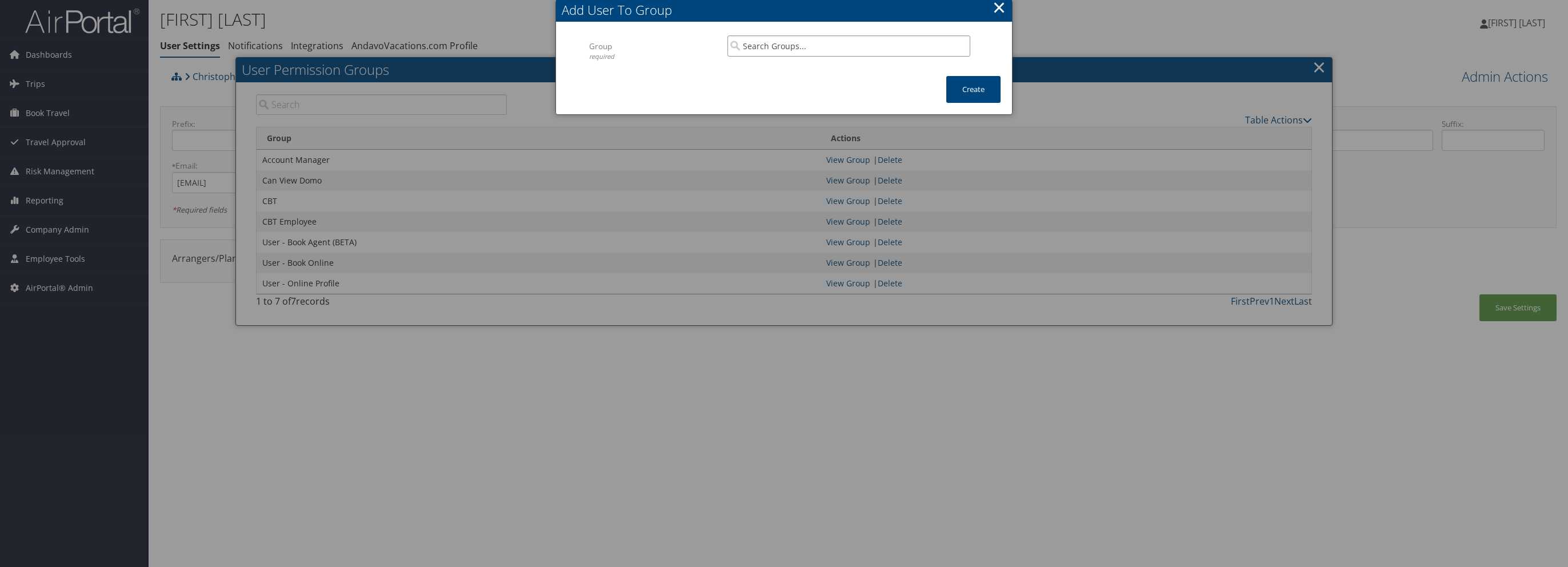 click at bounding box center [849, 46] 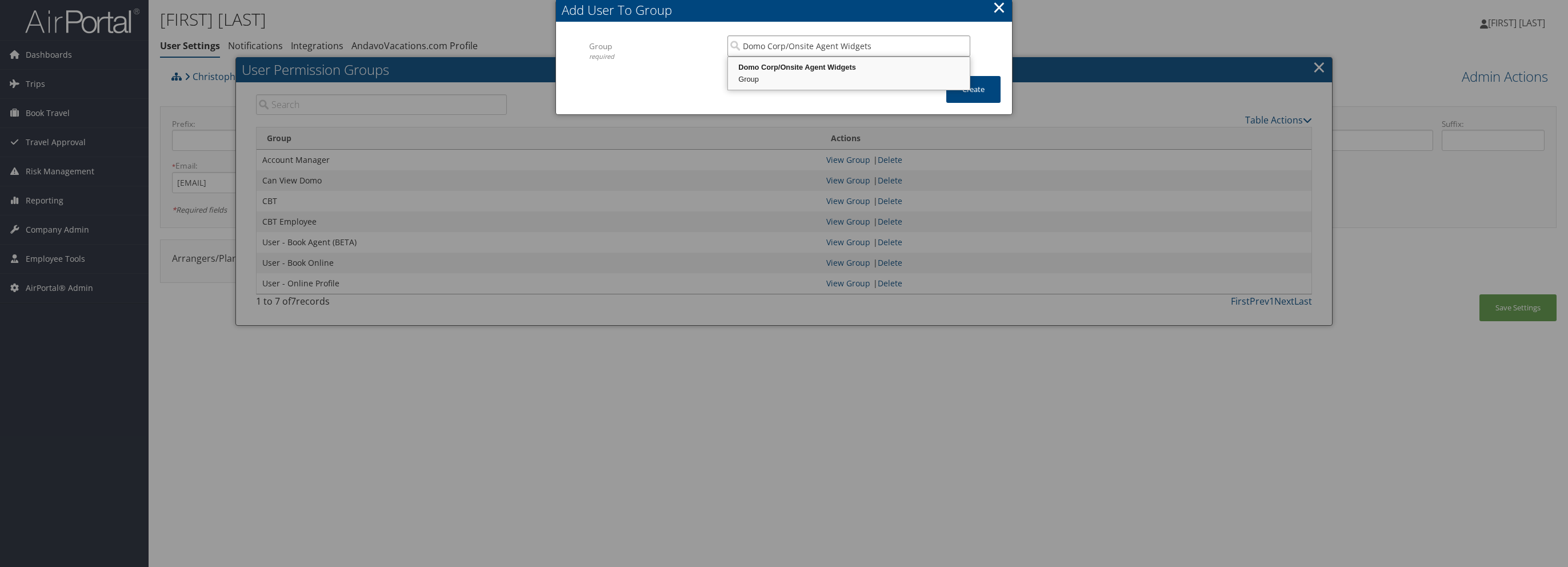 click on "Group" at bounding box center [849, 79] 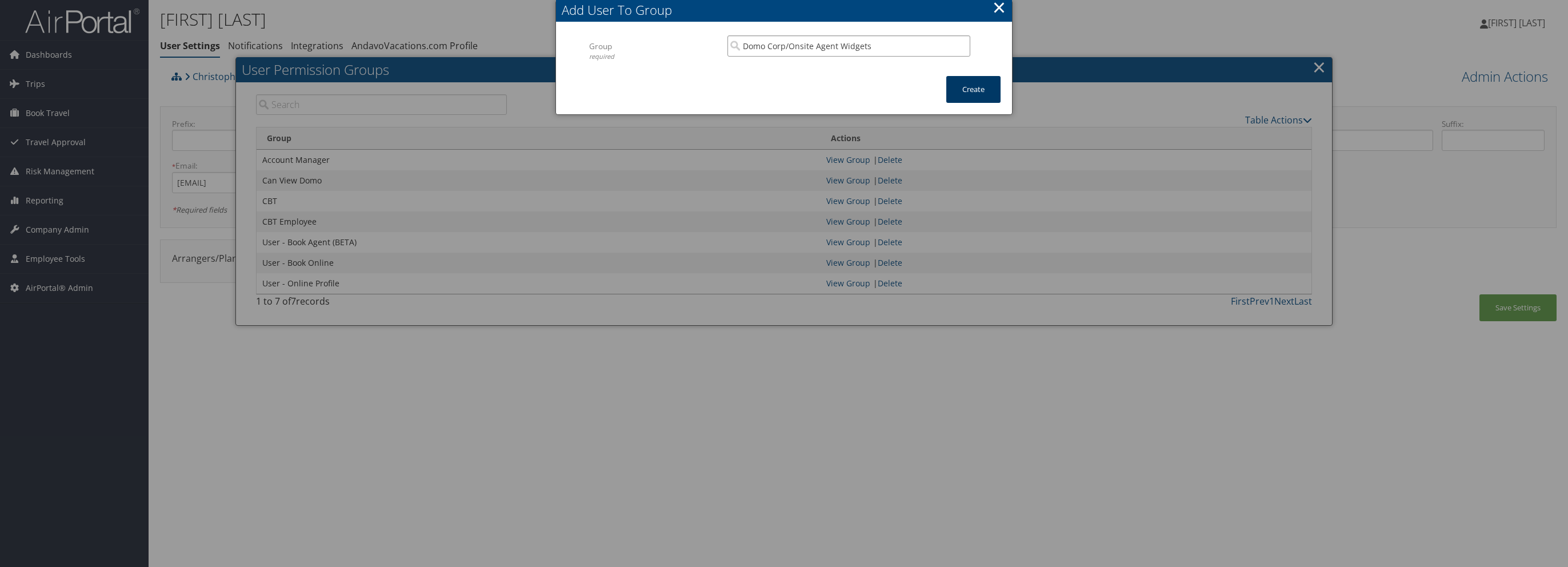 type on "Domo Corp/Onsite Agent Widgets" 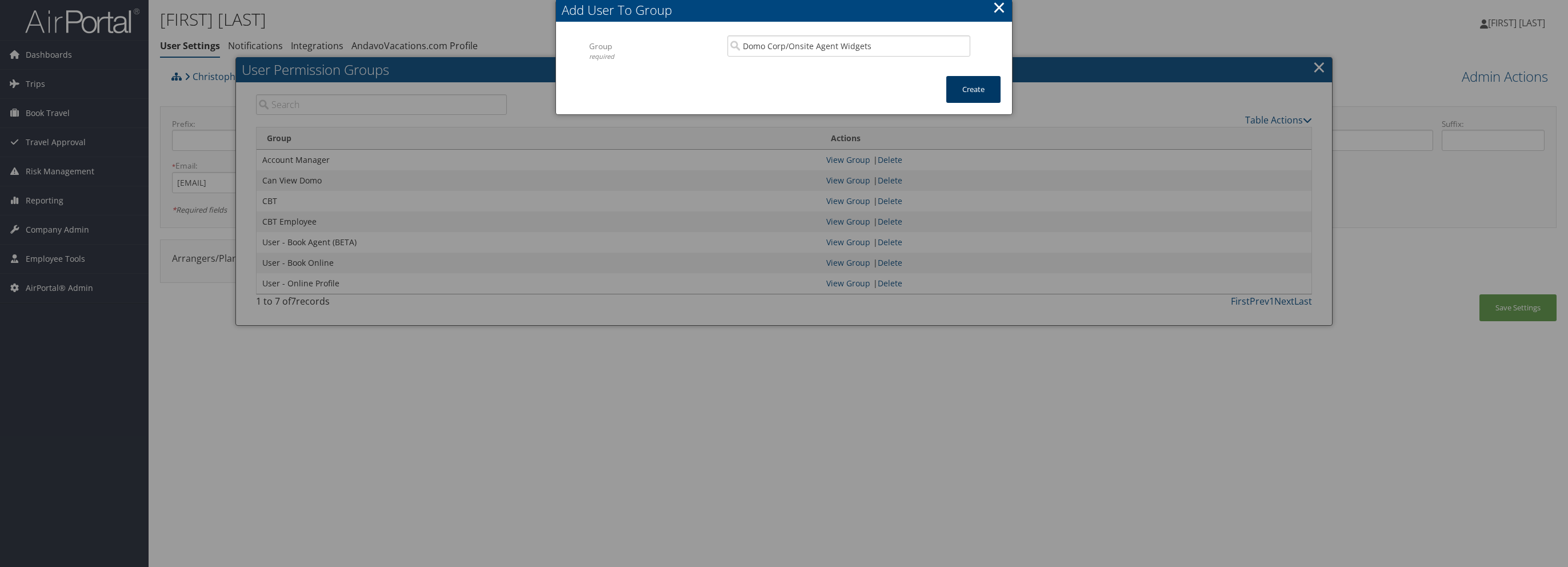 click on "Create" at bounding box center (973, 89) 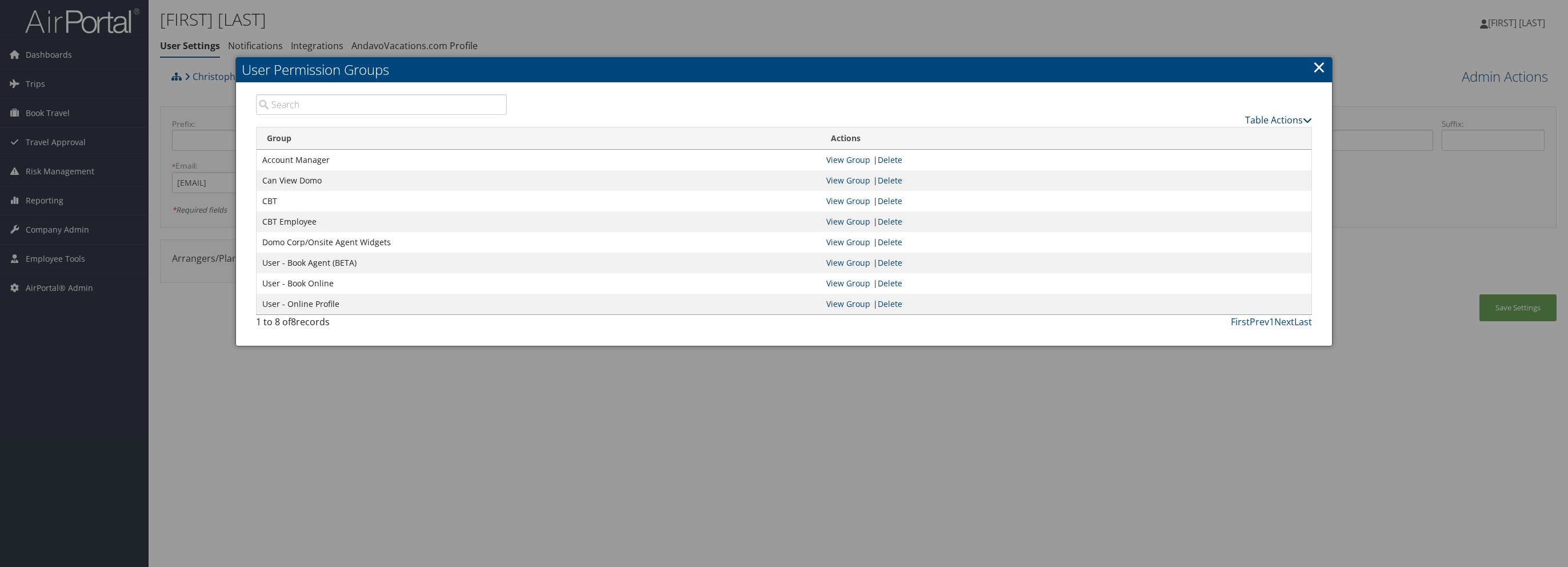 click on "Table Actions" at bounding box center [1278, 120] 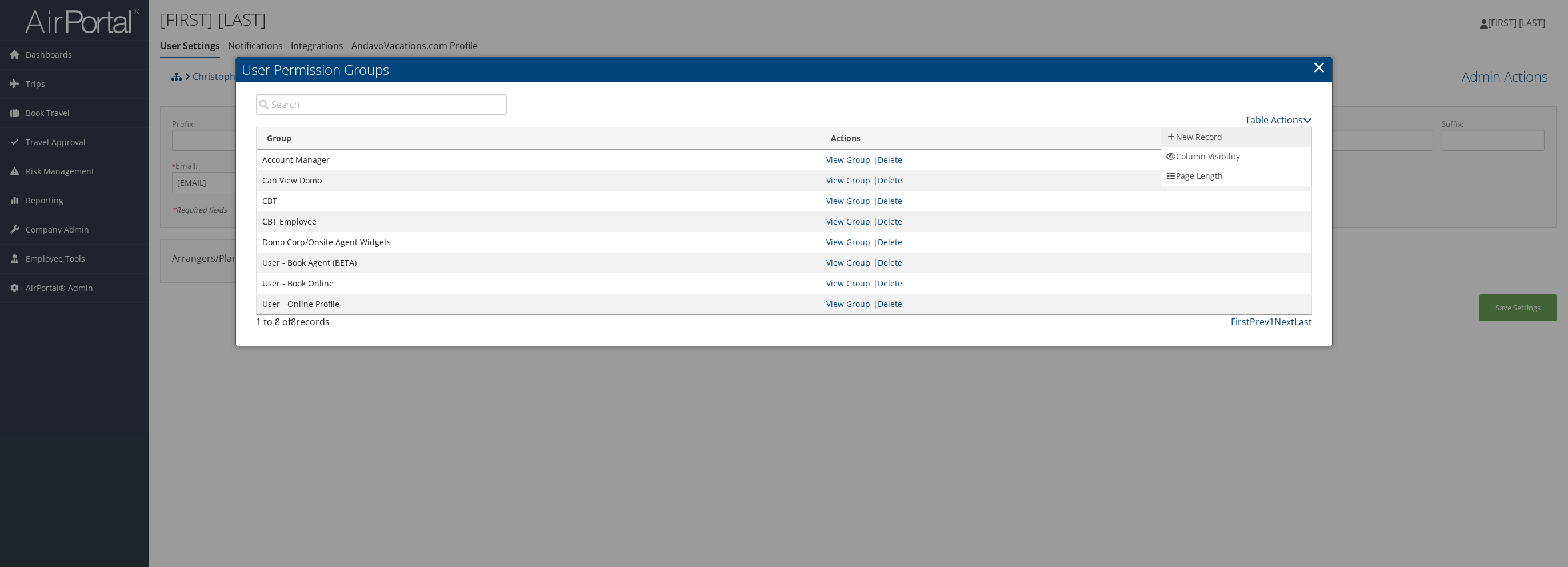click on "New Record" at bounding box center [1236, 137] 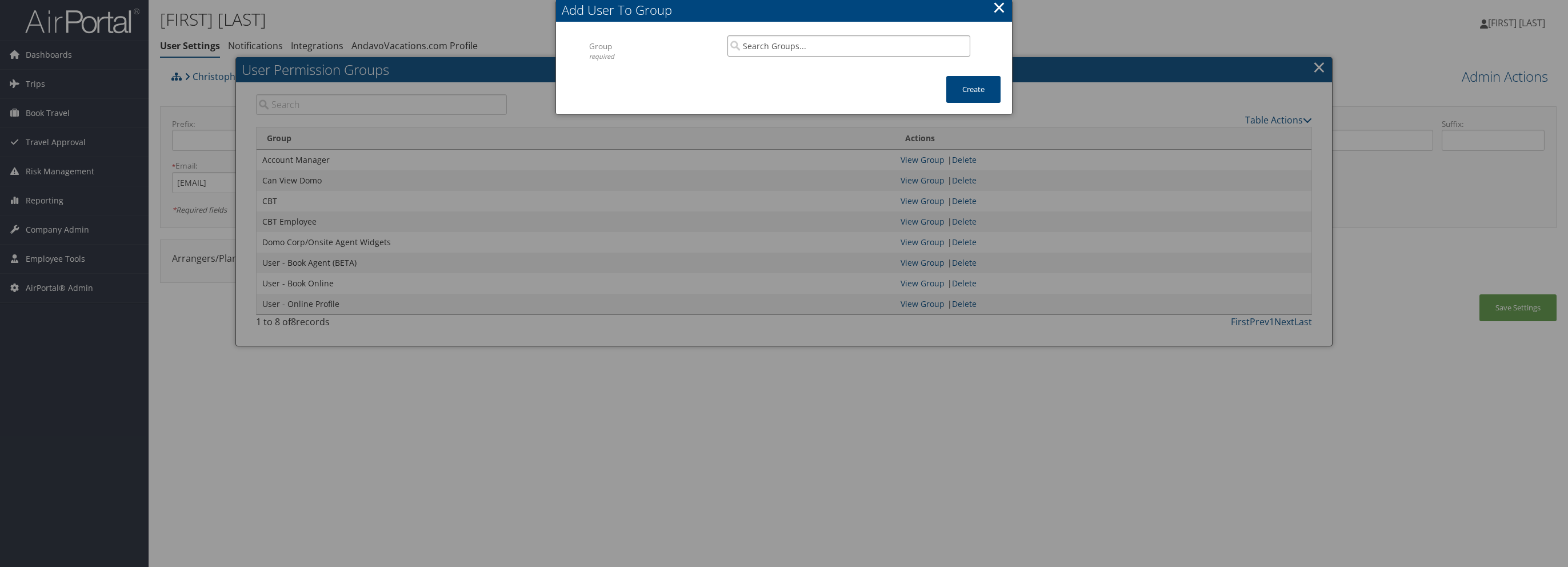 click at bounding box center (849, 46) 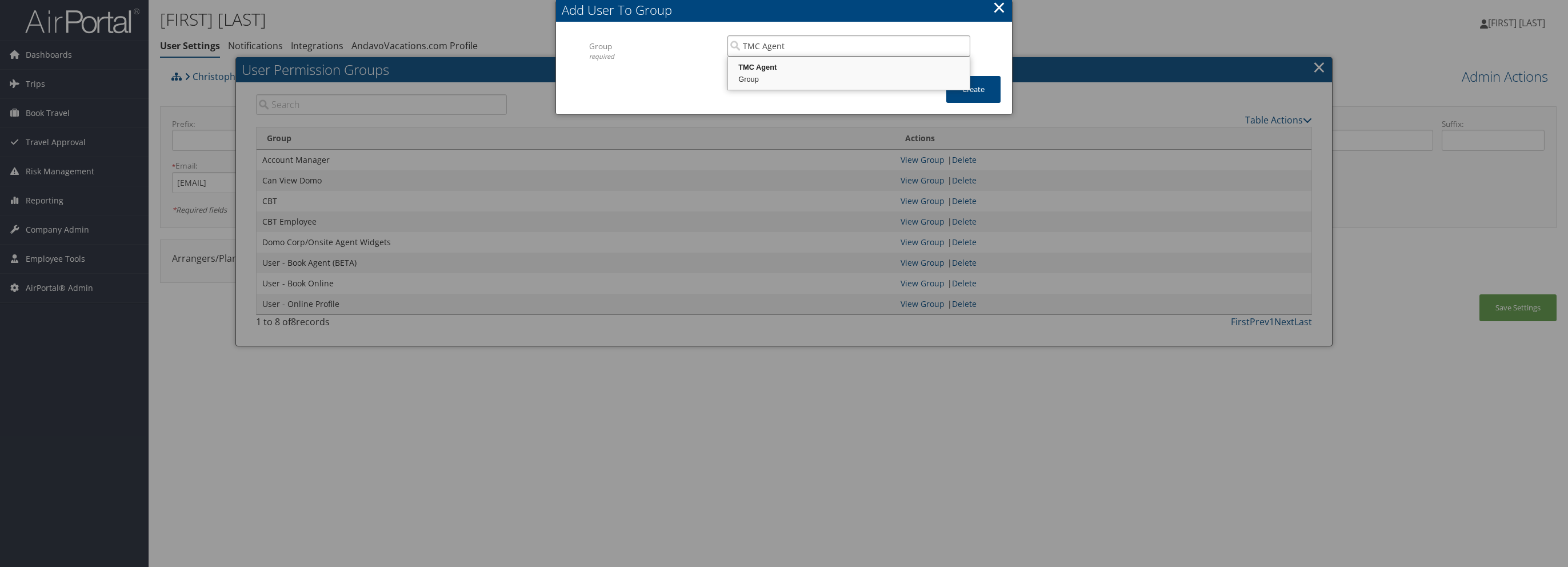 click on "TMC Agent" at bounding box center (849, 67) 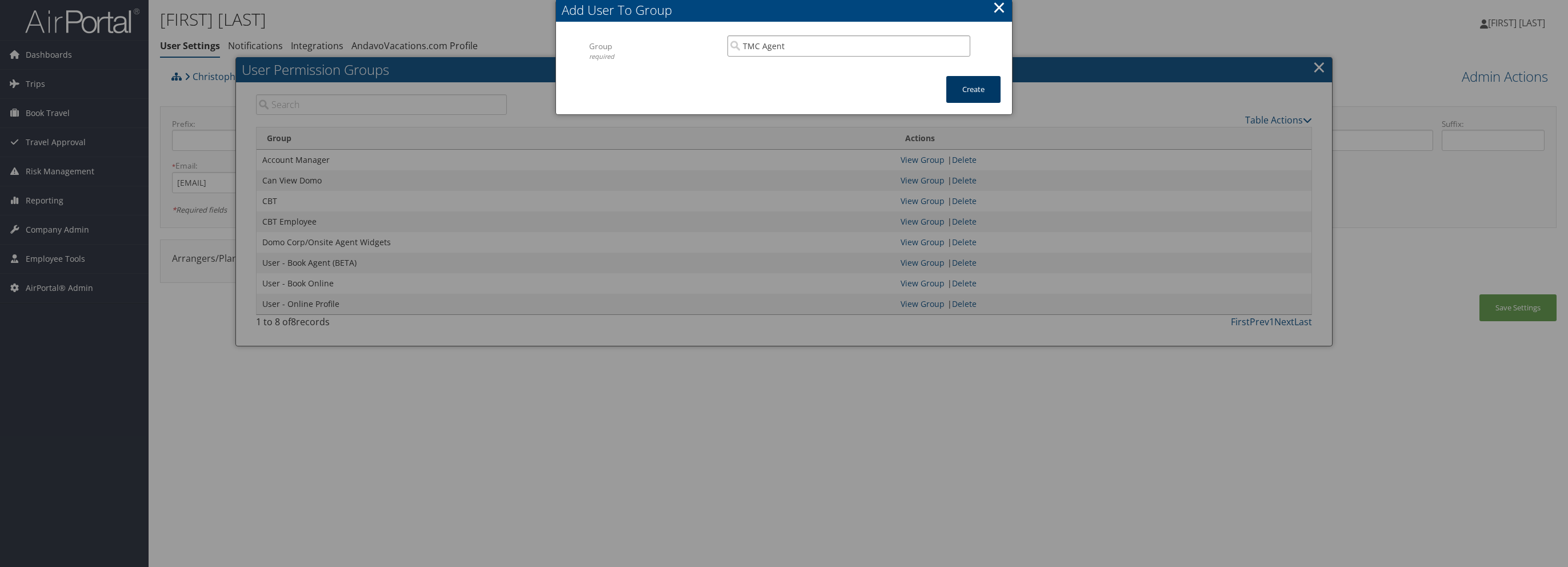 type on "TMC Agent" 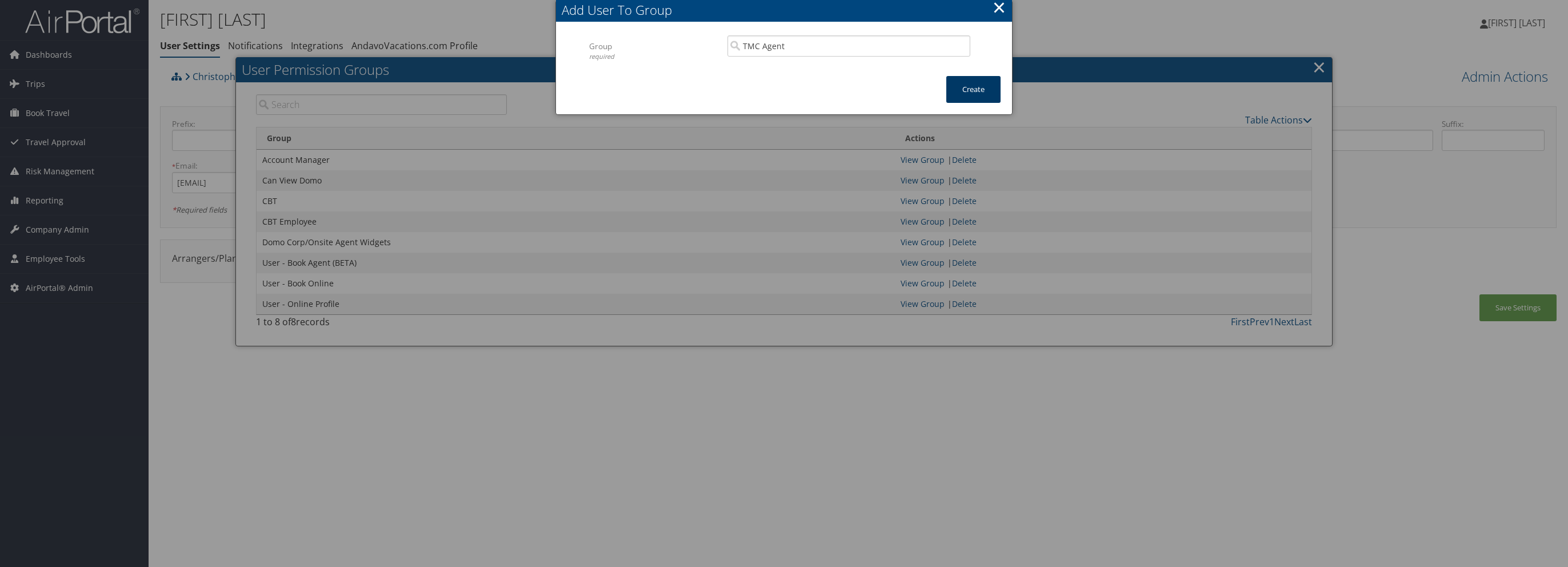 click on "Create" at bounding box center [973, 89] 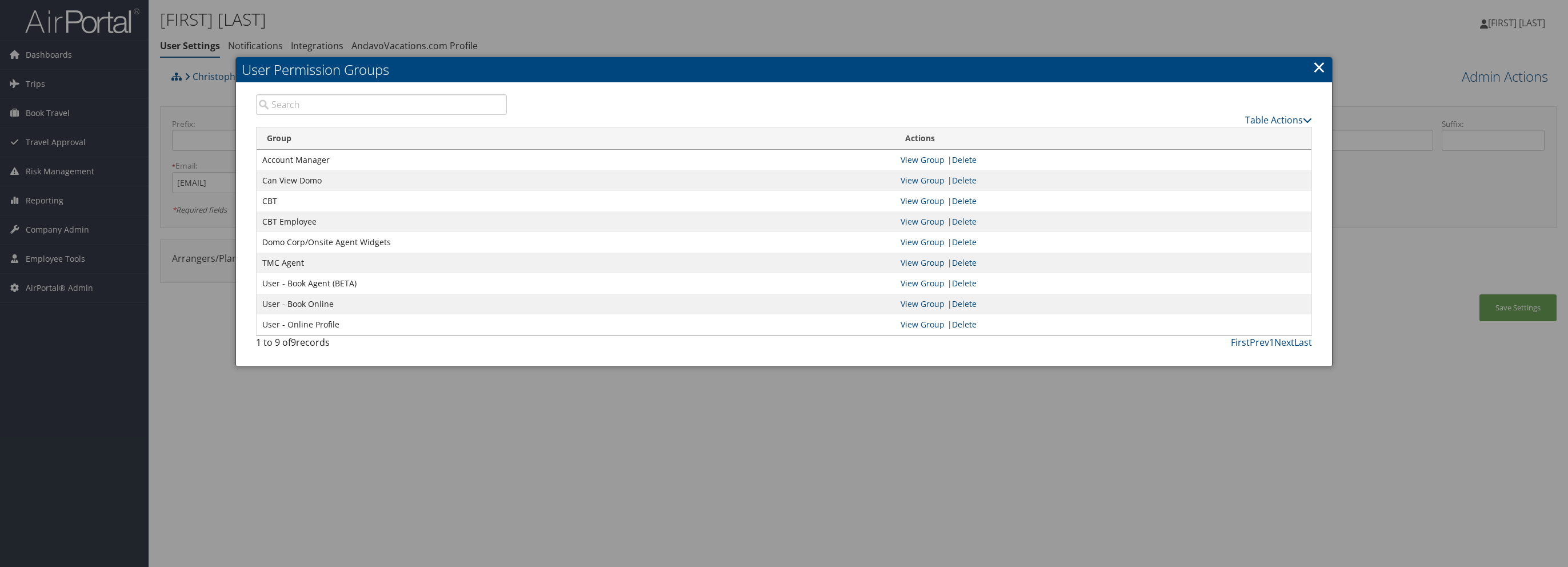 click on "Delete" at bounding box center (964, 324) 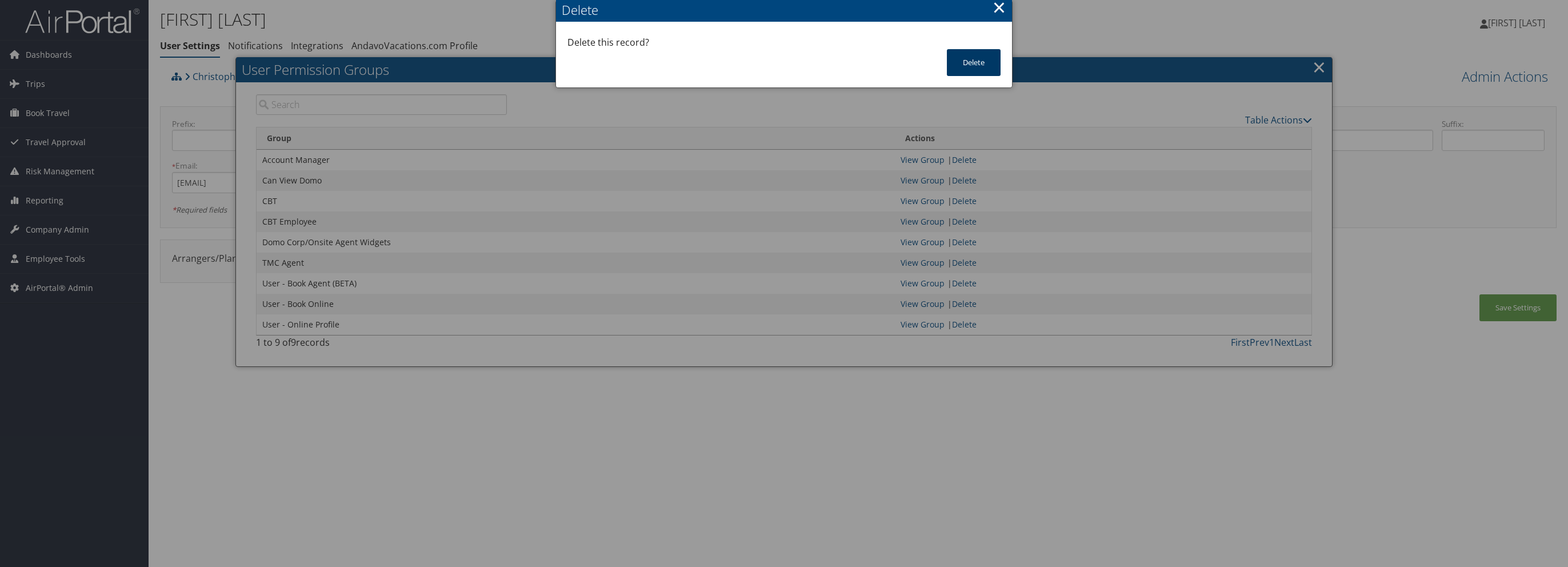 click on "Delete" at bounding box center [974, 62] 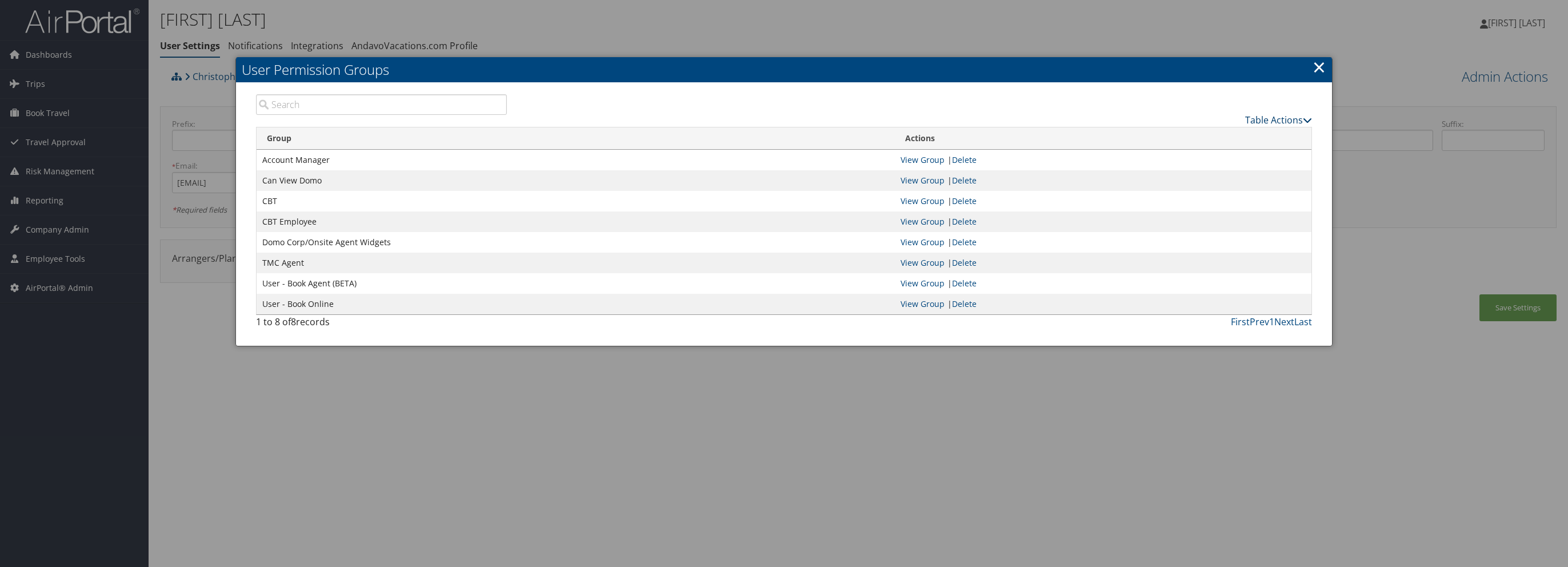 click on "Table Actions" at bounding box center (1278, 120) 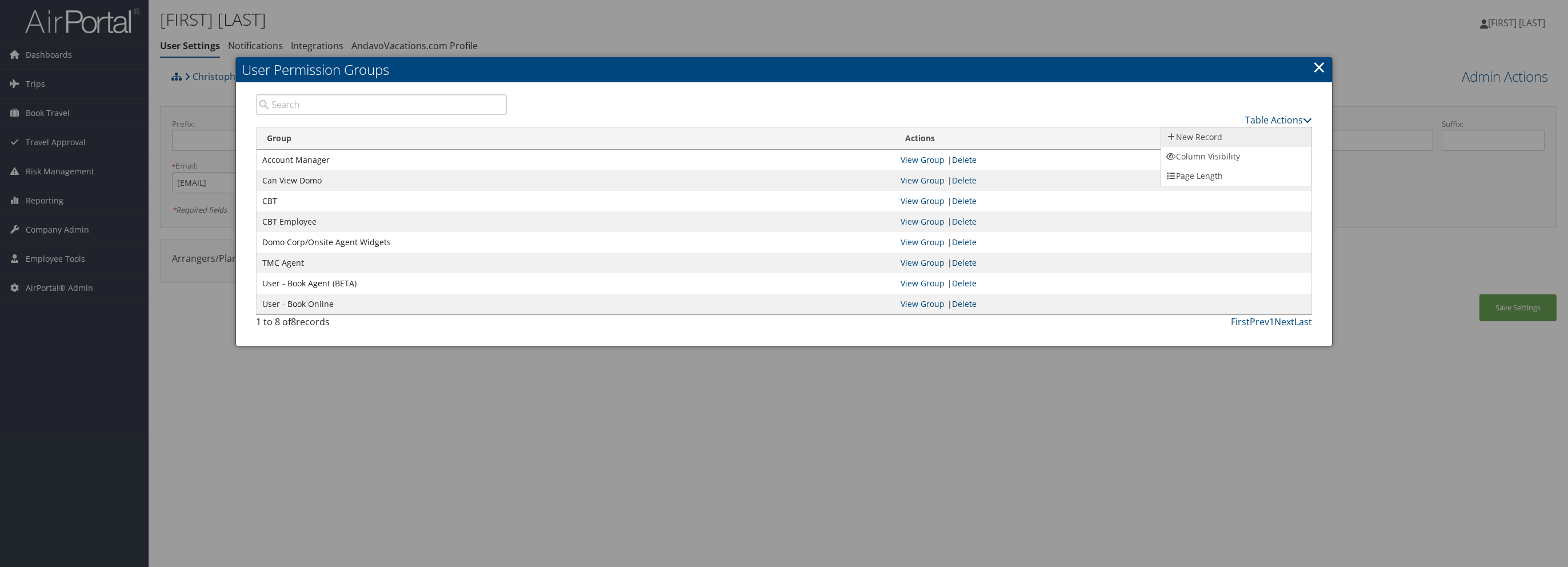 click on "New Record" at bounding box center [1236, 137] 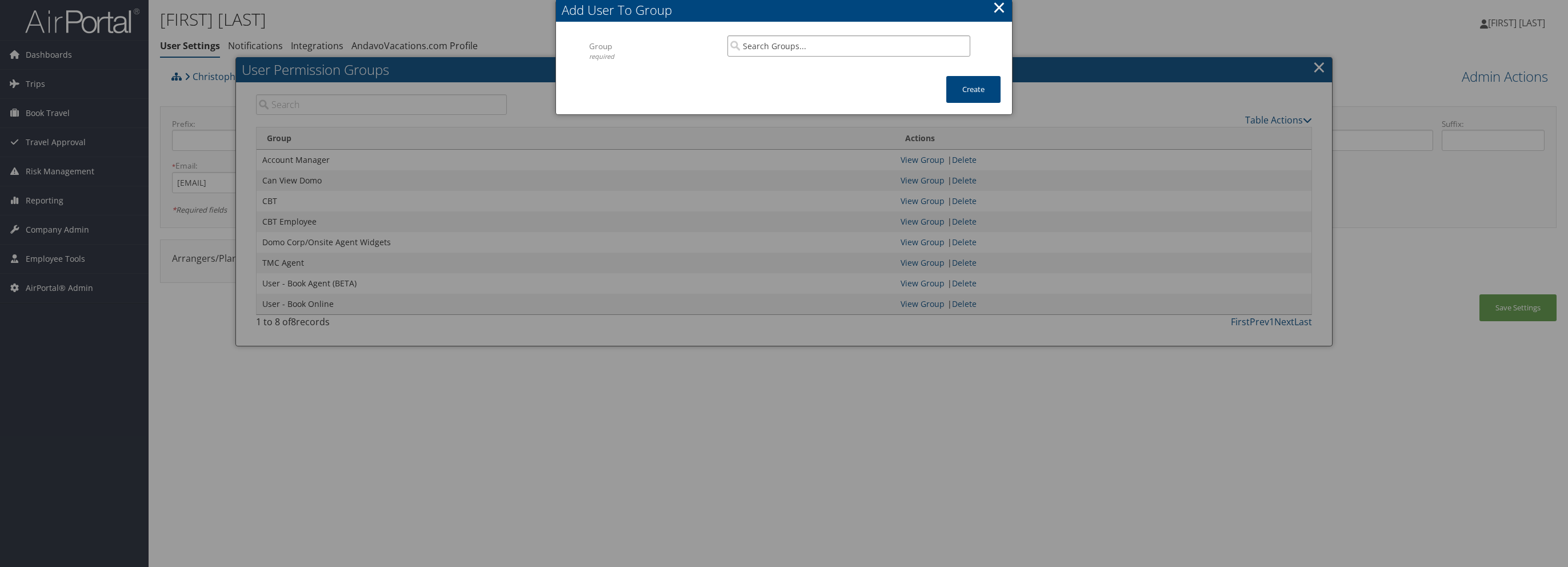 click at bounding box center (849, 46) 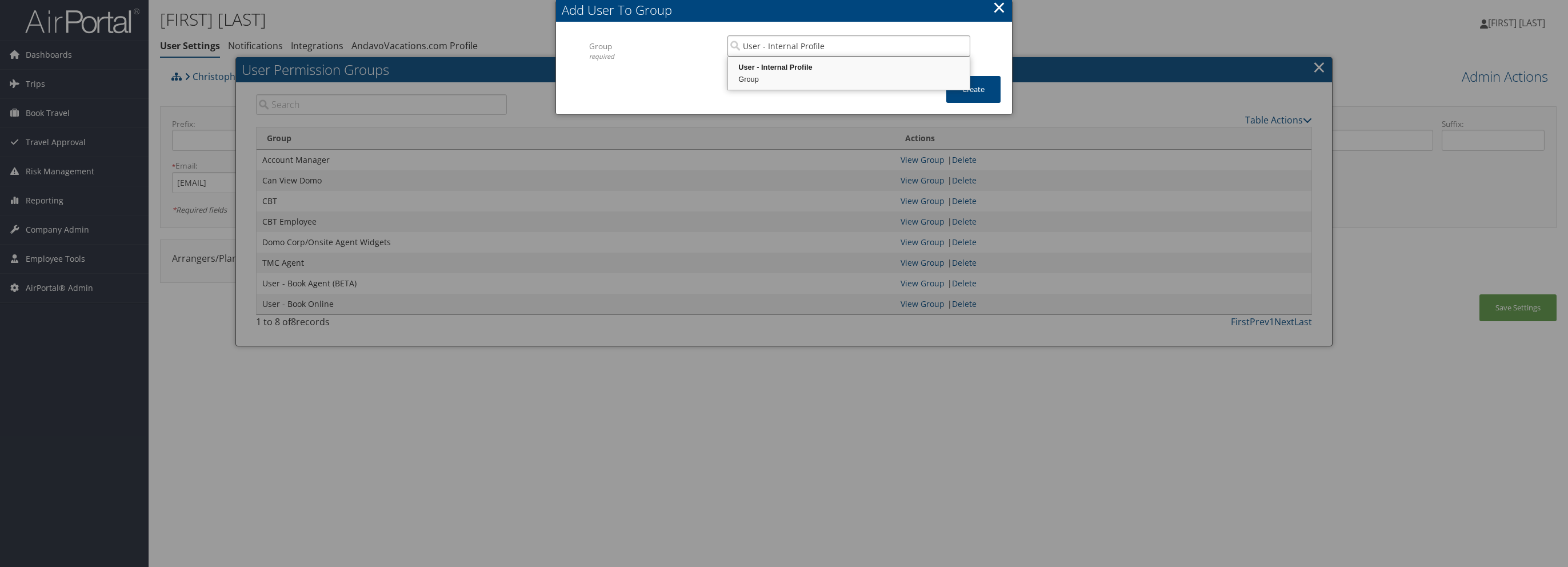 click on "User - Internal Profile" at bounding box center [849, 67] 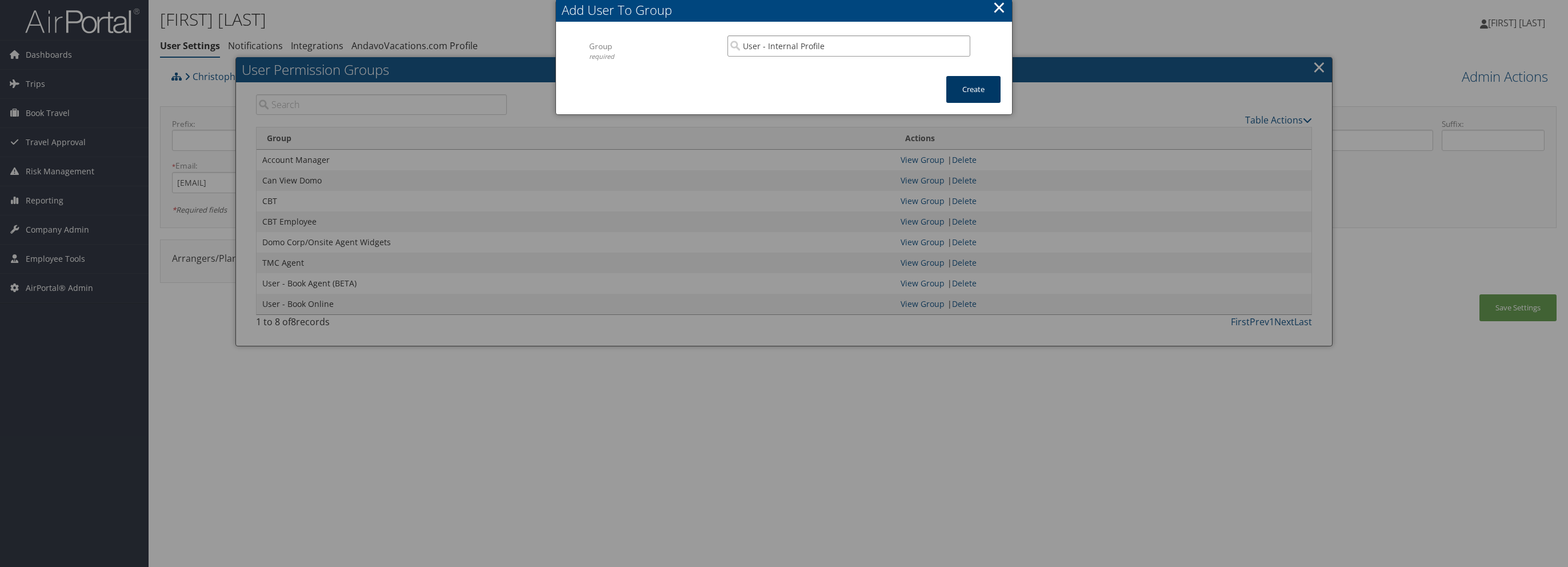 type on "User - Internal Profile" 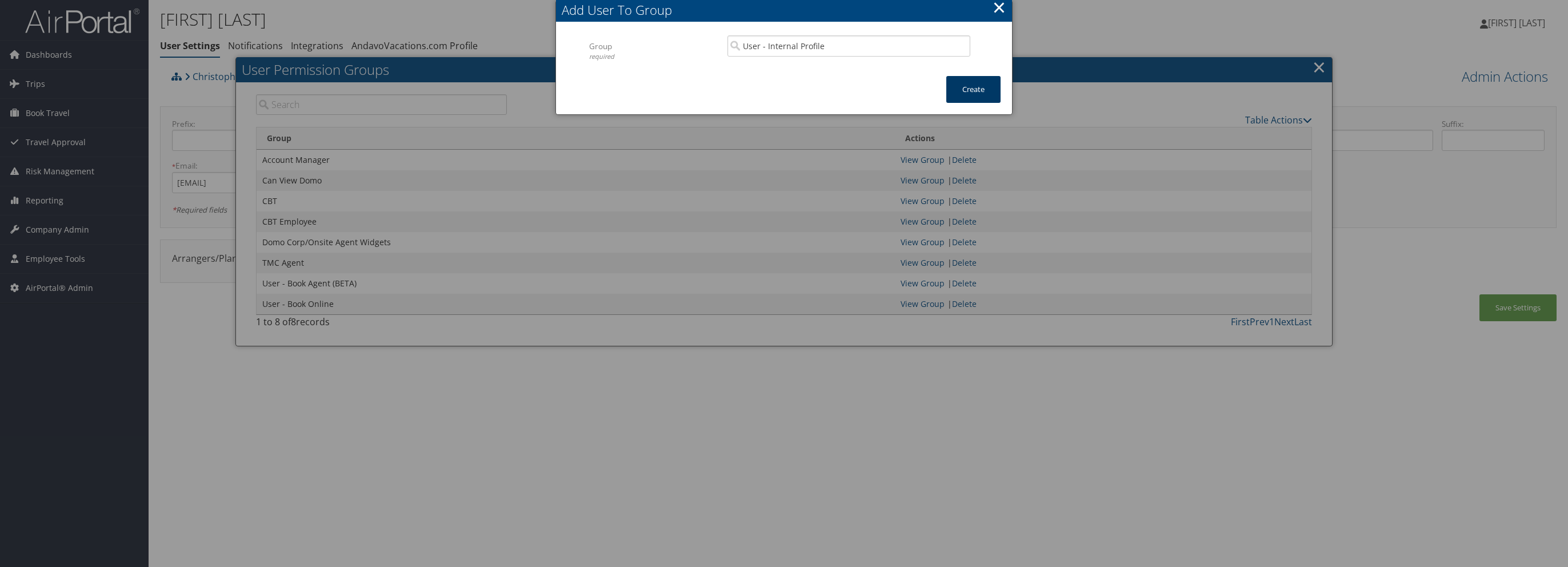 click on "Create" at bounding box center (973, 89) 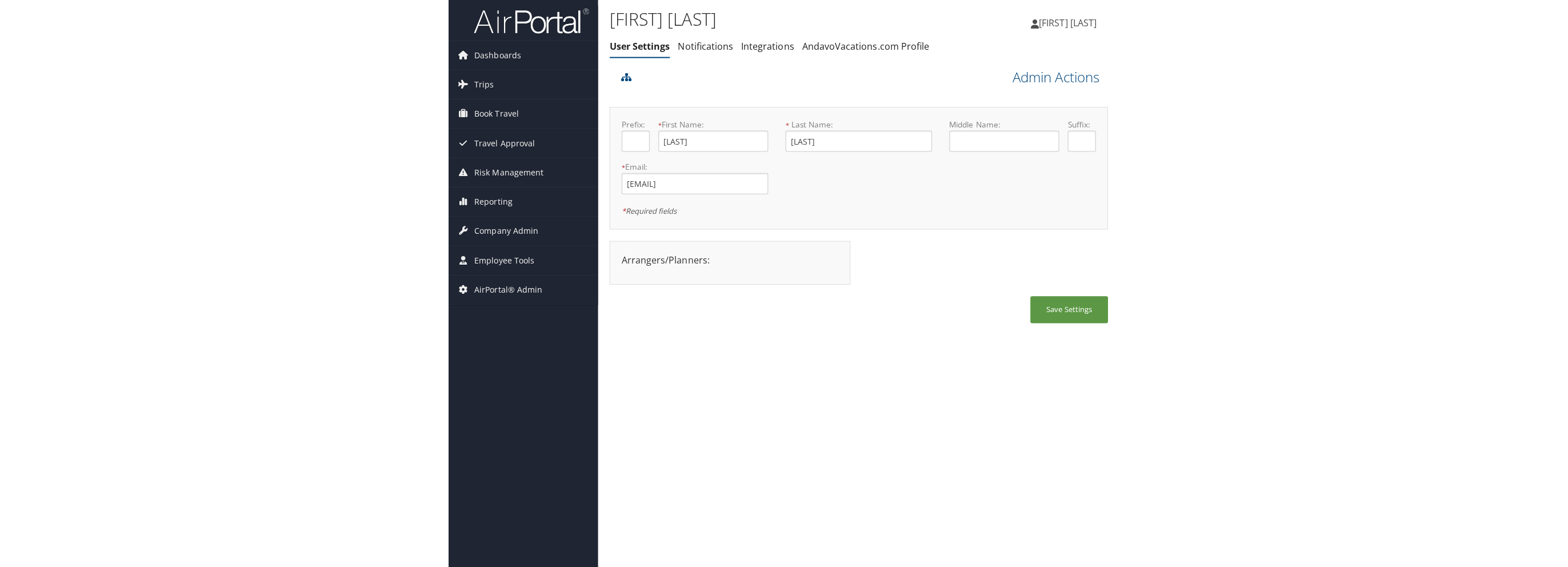 scroll, scrollTop: 0, scrollLeft: 0, axis: both 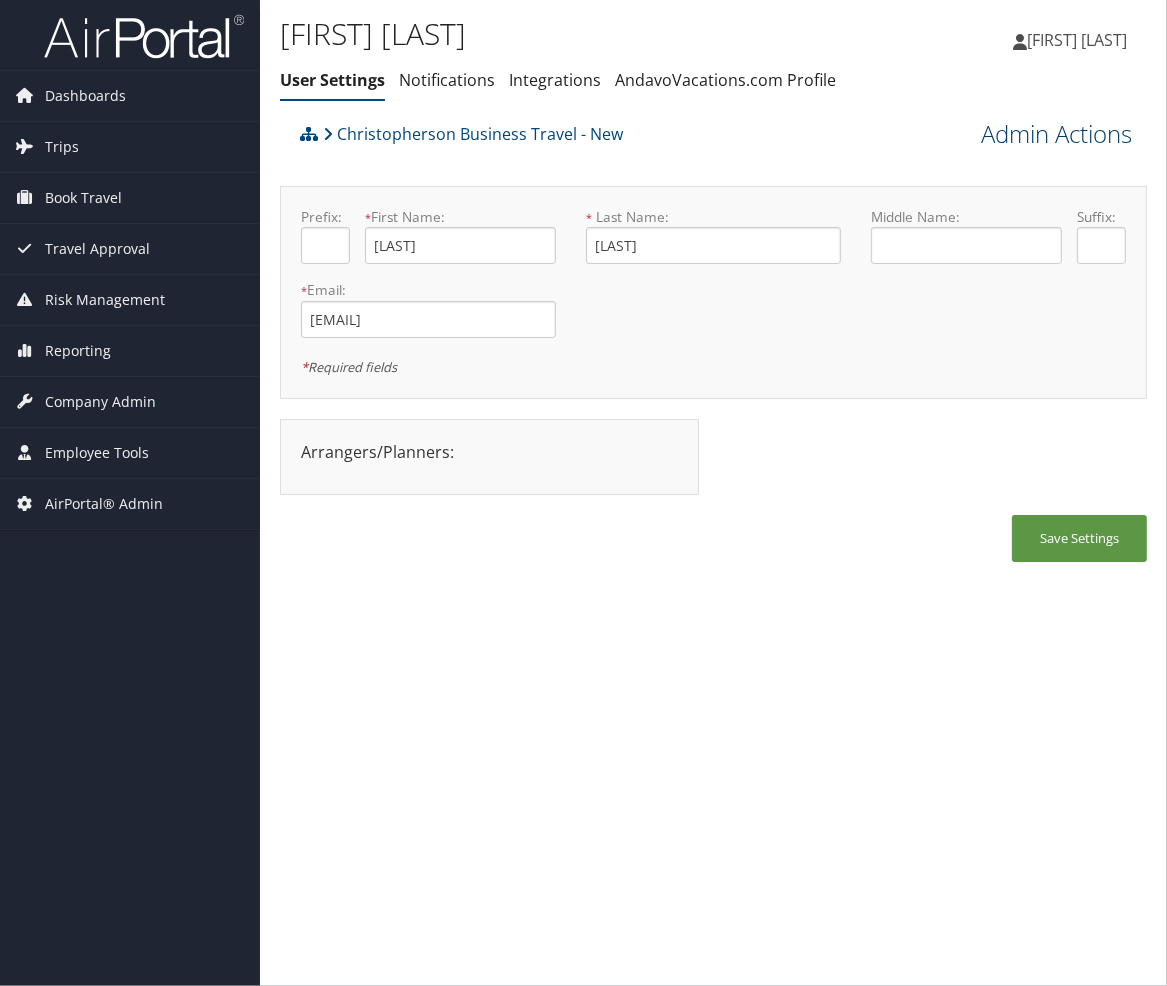 click on "Admin Actions" at bounding box center [1056, 134] 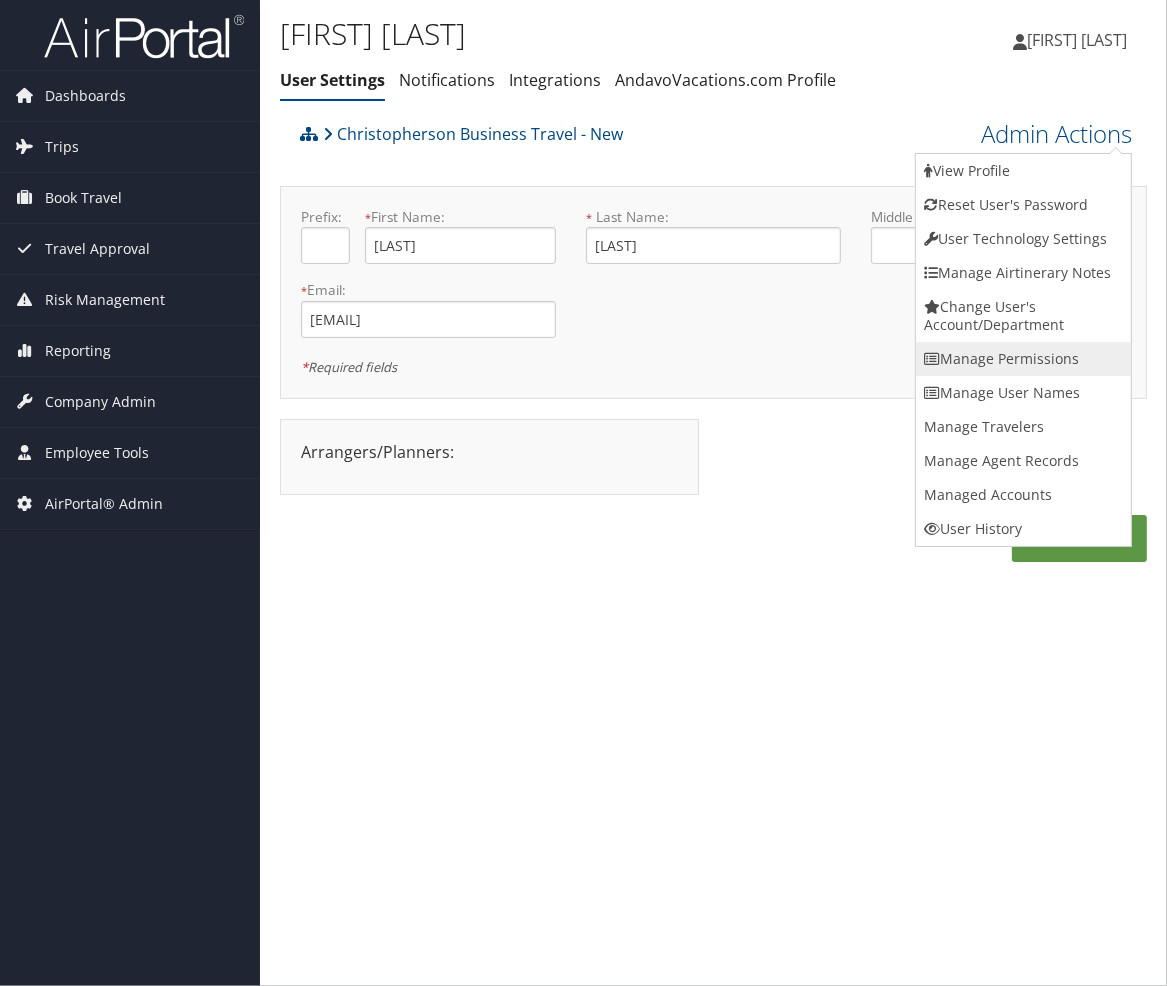 click on "Manage Permissions" at bounding box center [1023, 359] 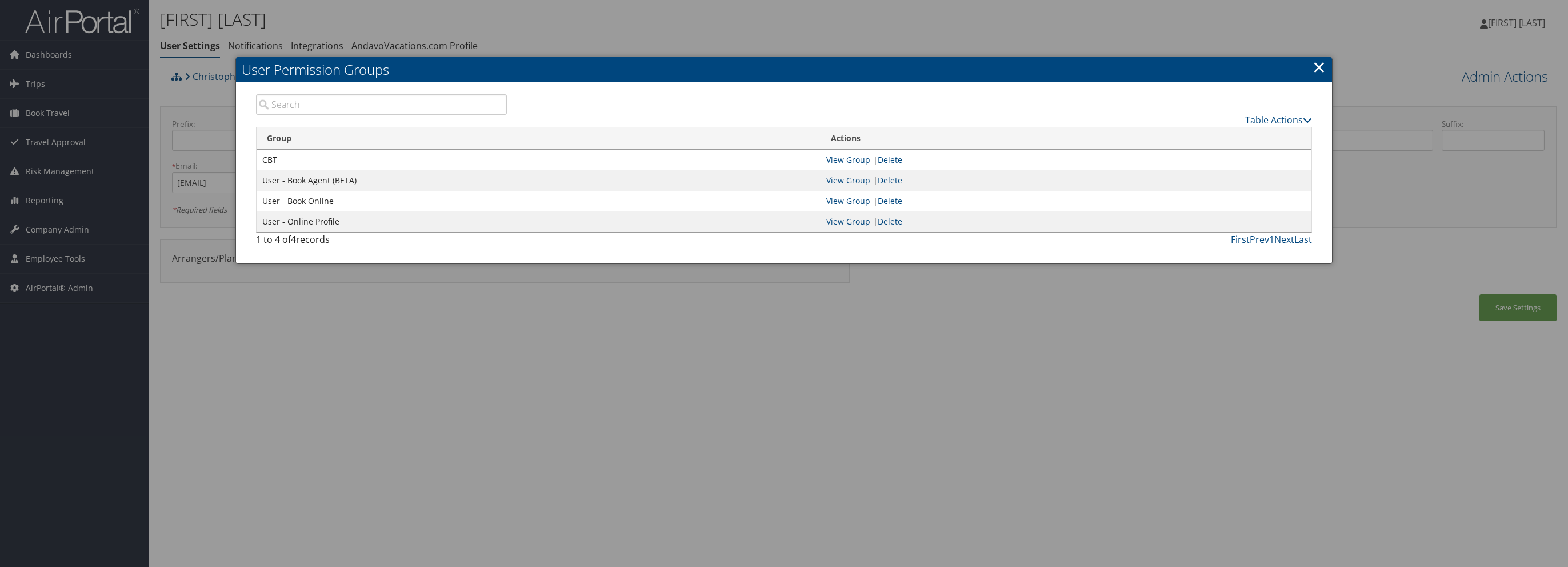 click on "Table Actions" at bounding box center (918, 110) 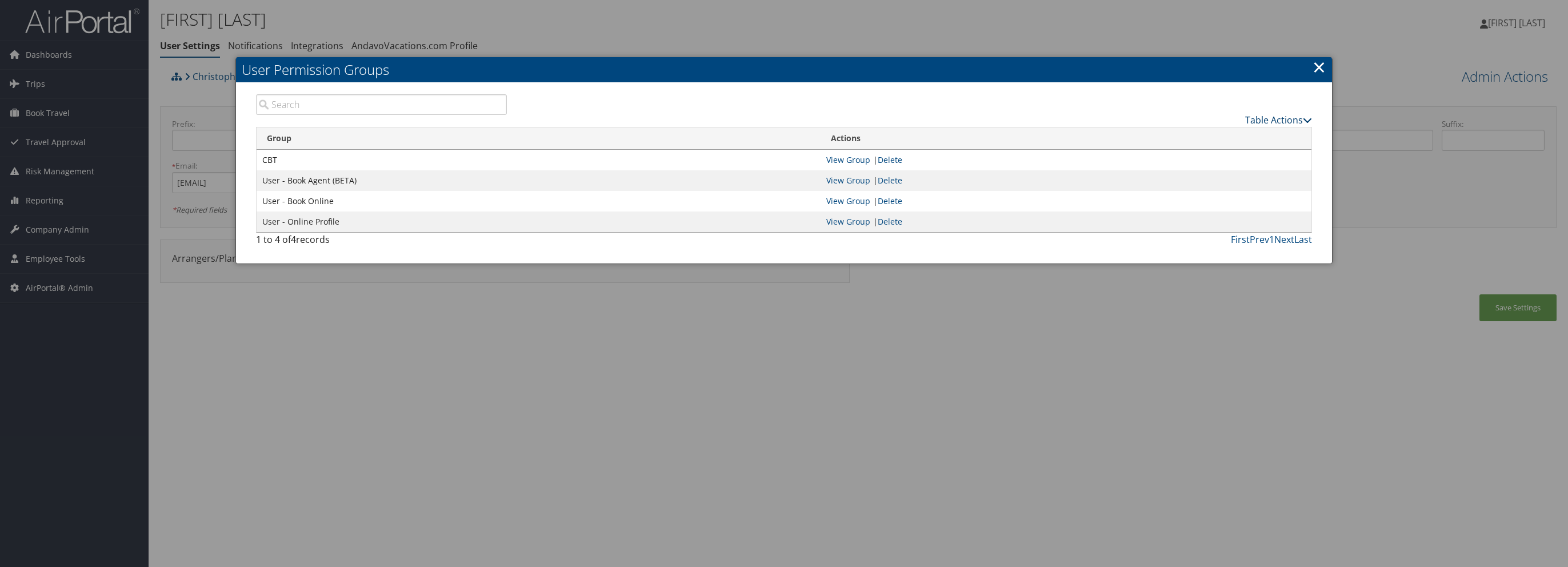 click on "Table Actions" at bounding box center (1278, 120) 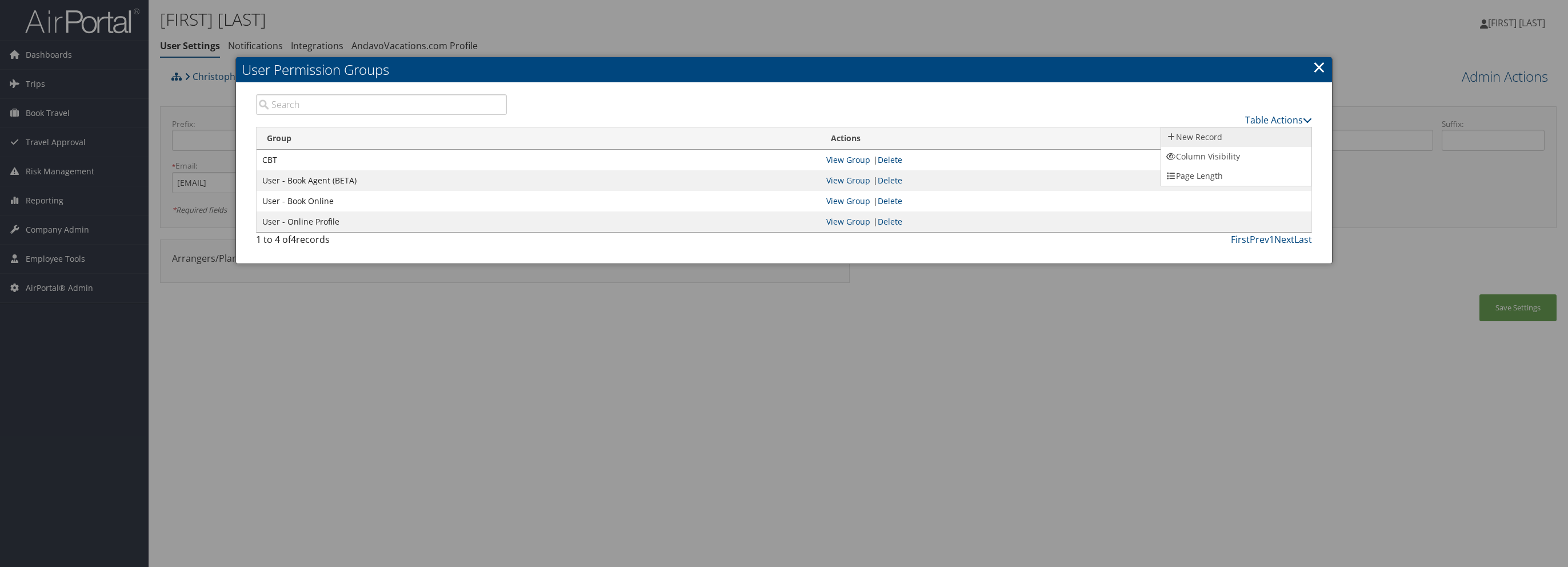click on "New Record" at bounding box center [1236, 137] 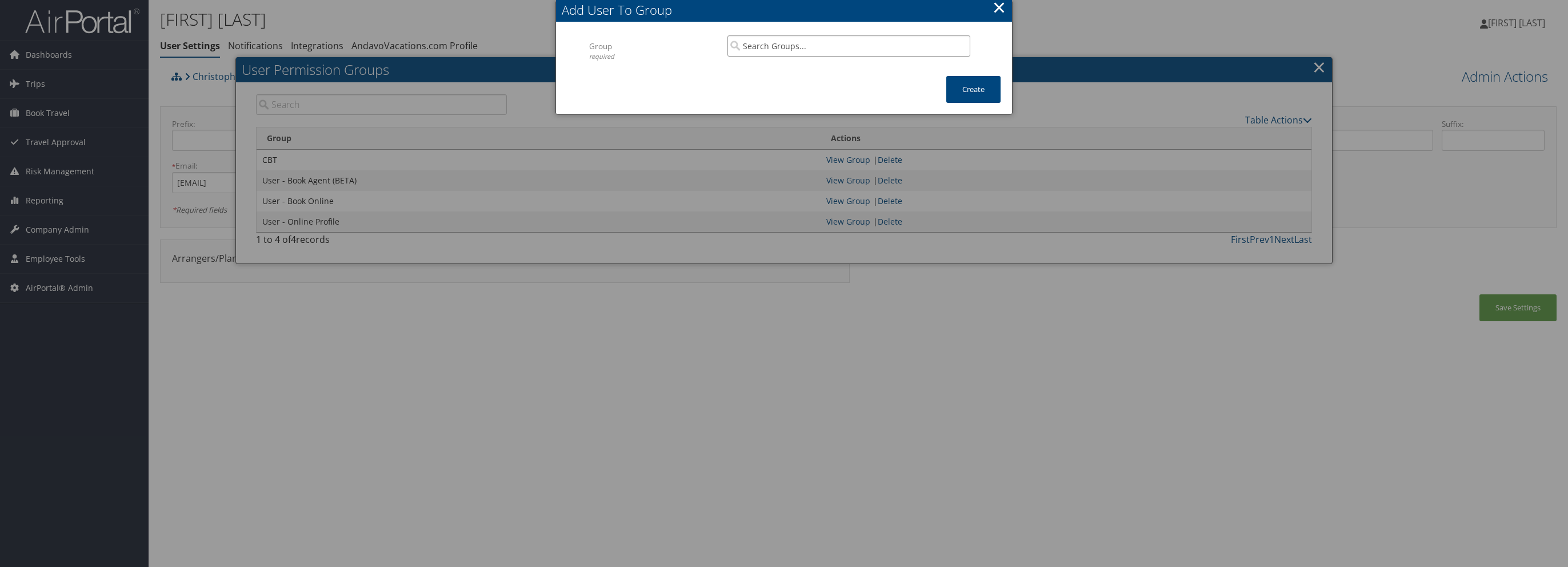 click at bounding box center [849, 46] 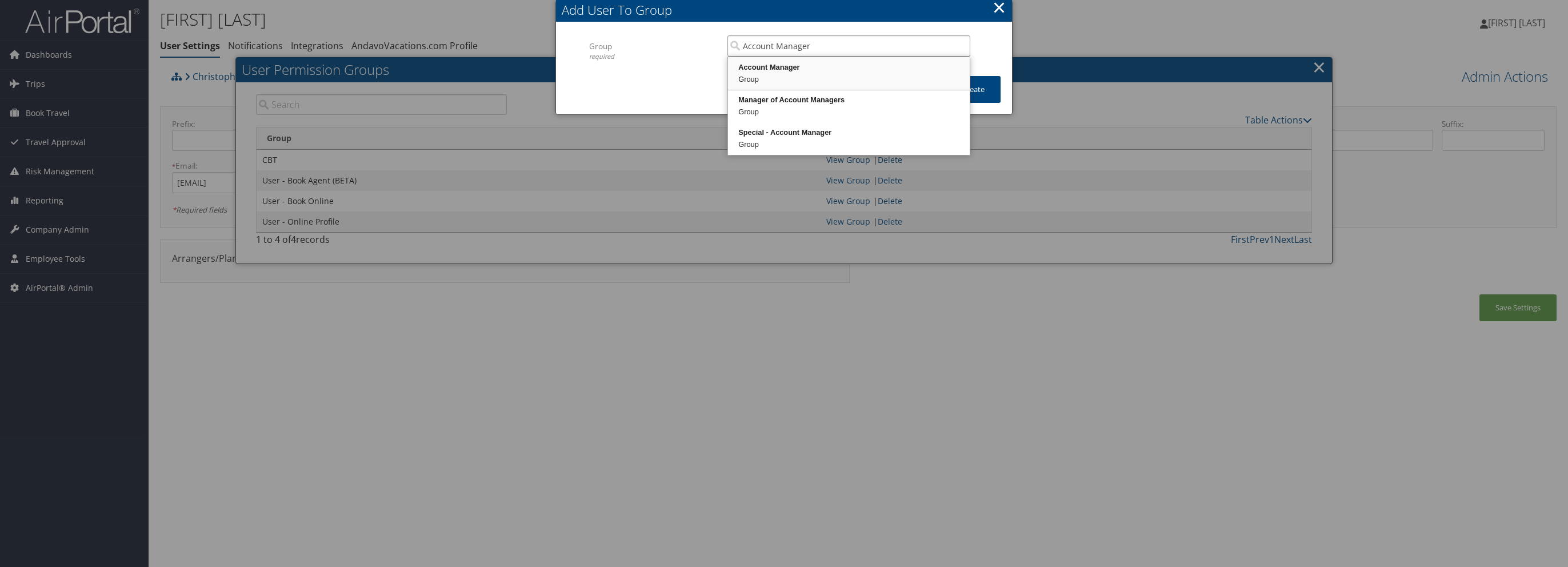 click on "Group" at bounding box center [849, 79] 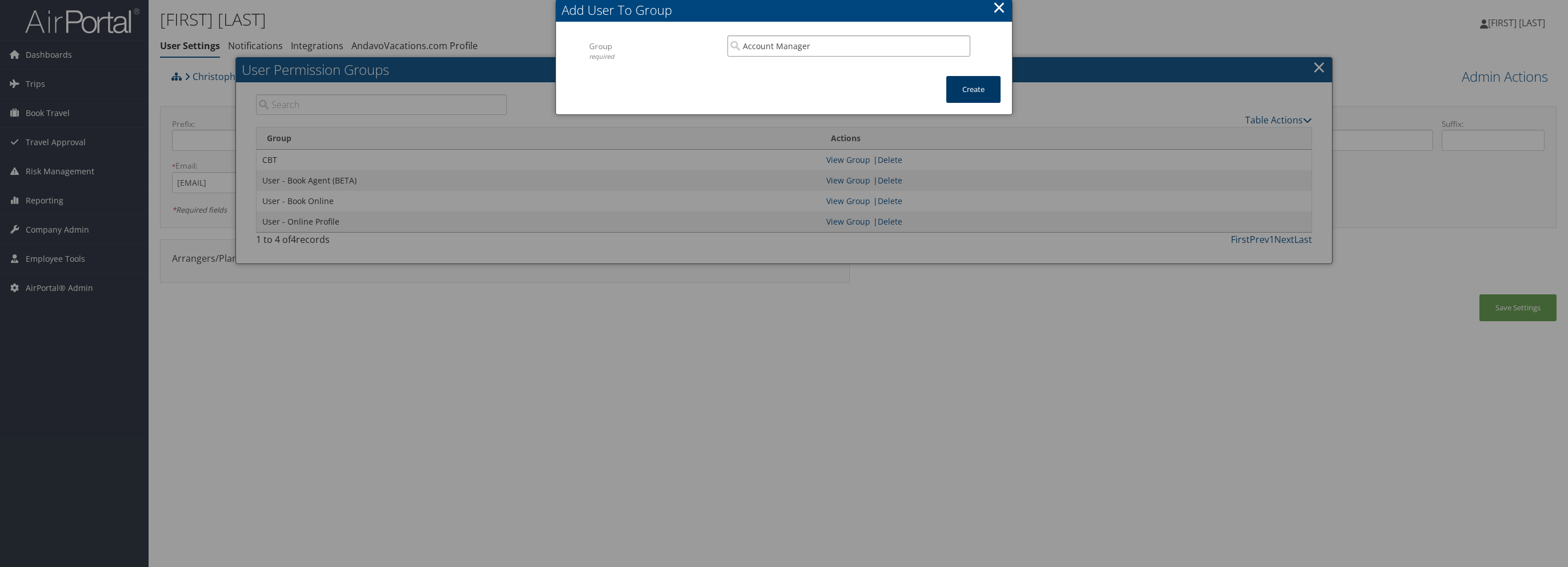 type on "Account Manager" 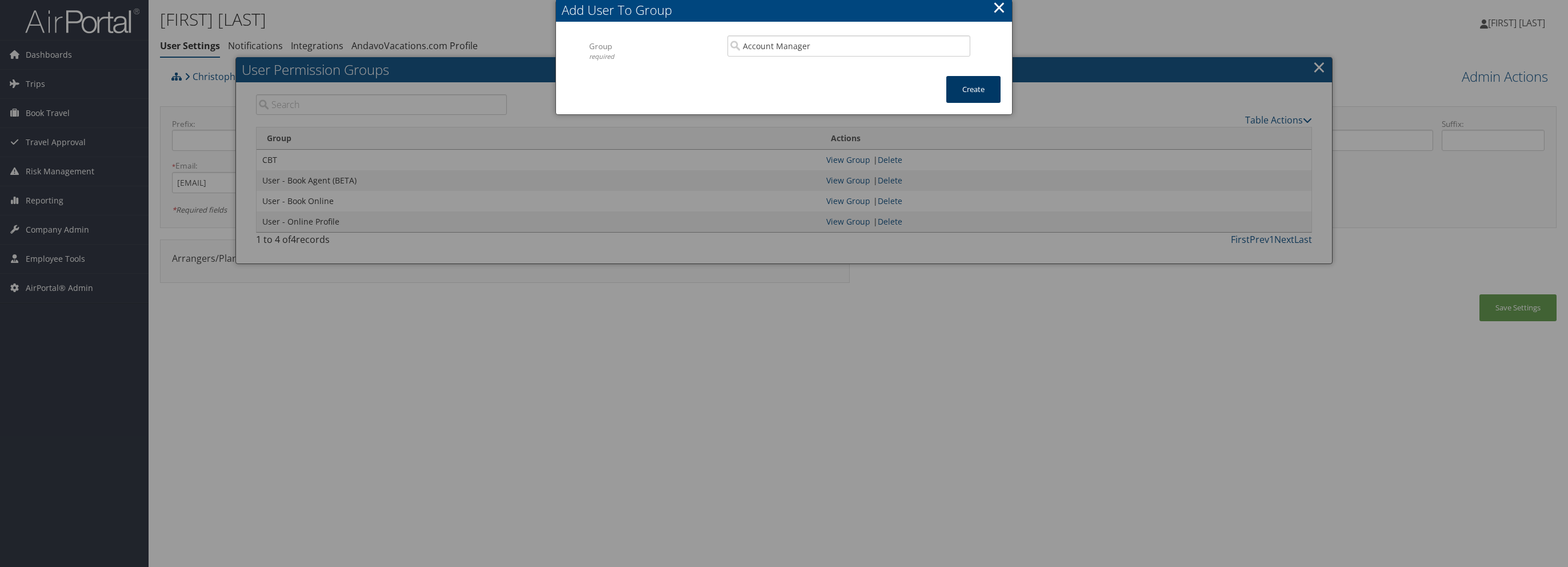 click on "Create" at bounding box center [973, 89] 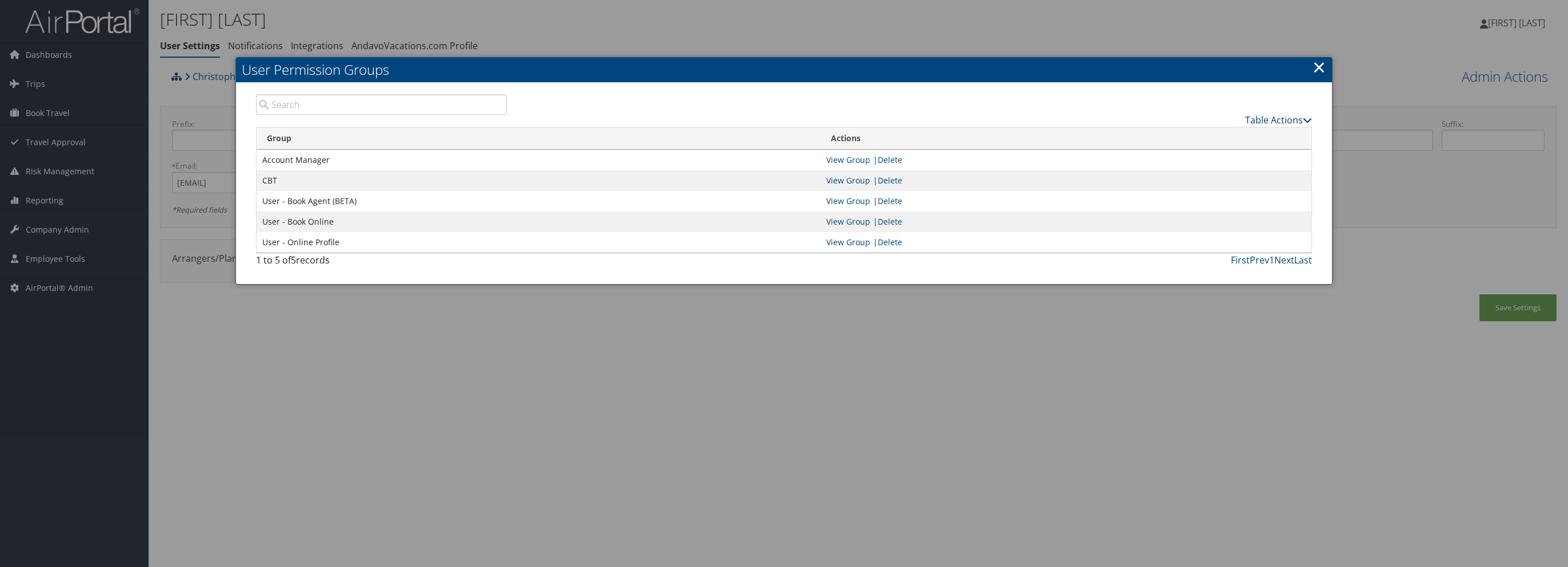 click on "Table Actions" at bounding box center (1278, 120) 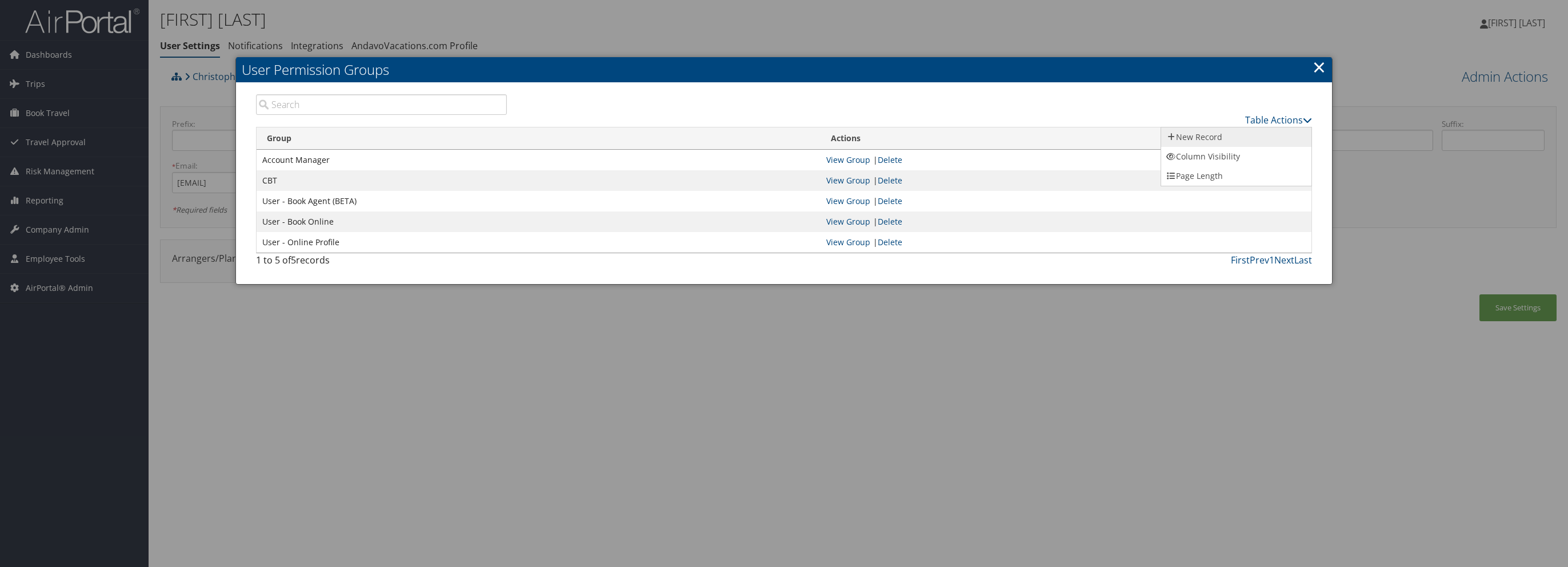 click on "New Record" at bounding box center (1236, 137) 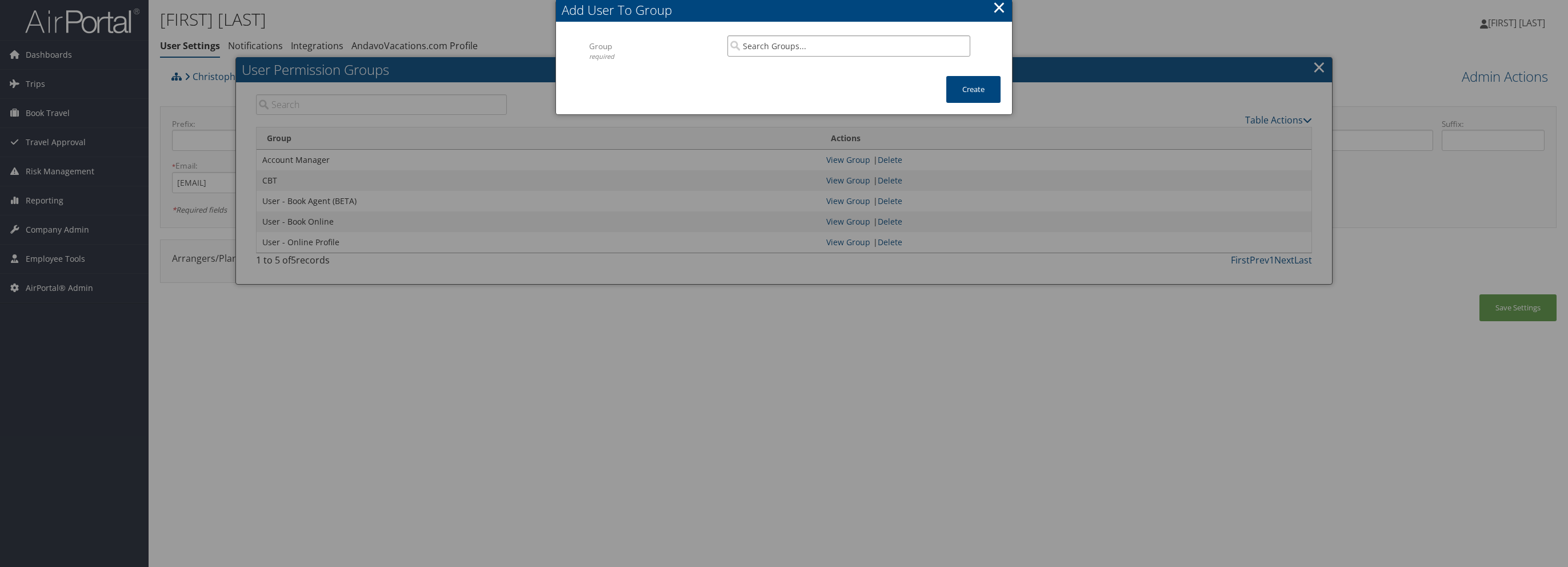 click at bounding box center [849, 46] 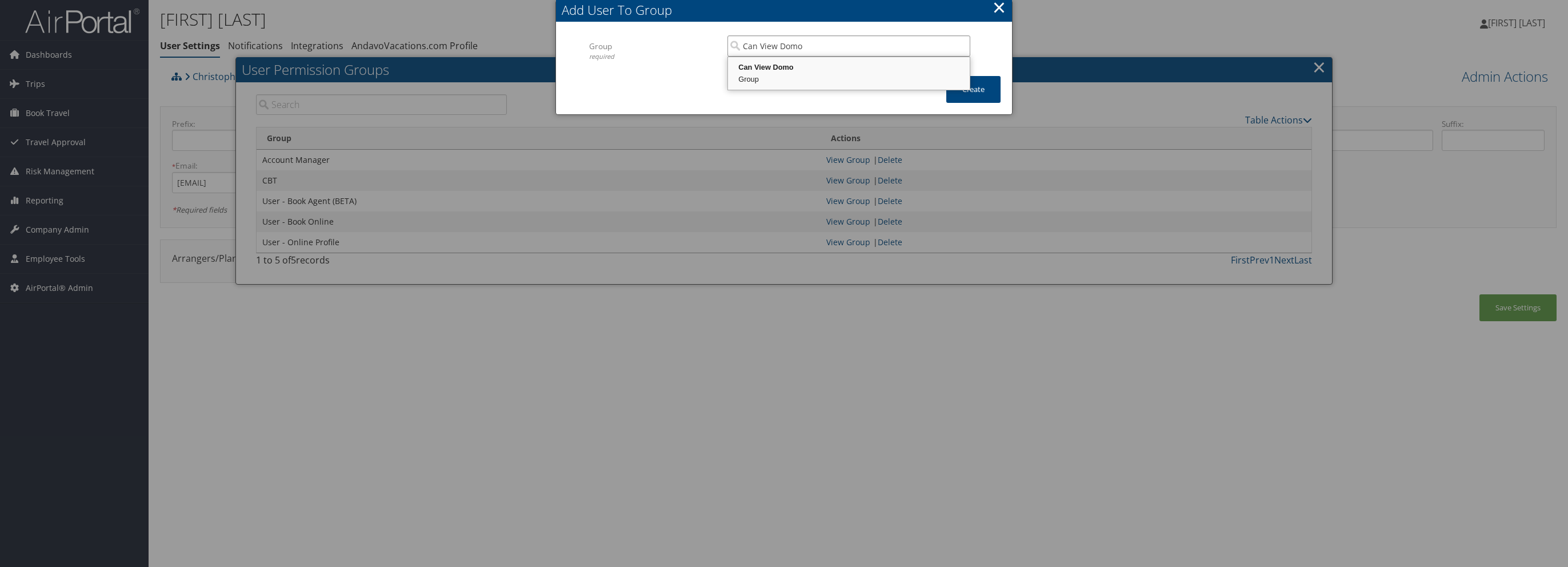 click on "Group" at bounding box center (849, 79) 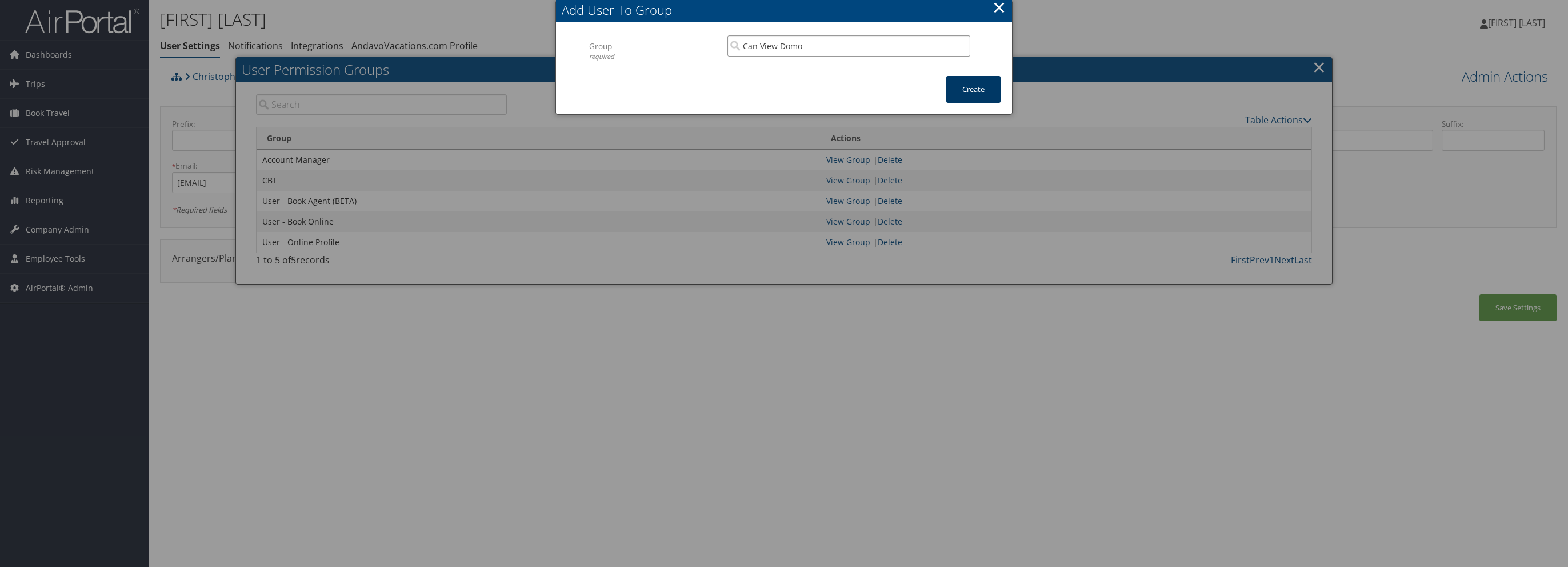 type on "Can View Domo" 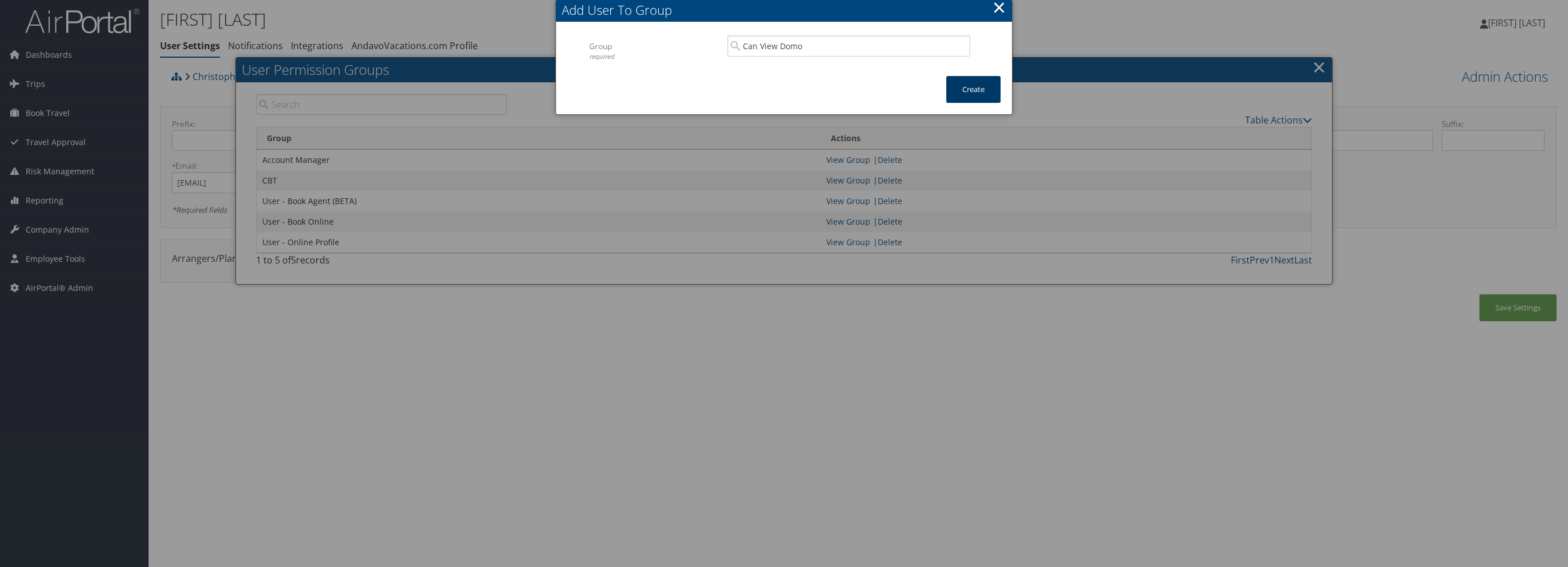 click on "Create" at bounding box center (973, 89) 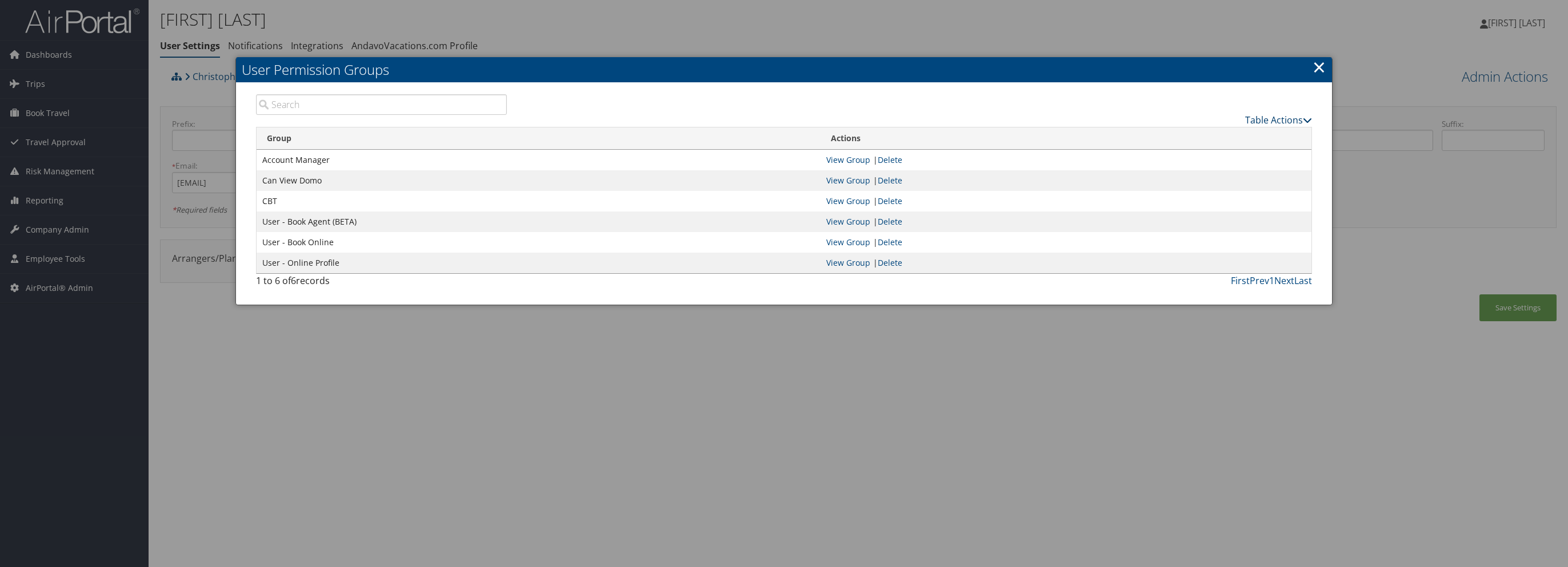 click on "Table Actions" at bounding box center [1278, 120] 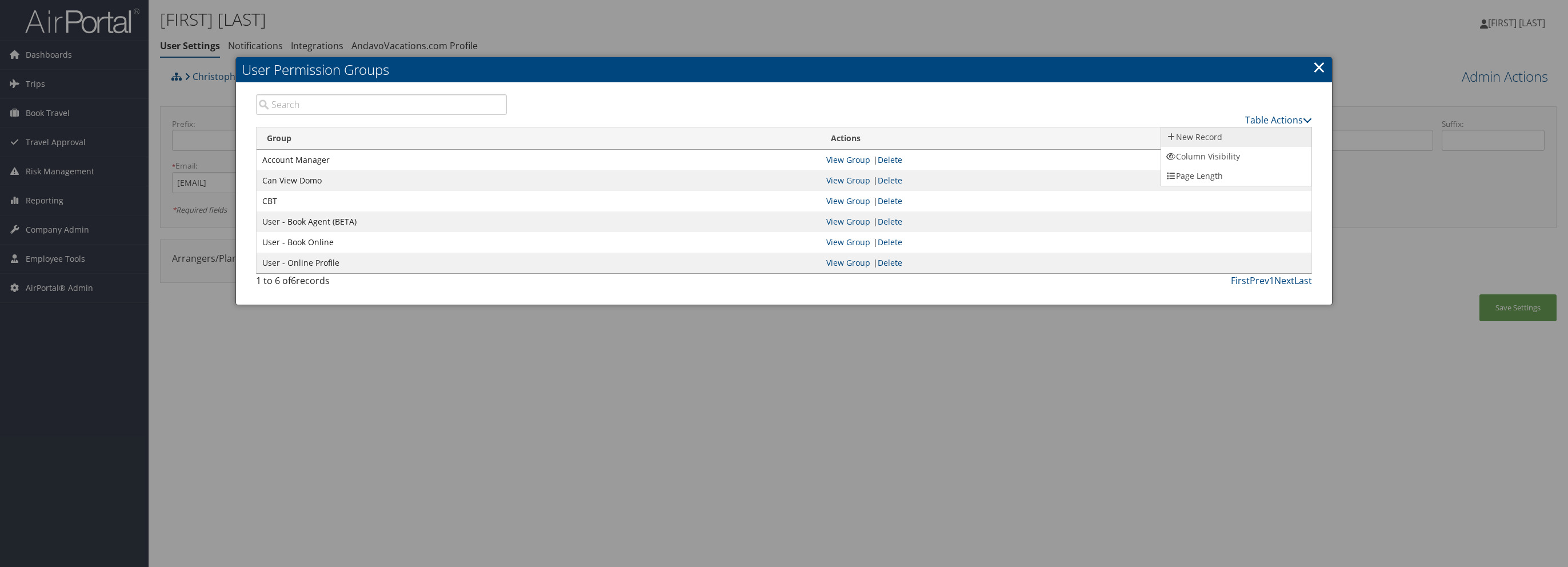 click on "New Record" at bounding box center (1236, 137) 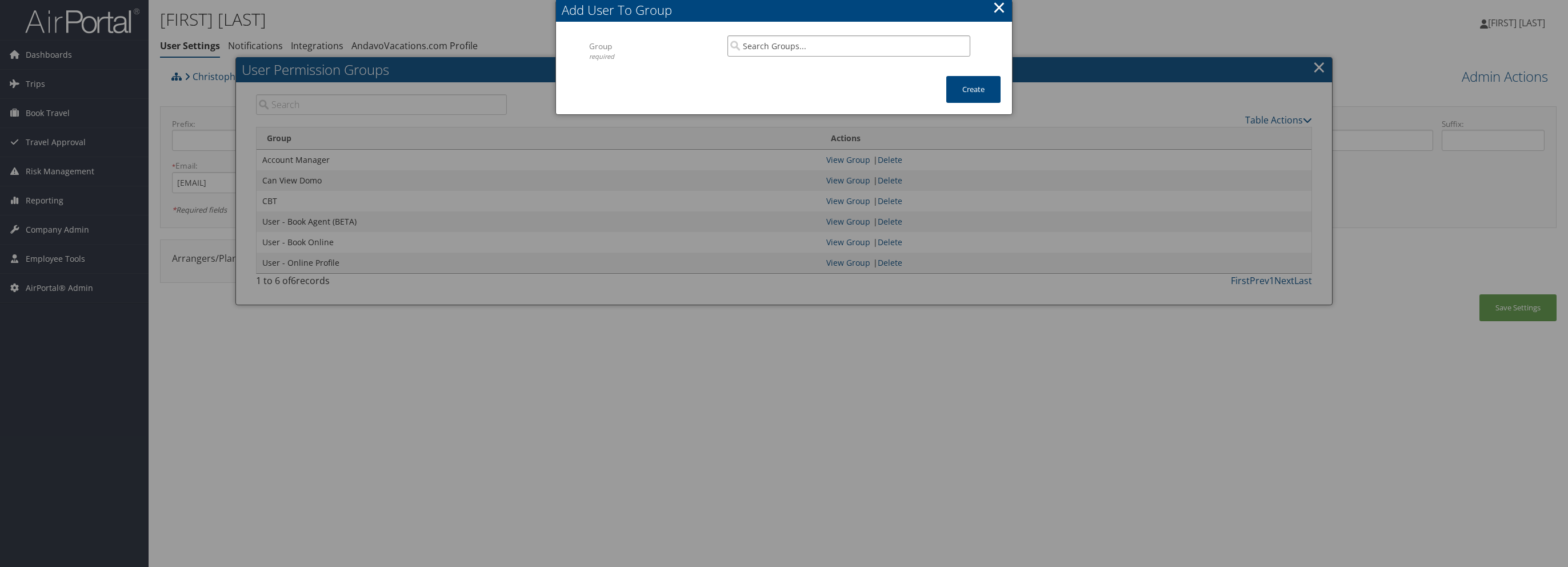 click at bounding box center [849, 46] 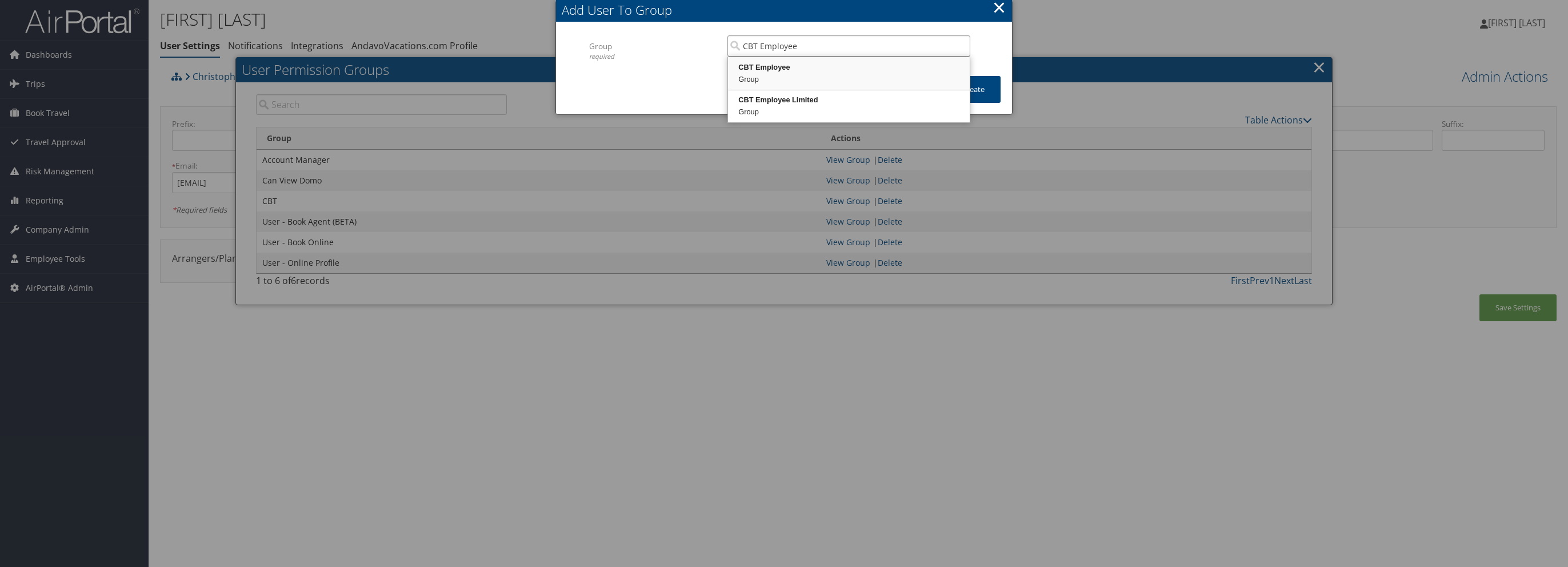 click on "CBT Employee" at bounding box center [849, 67] 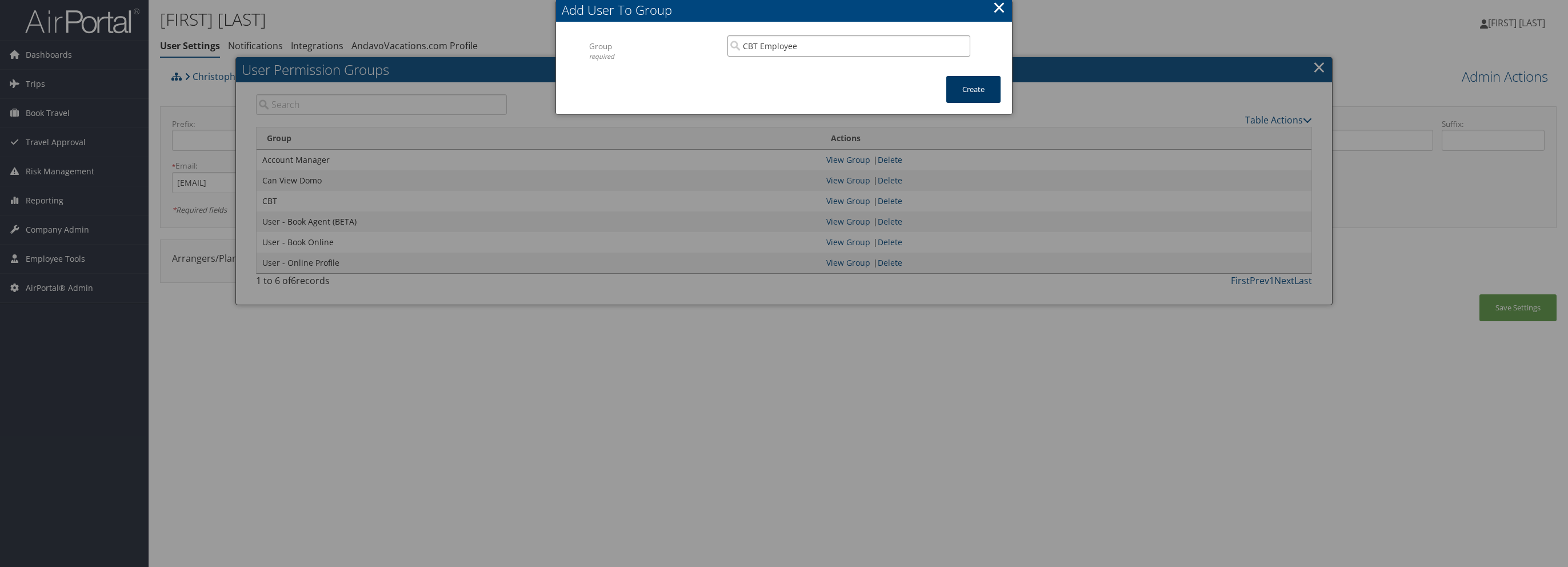 type on "CBT Employee" 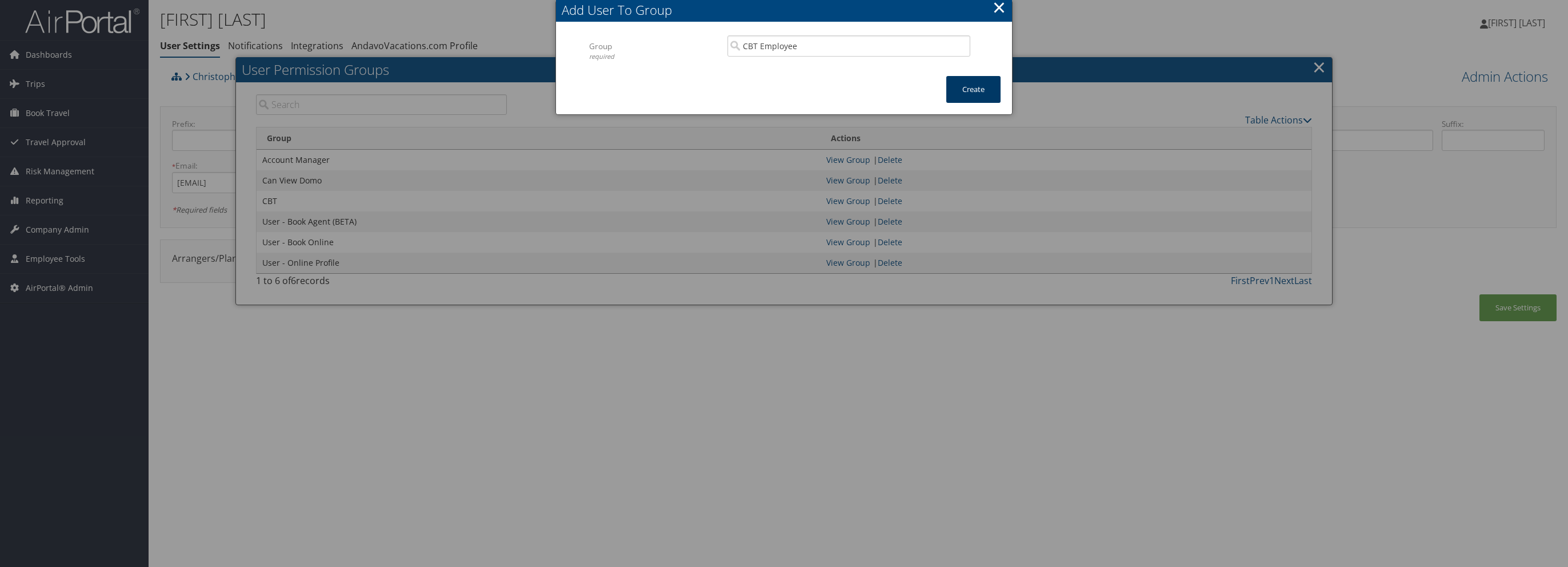 click on "Create" at bounding box center [973, 89] 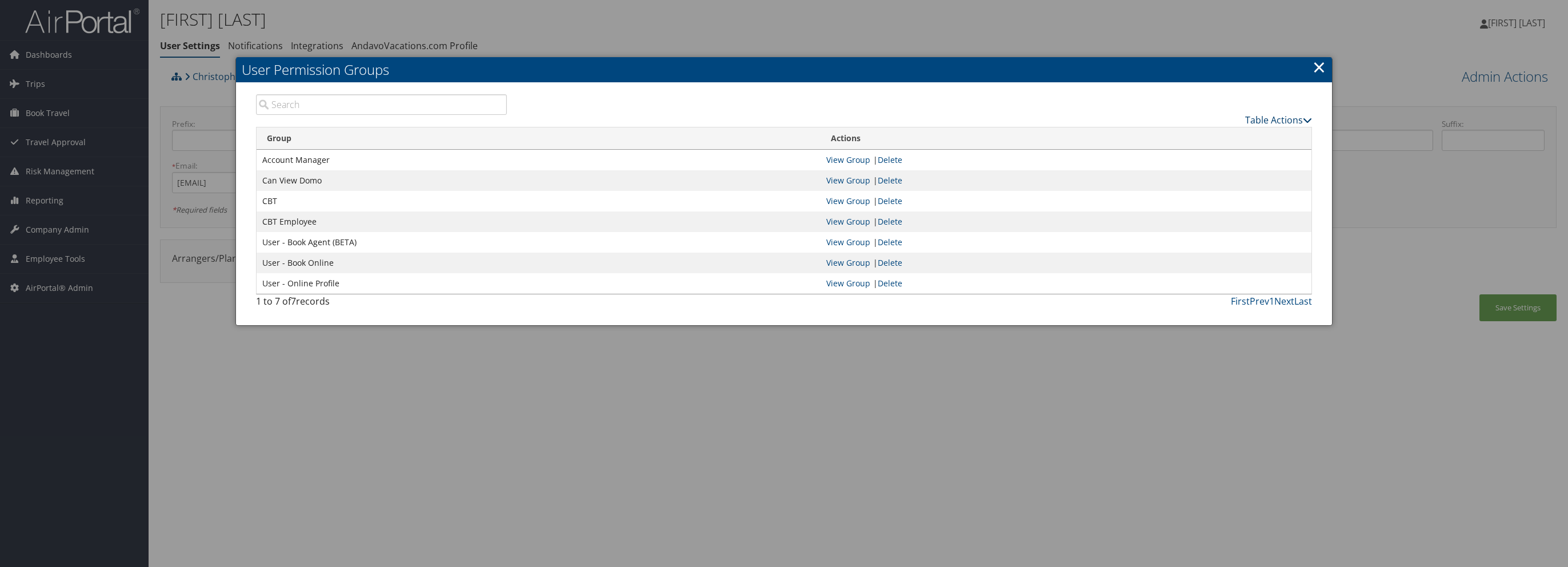 click on "Table Actions" at bounding box center [1278, 120] 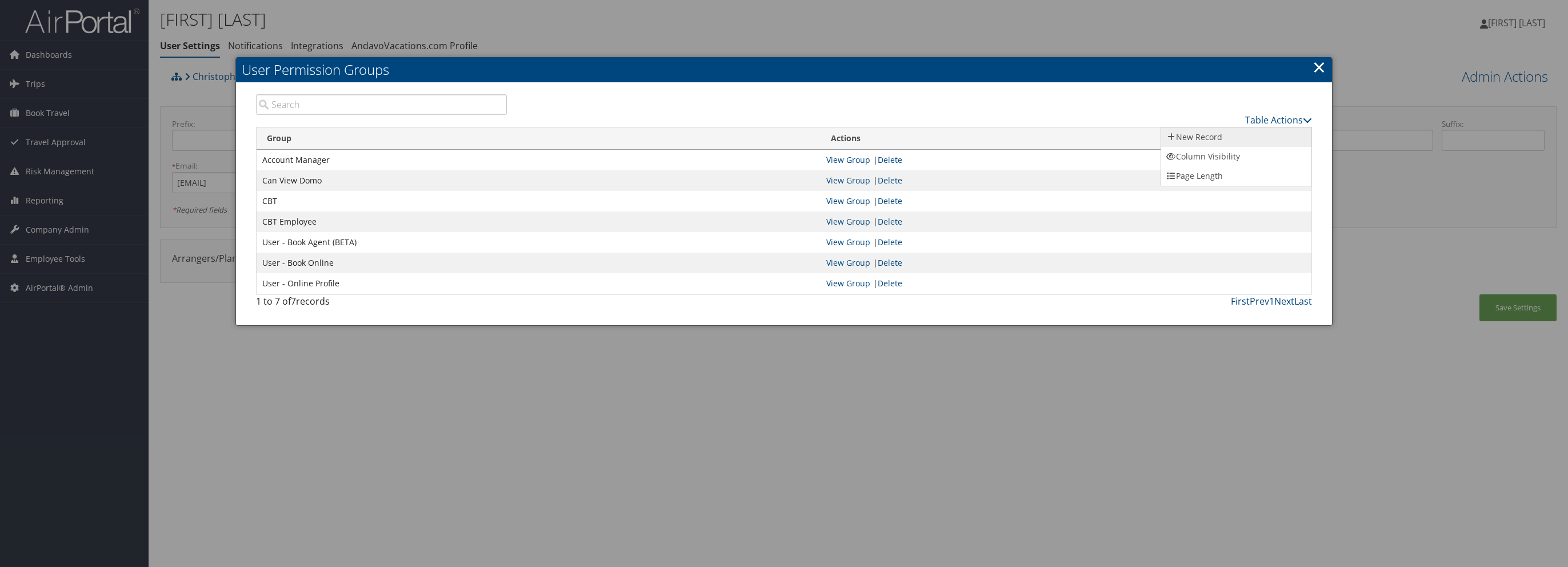 click on "New Record" at bounding box center (1236, 137) 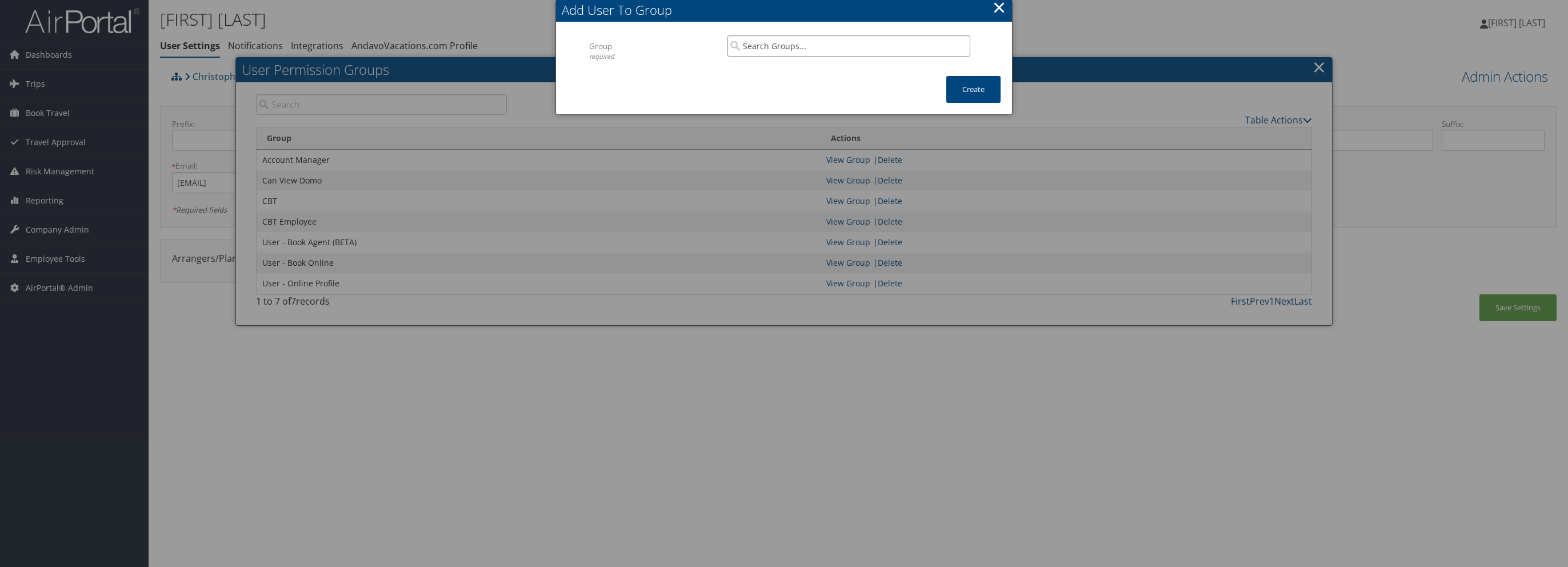 click at bounding box center [849, 46] 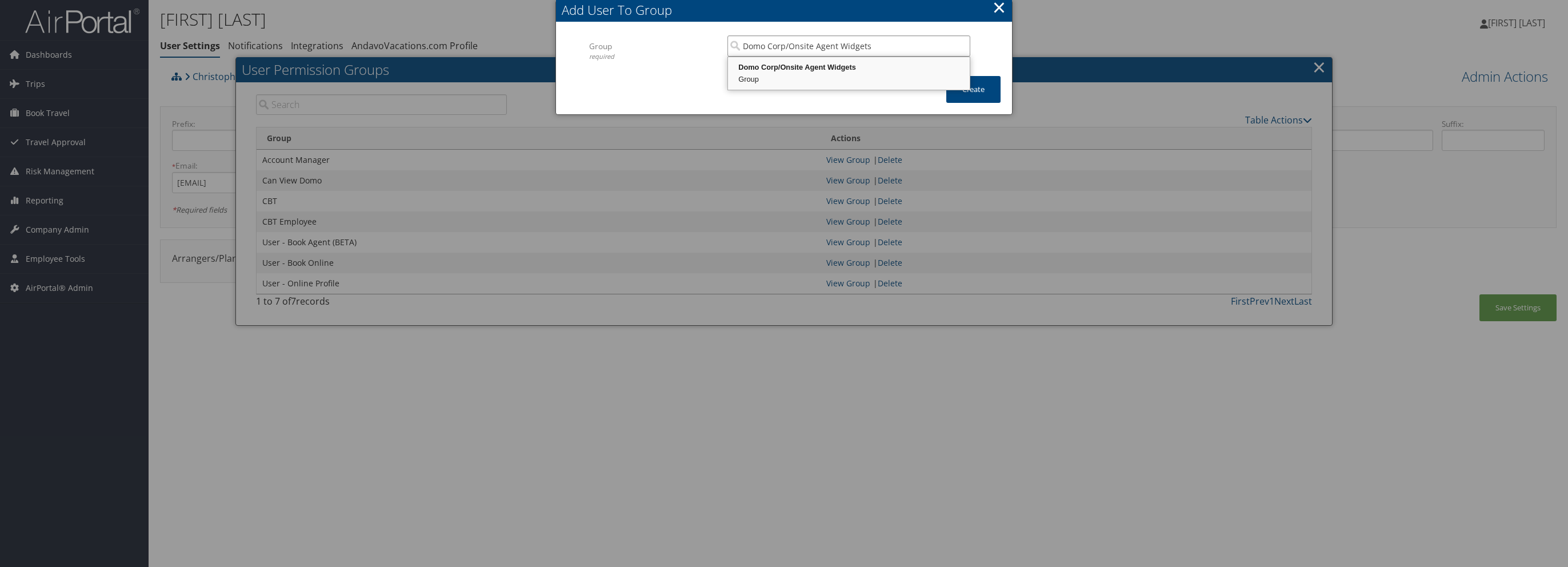 click on "Domo Corp/Onsite Agent Widgets" at bounding box center (849, 67) 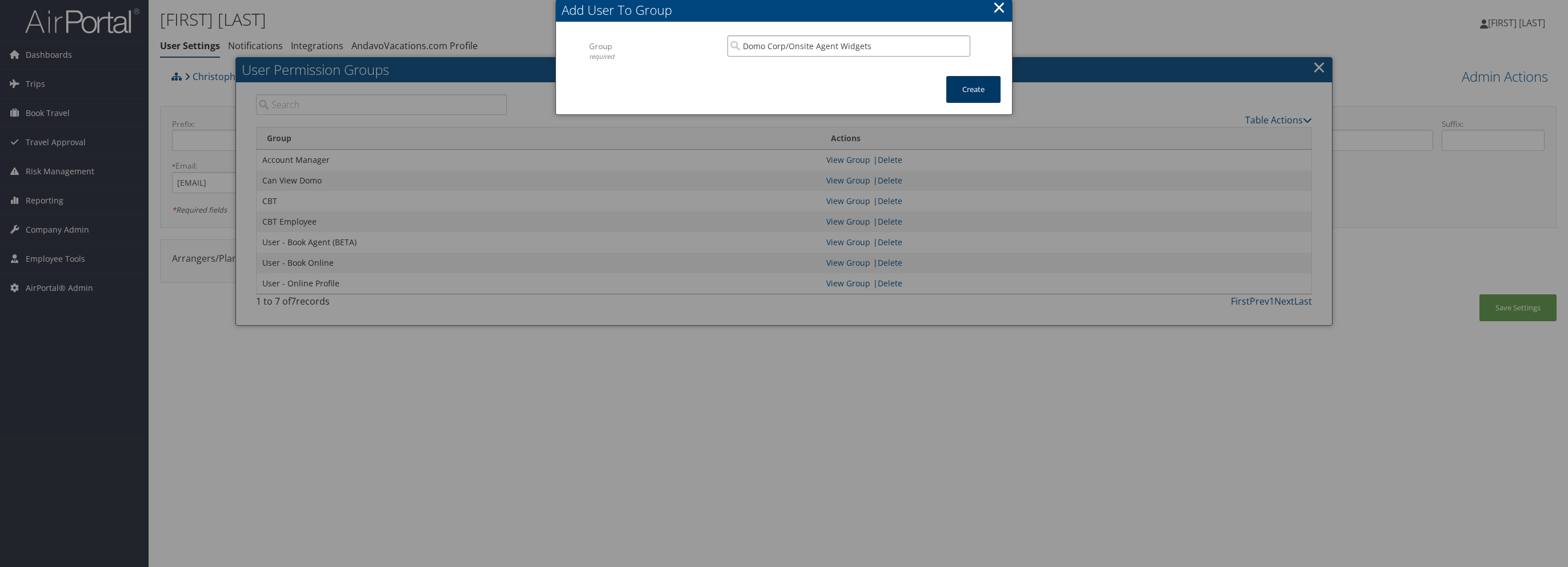 type on "Domo Corp/Onsite Agent Widgets" 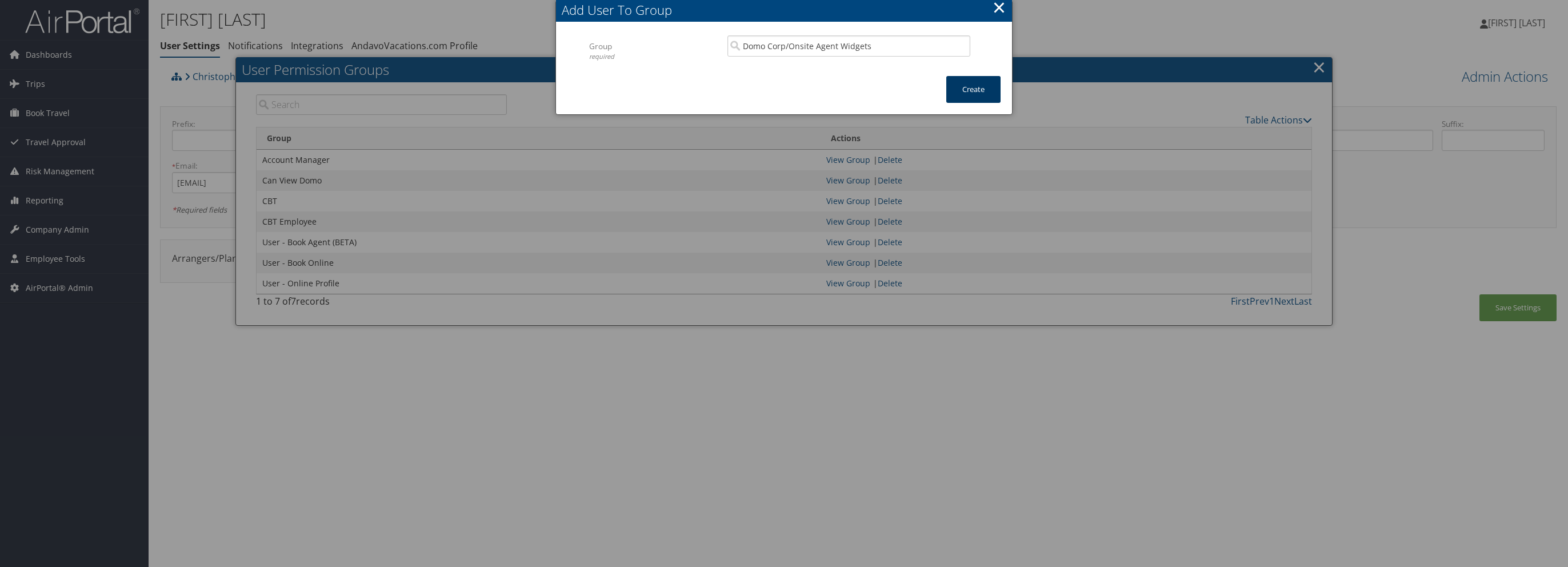click on "Create" at bounding box center (973, 89) 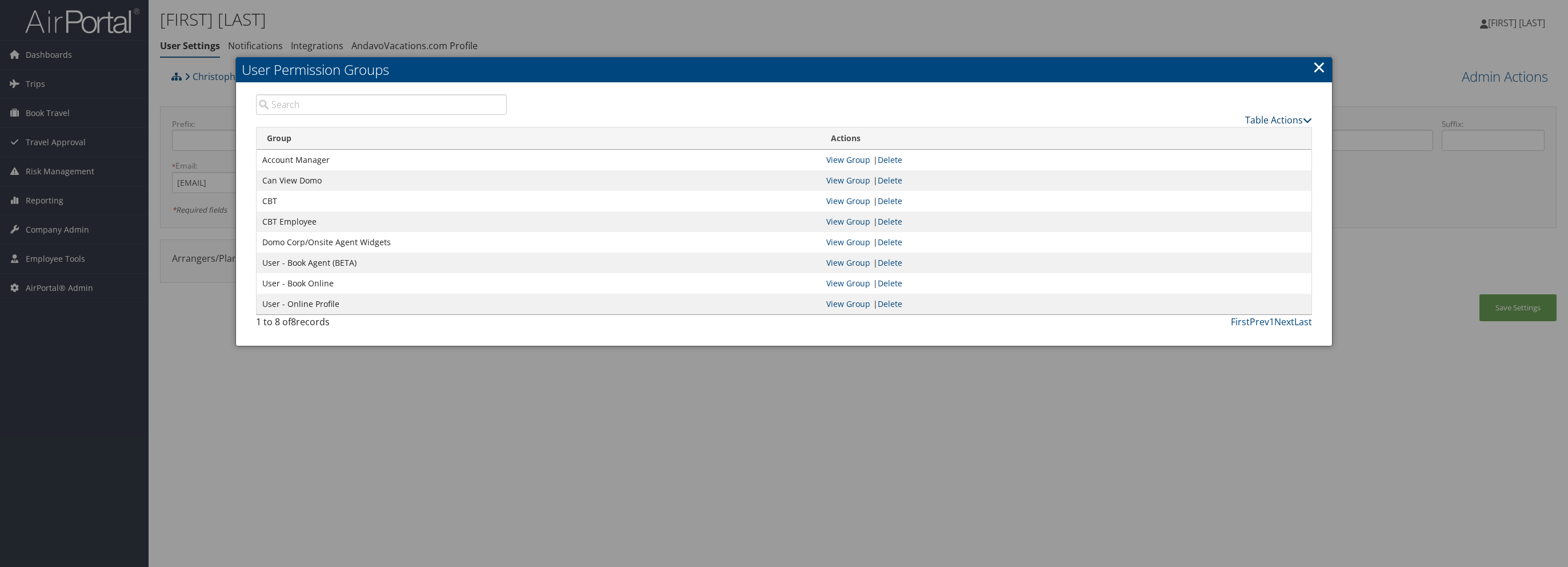 click on "Table Actions" at bounding box center [1278, 120] 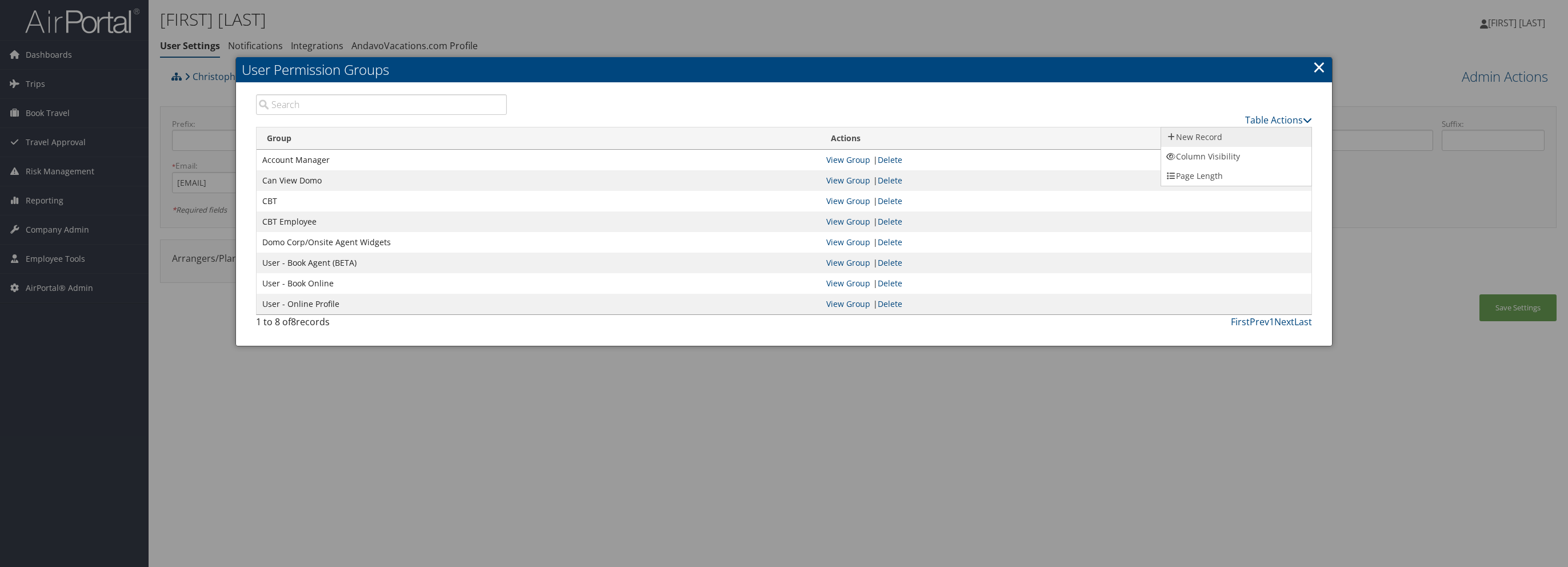 click on "New Record" at bounding box center (1236, 137) 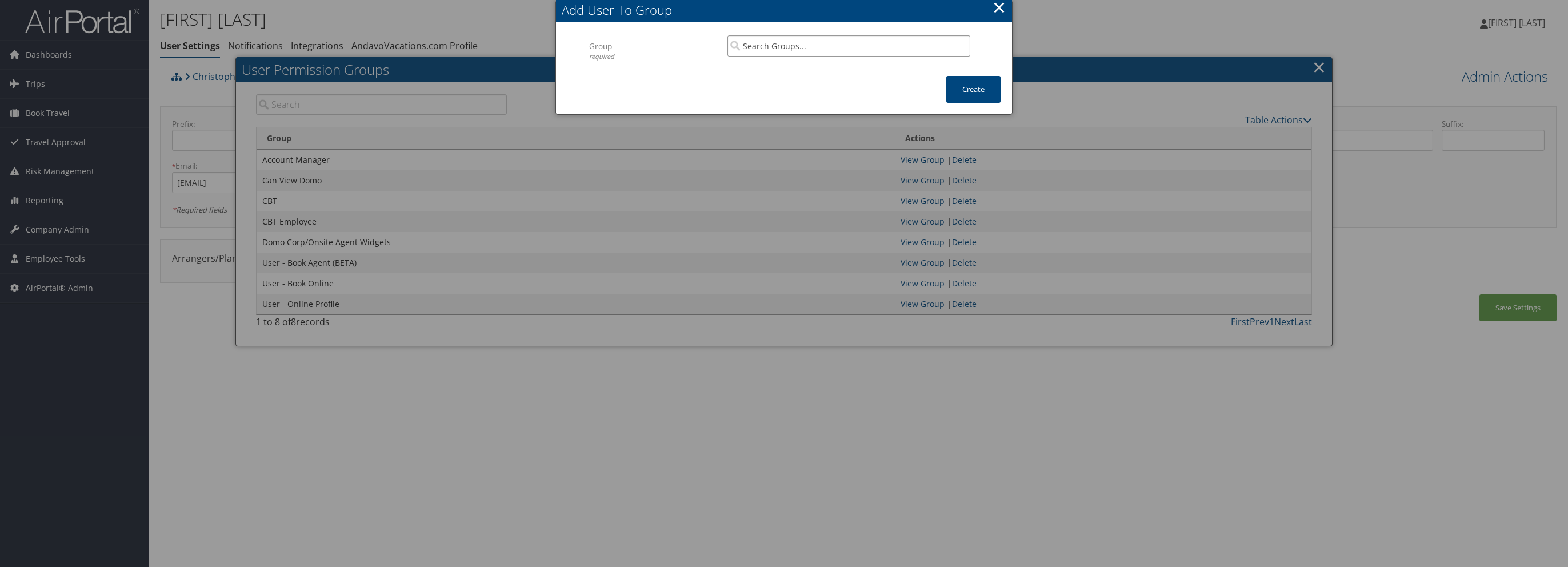 click at bounding box center [849, 46] 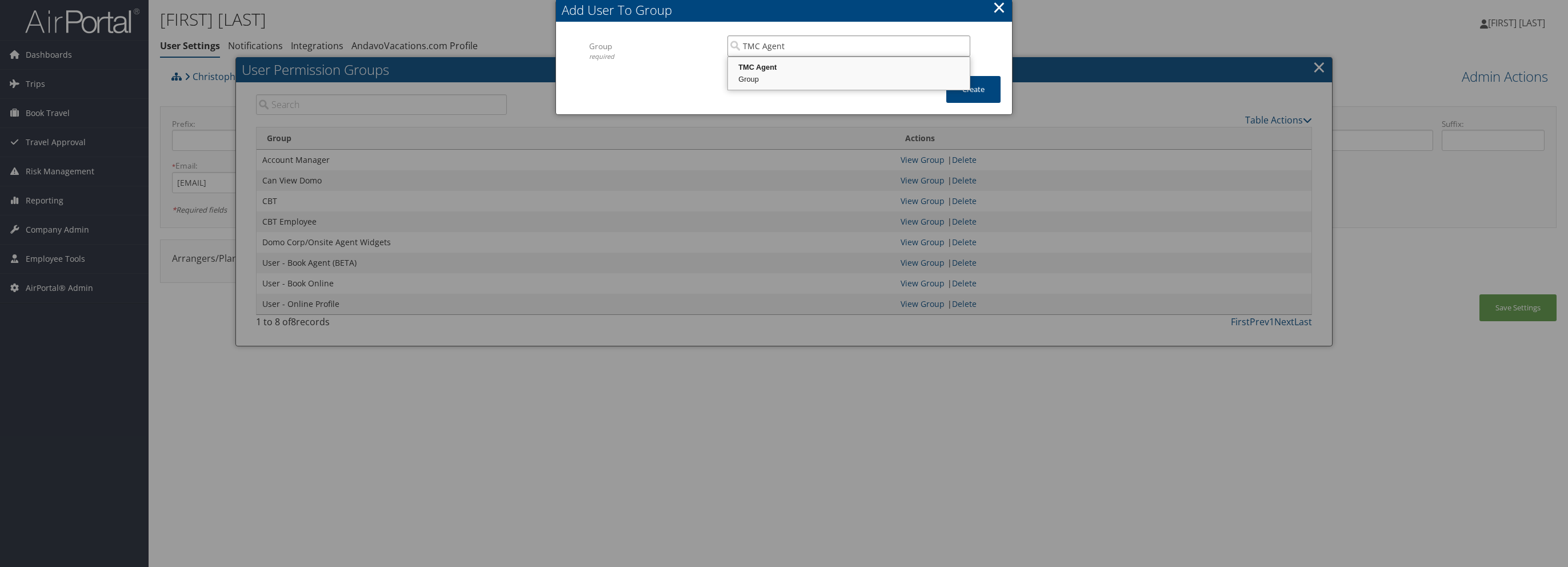 click on "Group" at bounding box center (849, 79) 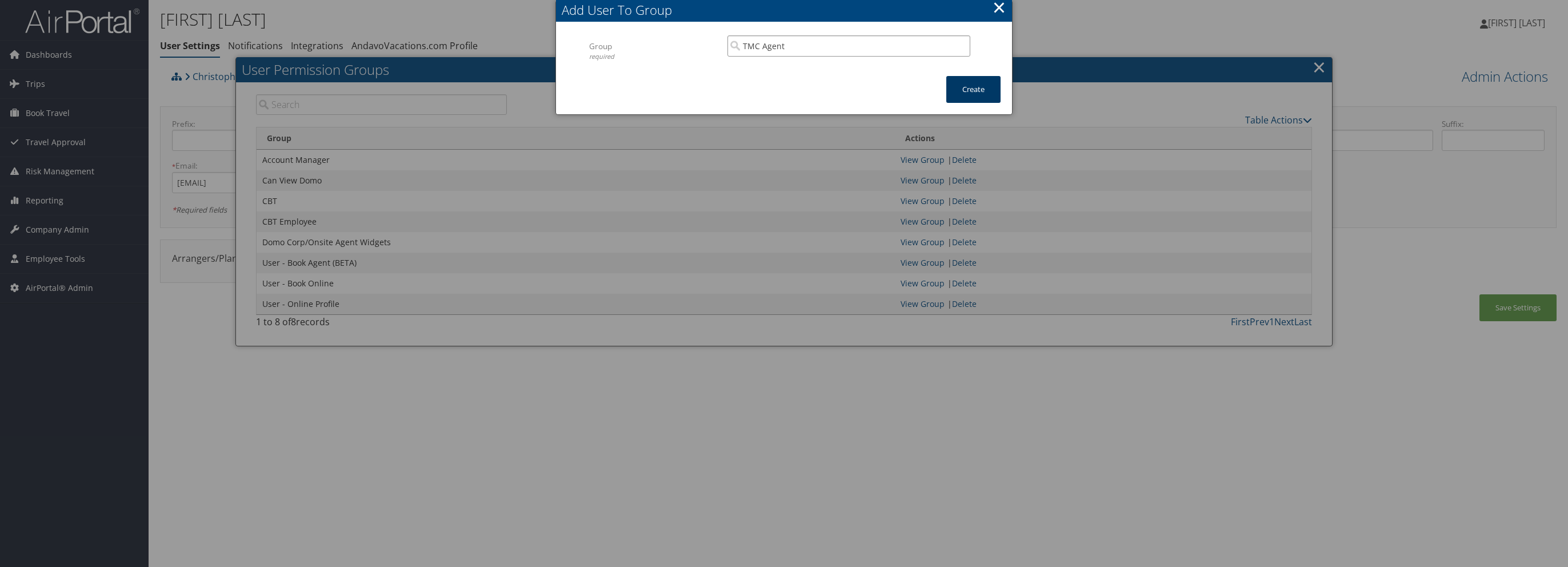 type on "TMC Agent" 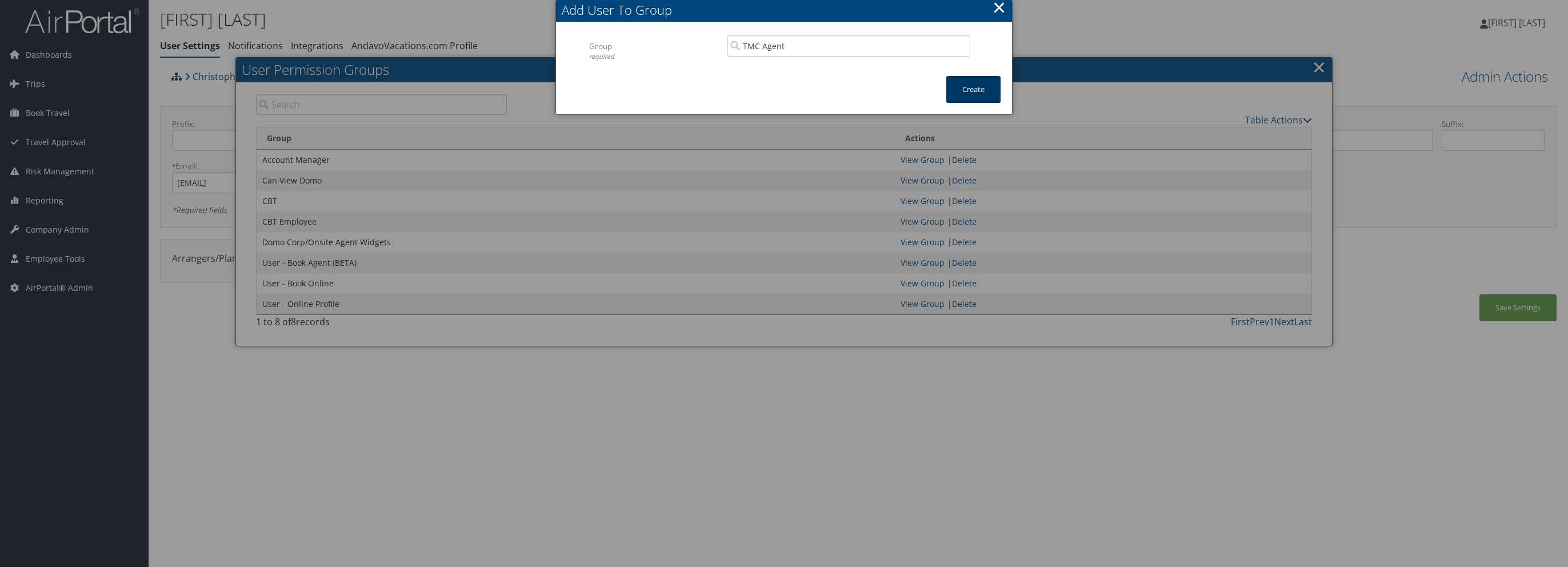click on "Create" at bounding box center (973, 89) 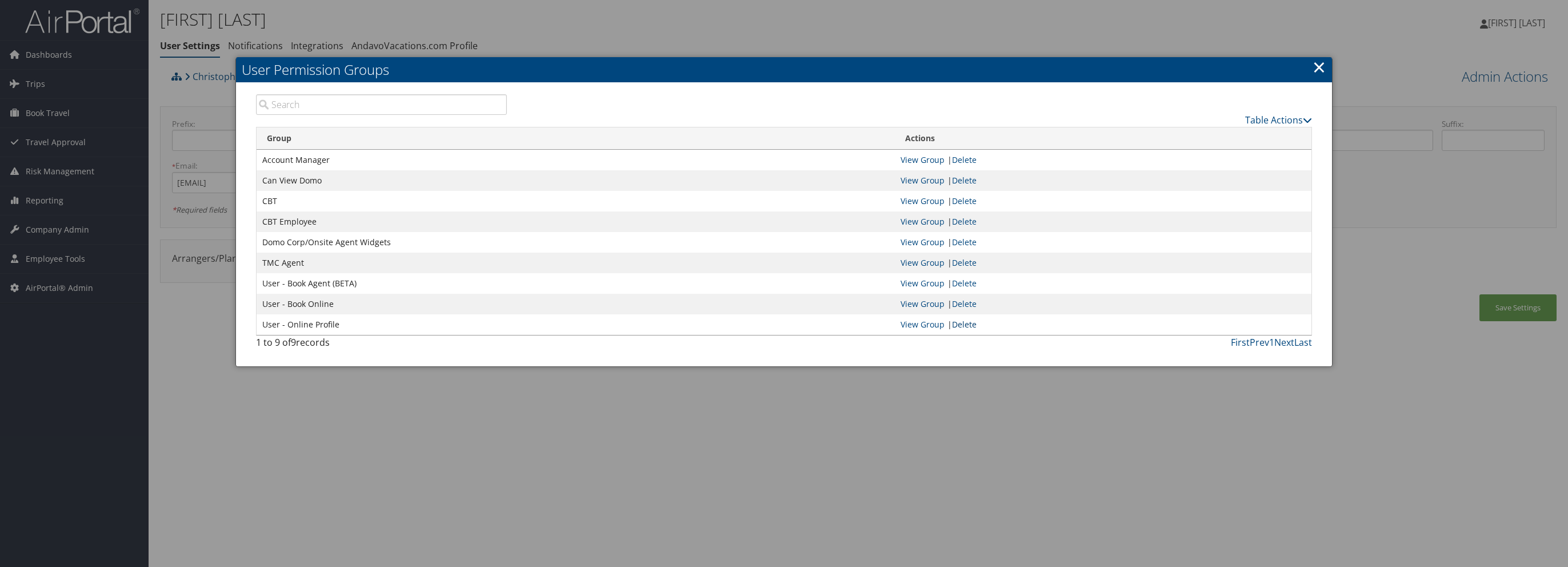 click on "Delete" at bounding box center (964, 324) 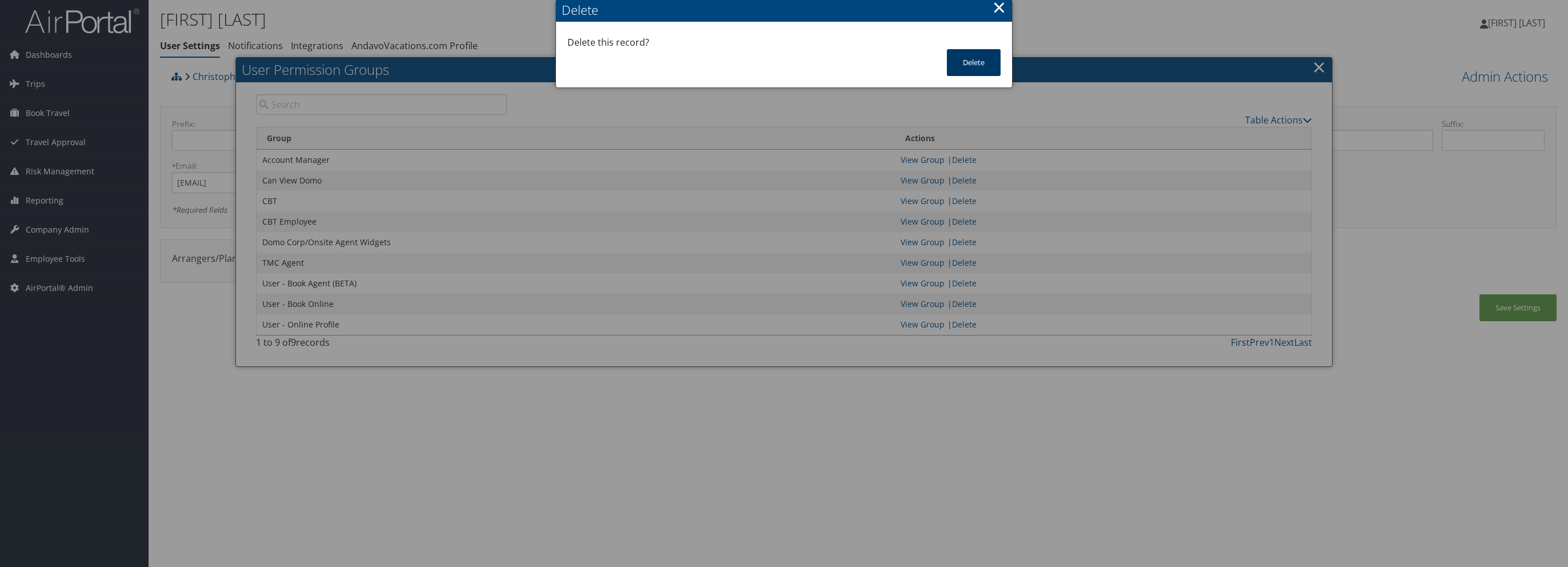 click on "Delete" at bounding box center [974, 62] 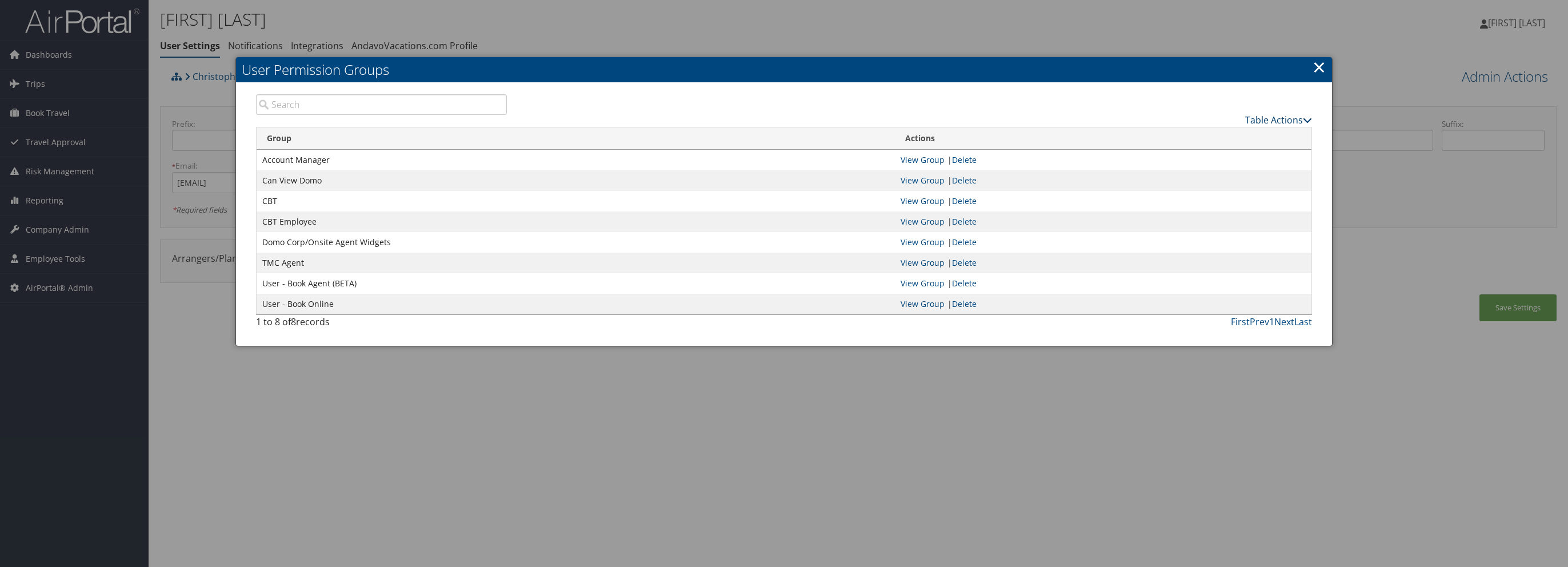 click on "Table Actions" at bounding box center [1278, 120] 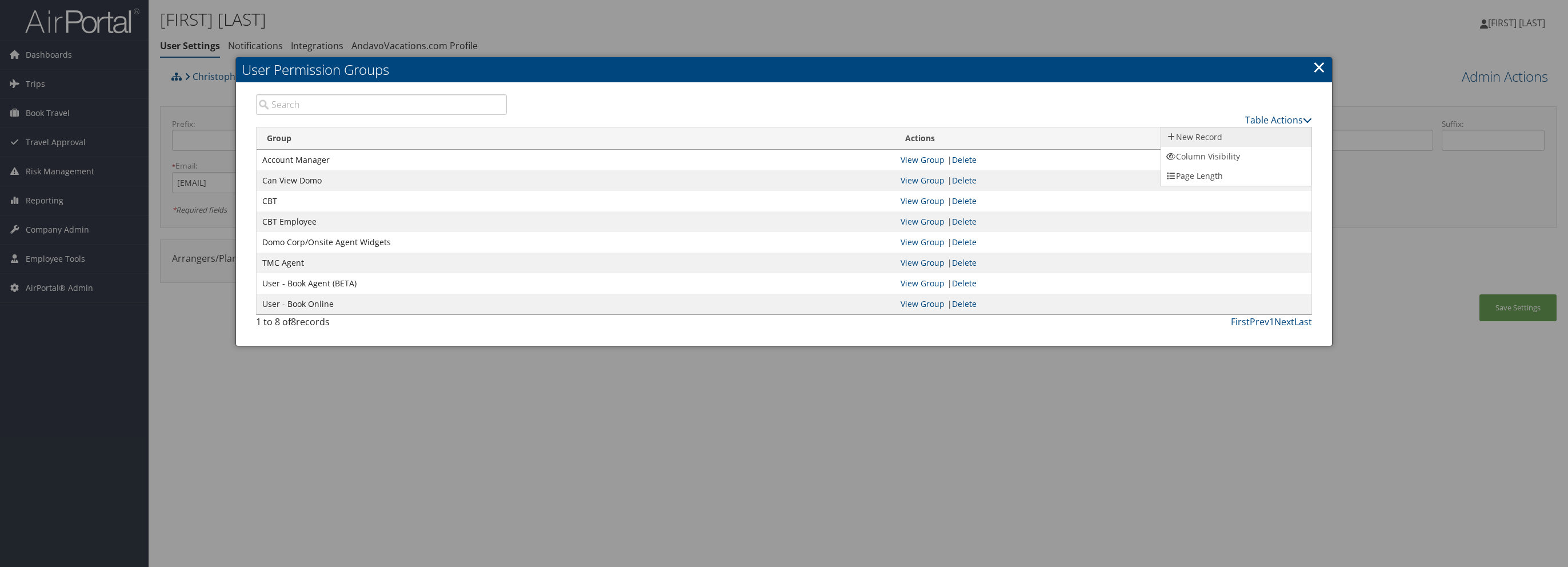 click on "New Record" at bounding box center (1236, 137) 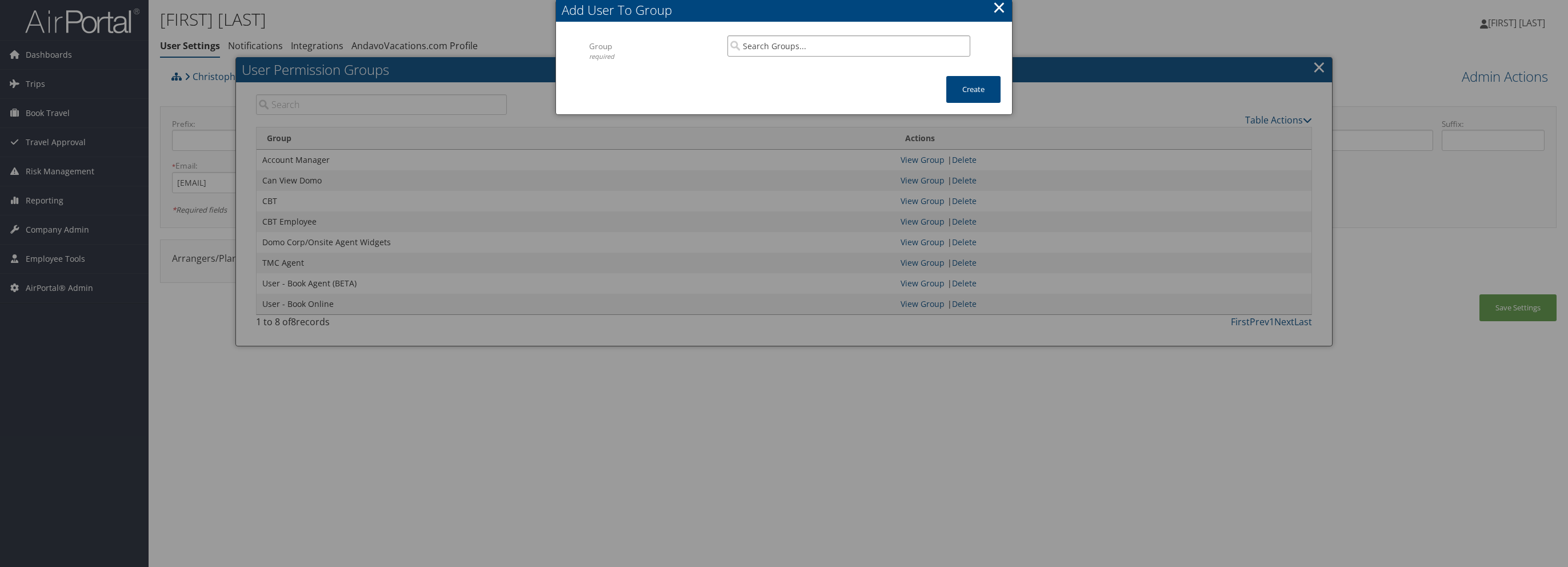 click at bounding box center (849, 46) 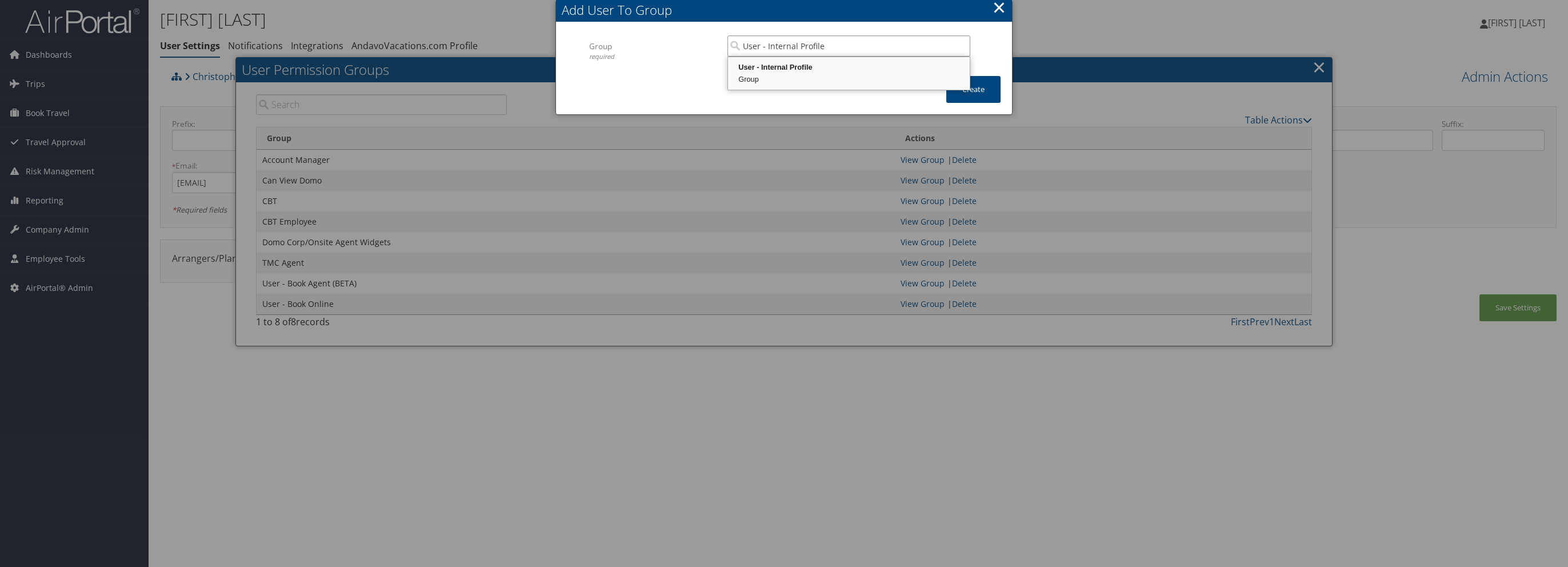 click on "Group" at bounding box center [849, 79] 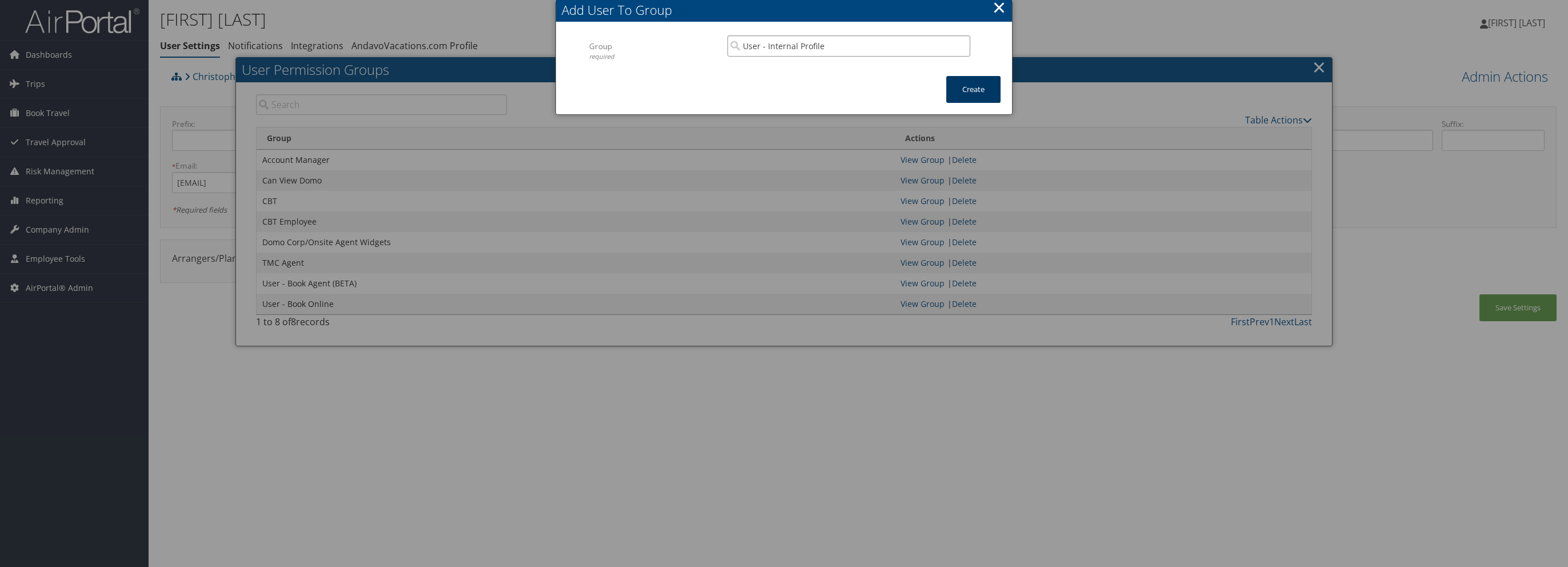 type on "User - Internal Profile" 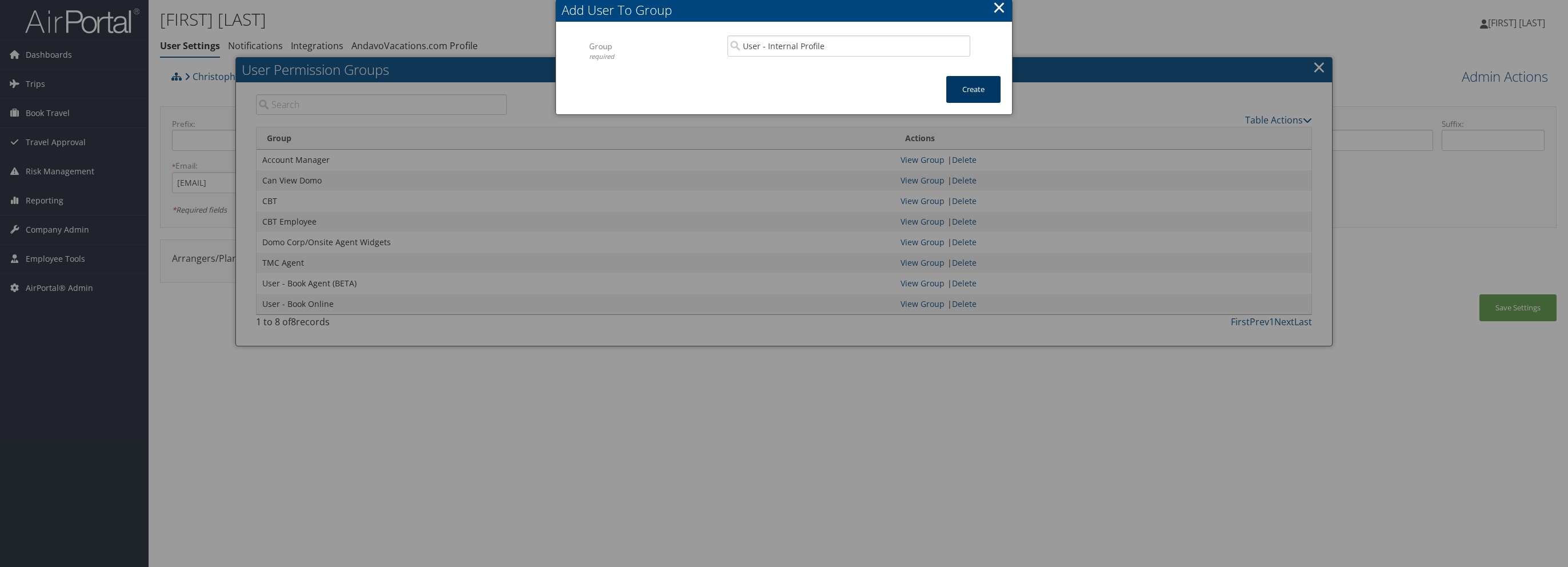 click on "Create" at bounding box center [973, 89] 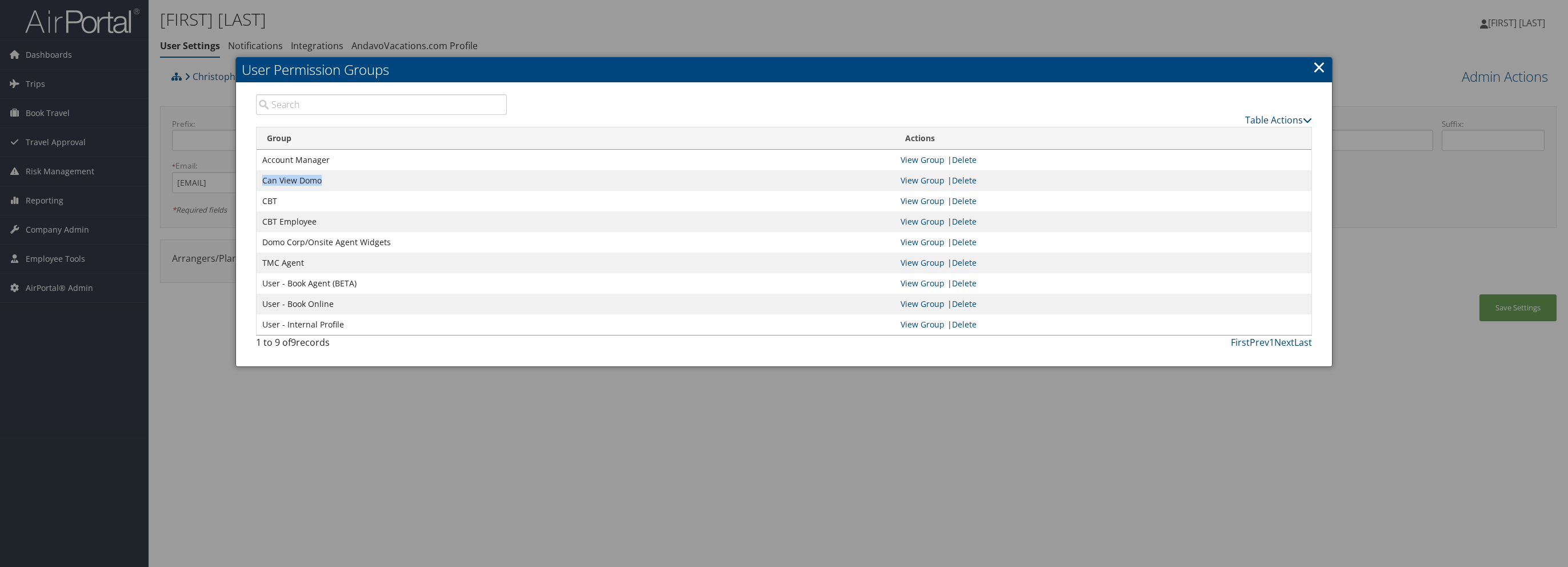 drag, startPoint x: 316, startPoint y: 181, endPoint x: 261, endPoint y: 181, distance: 55 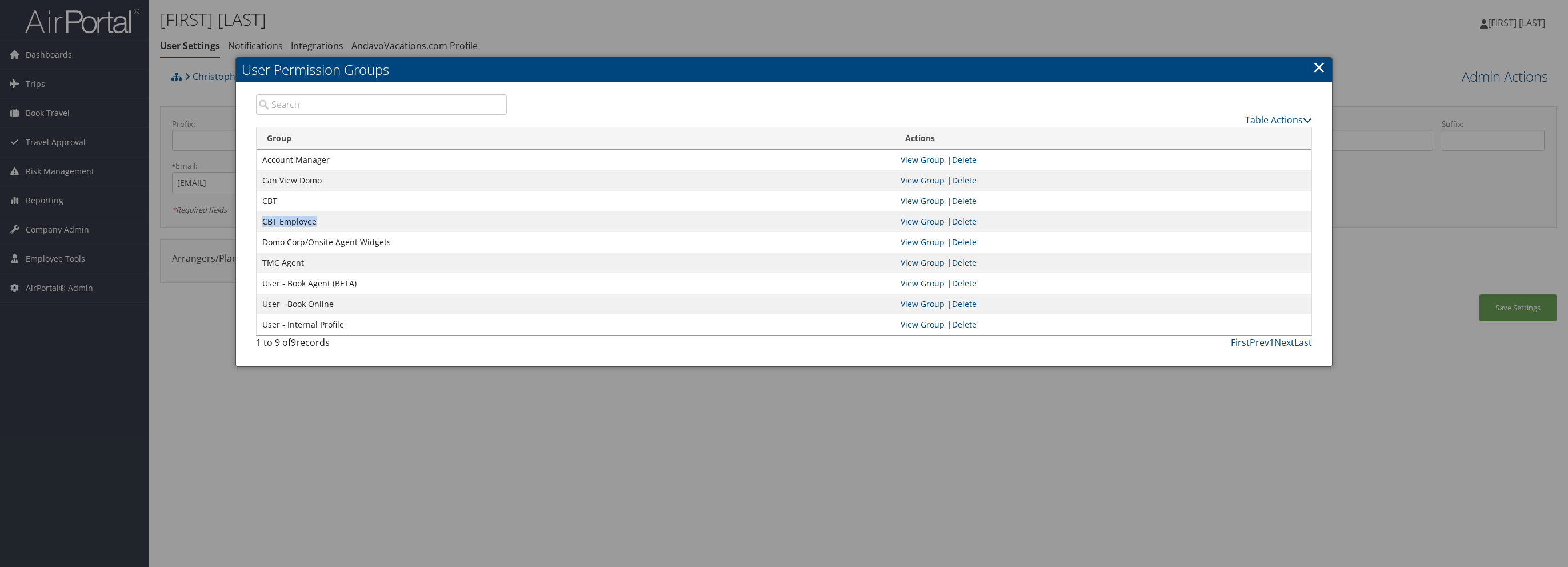 drag, startPoint x: 320, startPoint y: 221, endPoint x: 263, endPoint y: 222, distance: 57.01 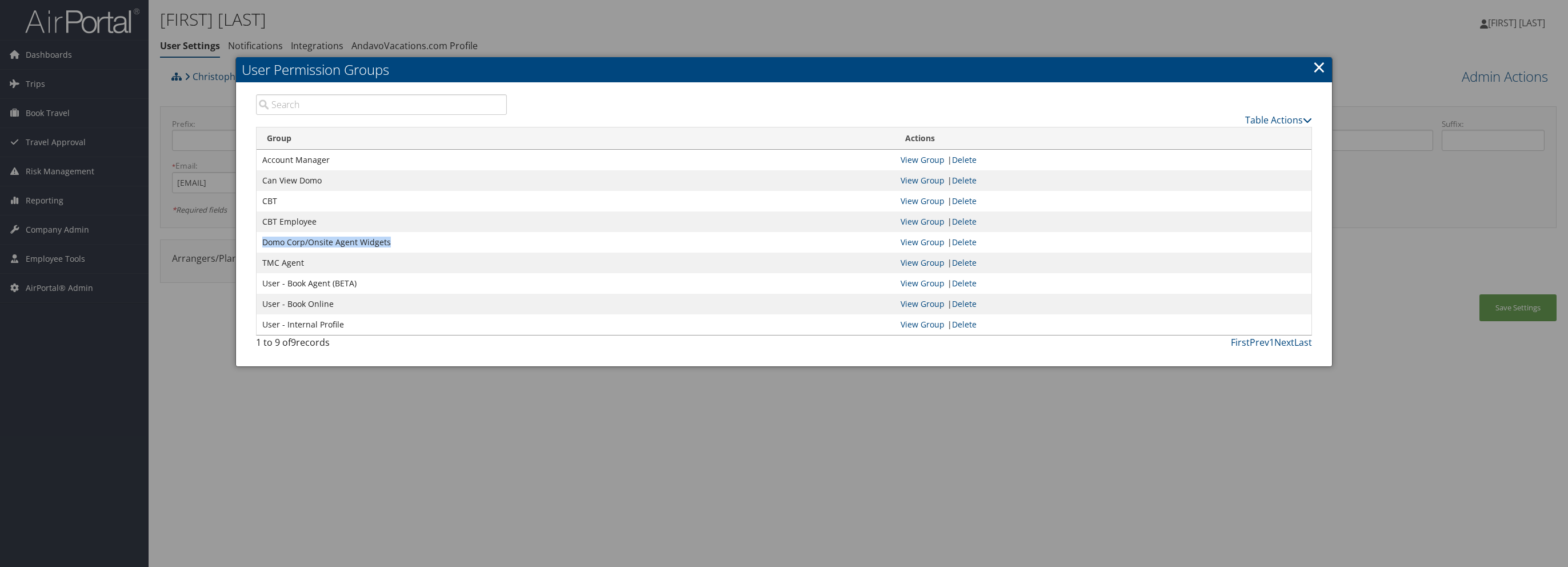 drag, startPoint x: 391, startPoint y: 242, endPoint x: 263, endPoint y: 250, distance: 128.24976 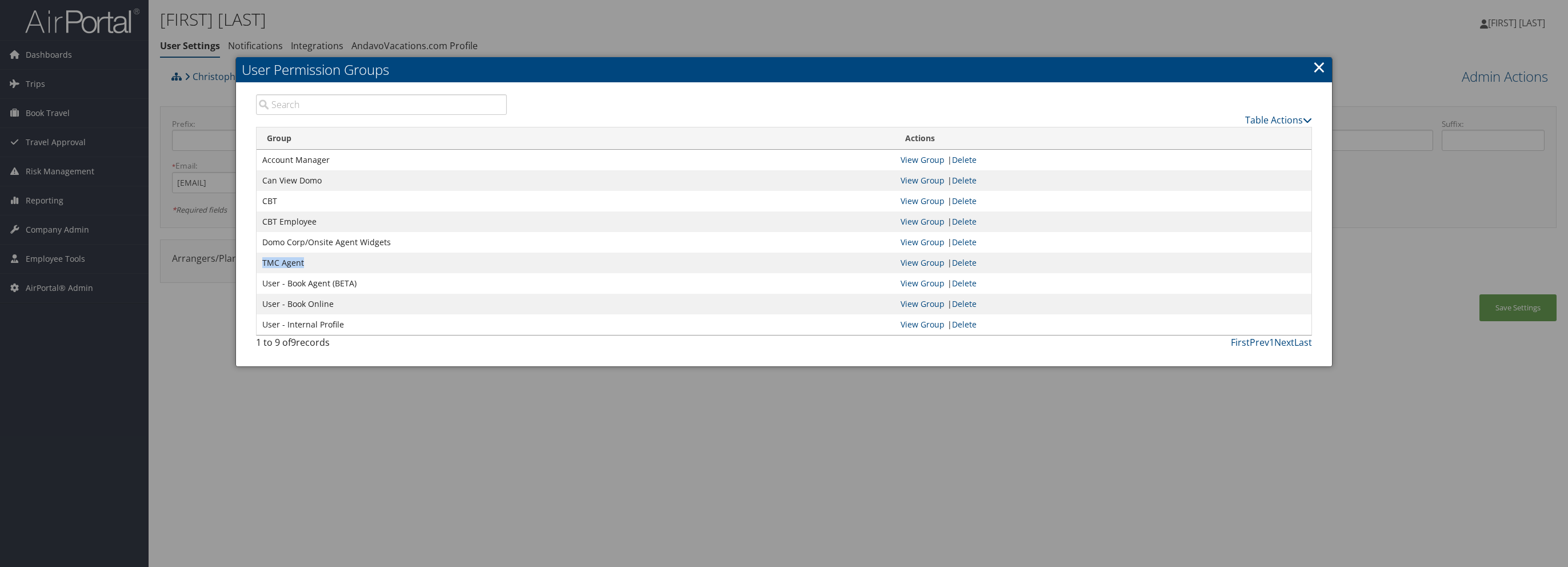 drag, startPoint x: 304, startPoint y: 264, endPoint x: 261, endPoint y: 261, distance: 43.10452 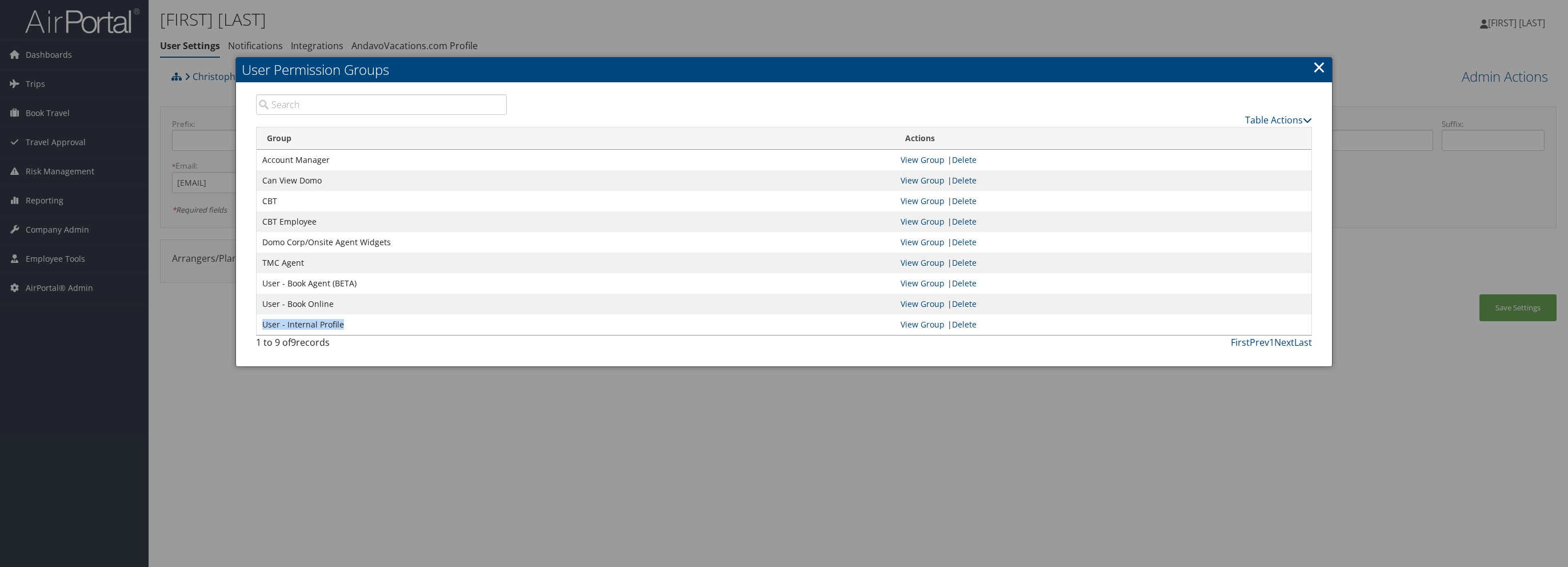 drag, startPoint x: 341, startPoint y: 325, endPoint x: 261, endPoint y: 325, distance: 80 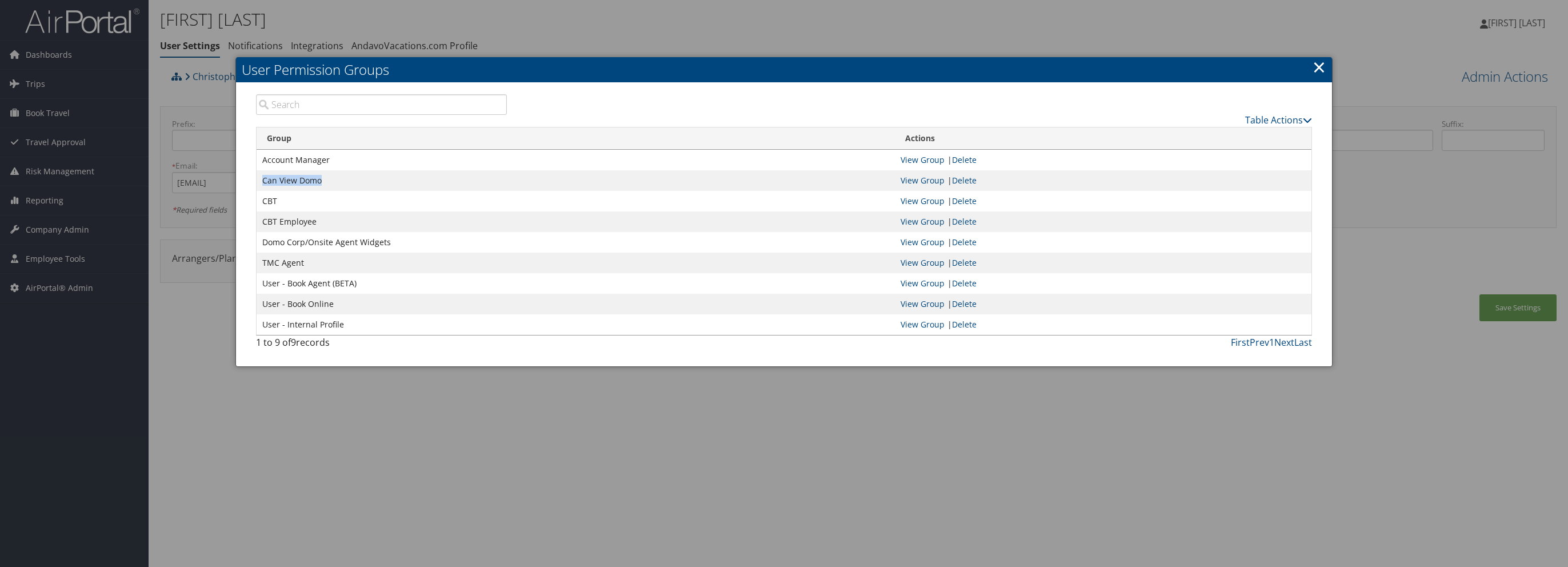 drag, startPoint x: 318, startPoint y: 182, endPoint x: 261, endPoint y: 181, distance: 57.0088 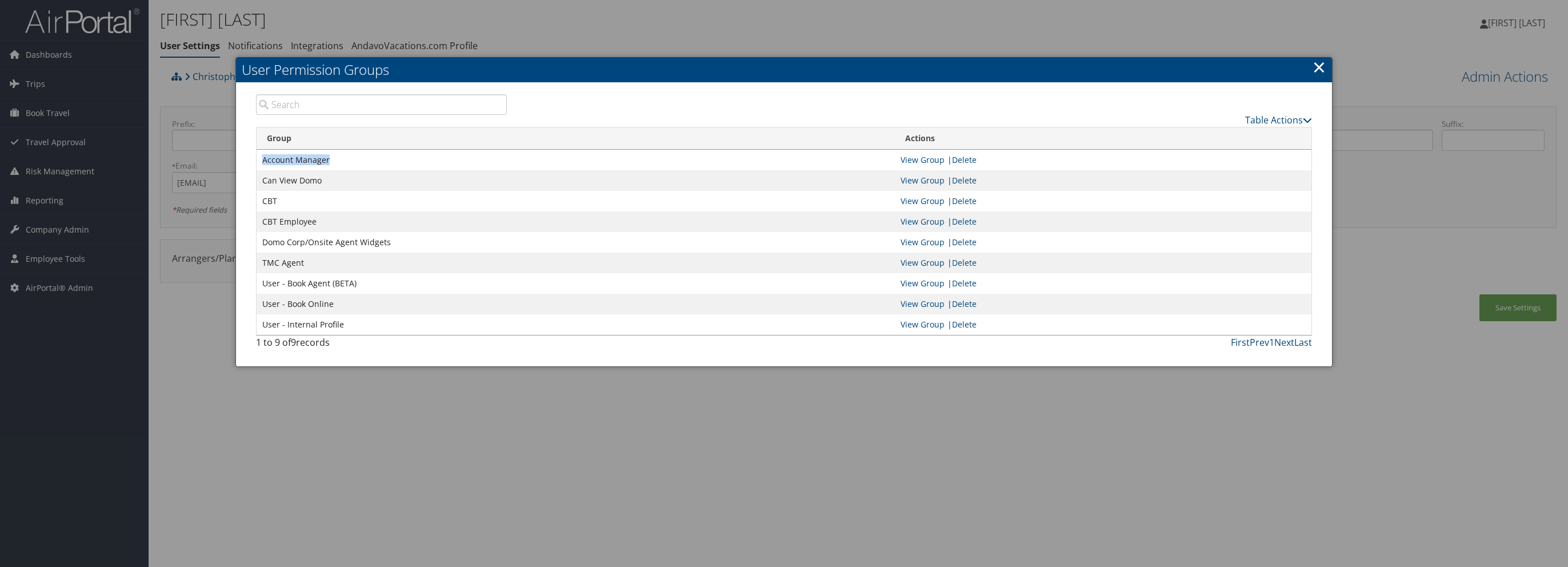 drag, startPoint x: 325, startPoint y: 155, endPoint x: 256, endPoint y: 155, distance: 69 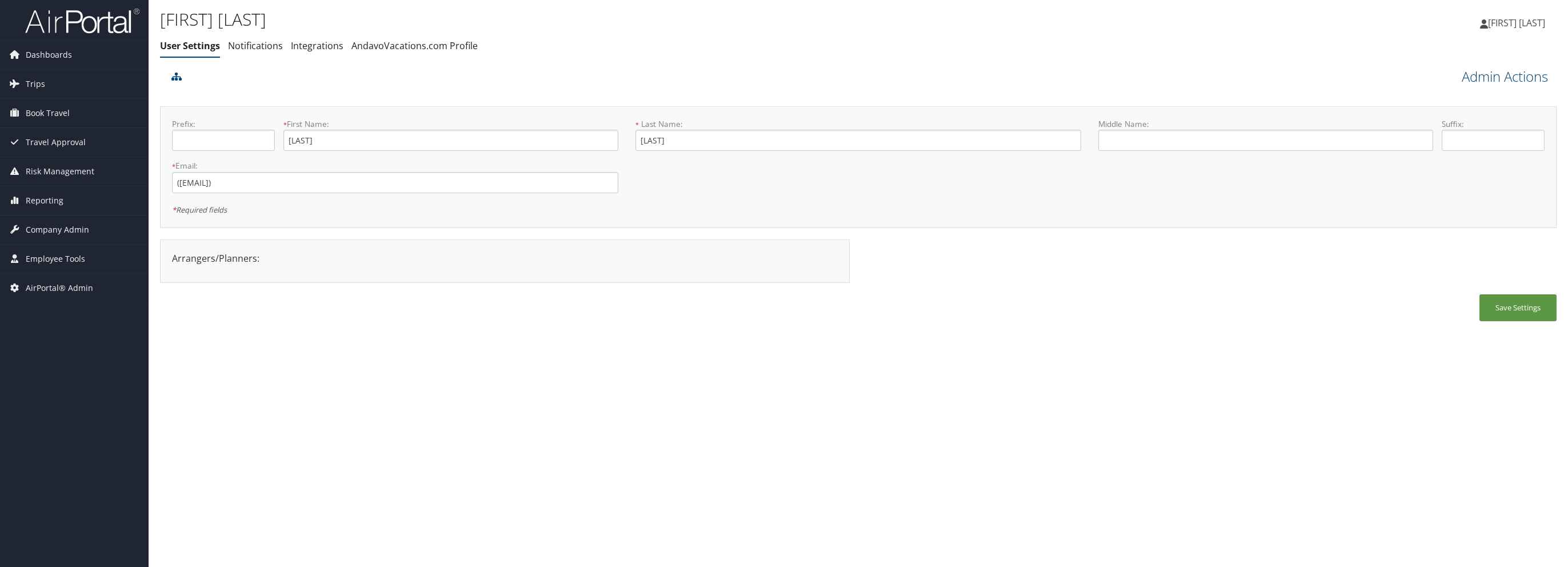 scroll, scrollTop: 0, scrollLeft: 0, axis: both 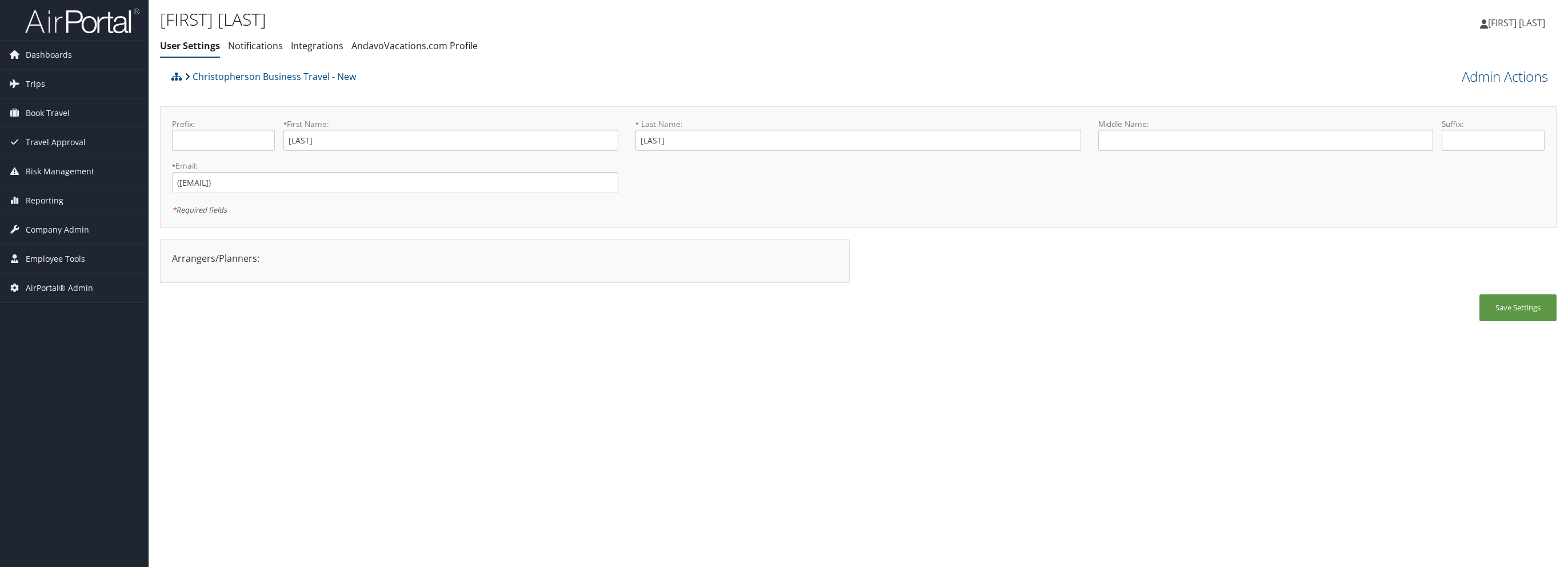 click on "[FIRST] [LAST]
User Settings
Notifications
Integrations
AndavoVacations.com Profile
User Settings" at bounding box center (858, 284) 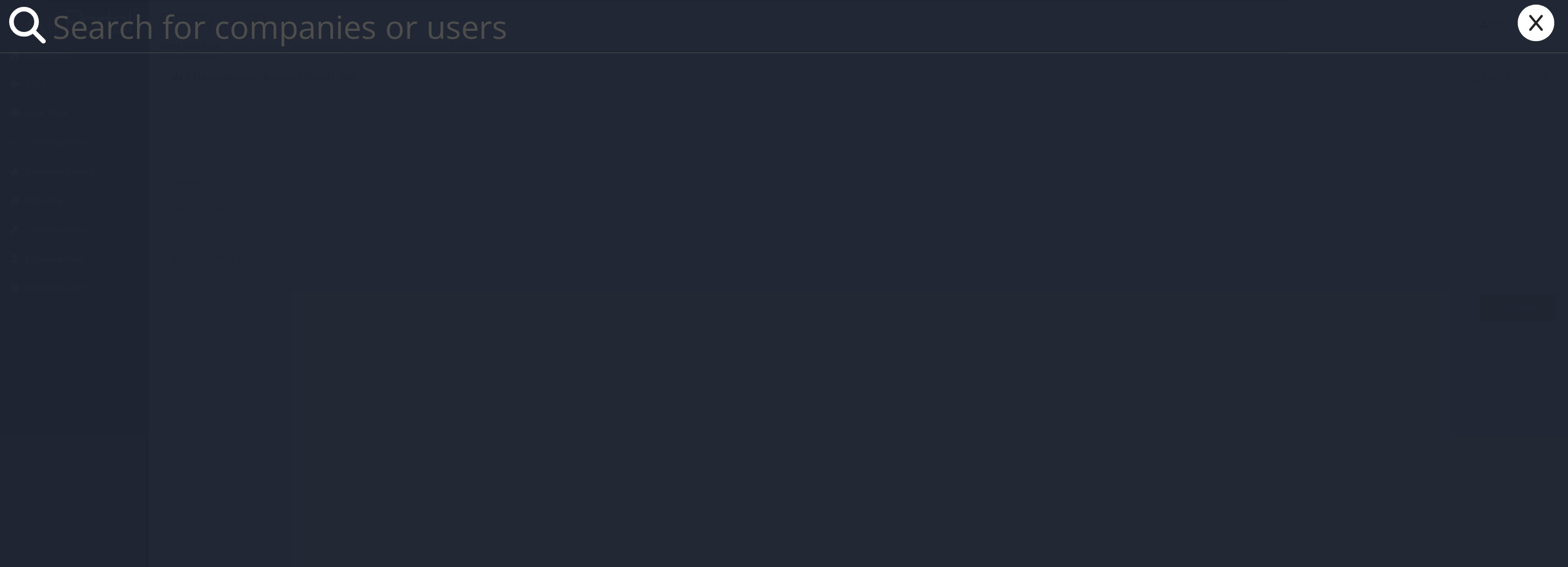 paste on "[EMAIL]" 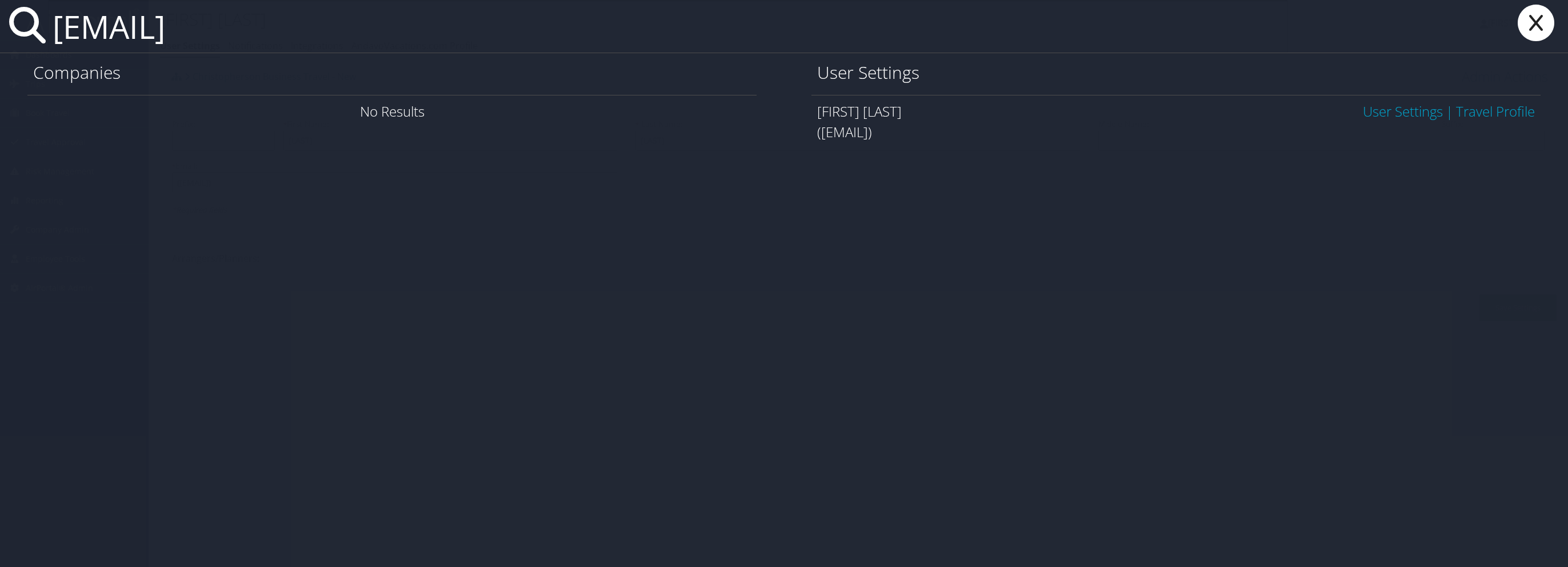 type on "[EMAIL]" 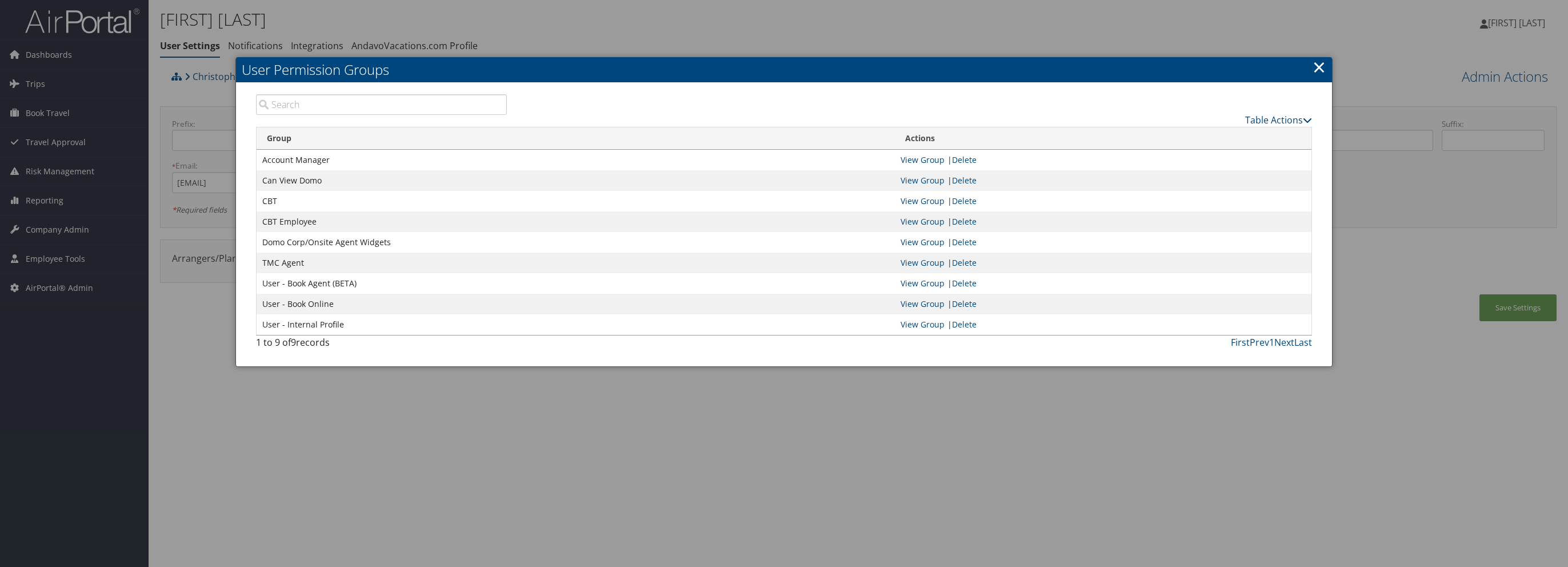 scroll, scrollTop: 0, scrollLeft: 0, axis: both 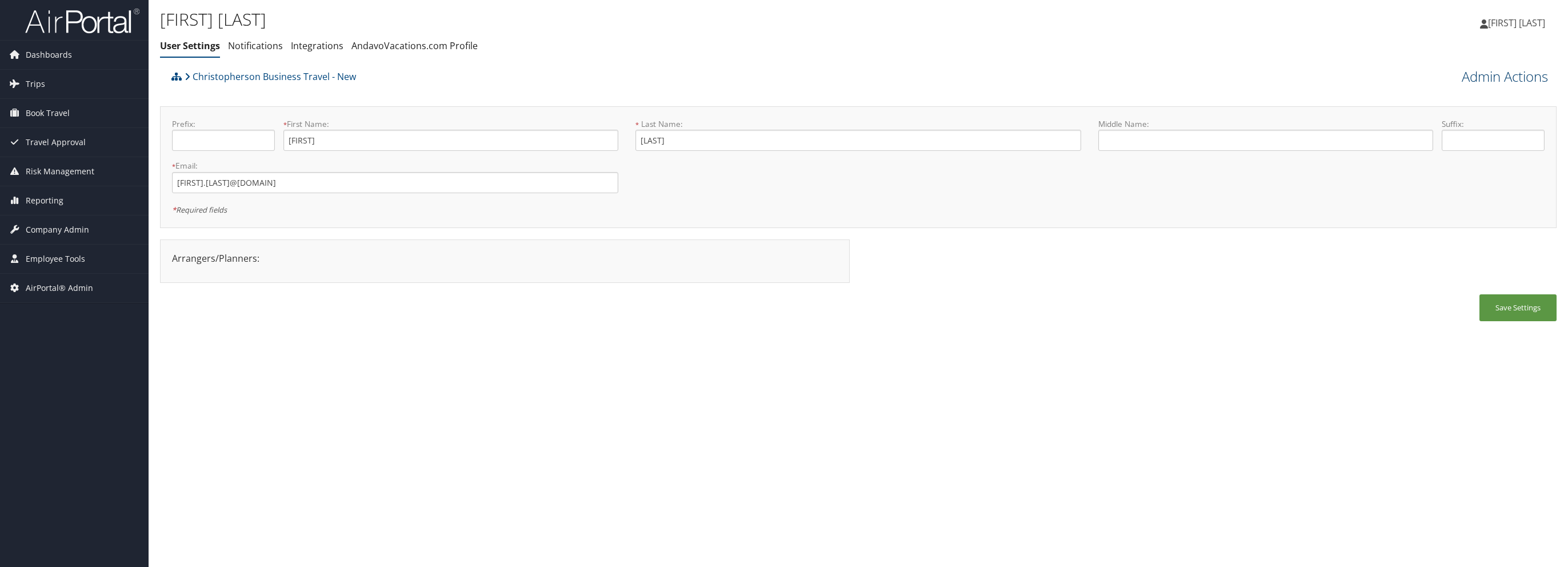 click on "Admin Actions" at bounding box center [1505, 77] 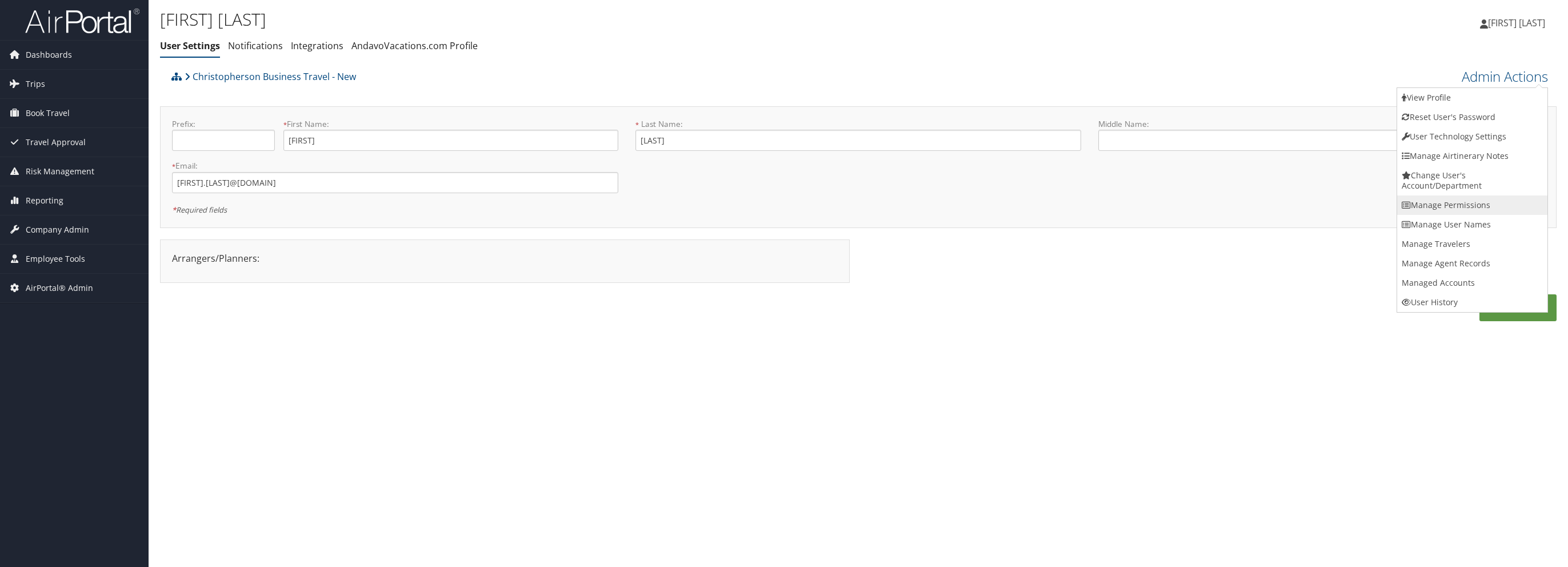 click on "Manage Permissions" at bounding box center (1472, 205) 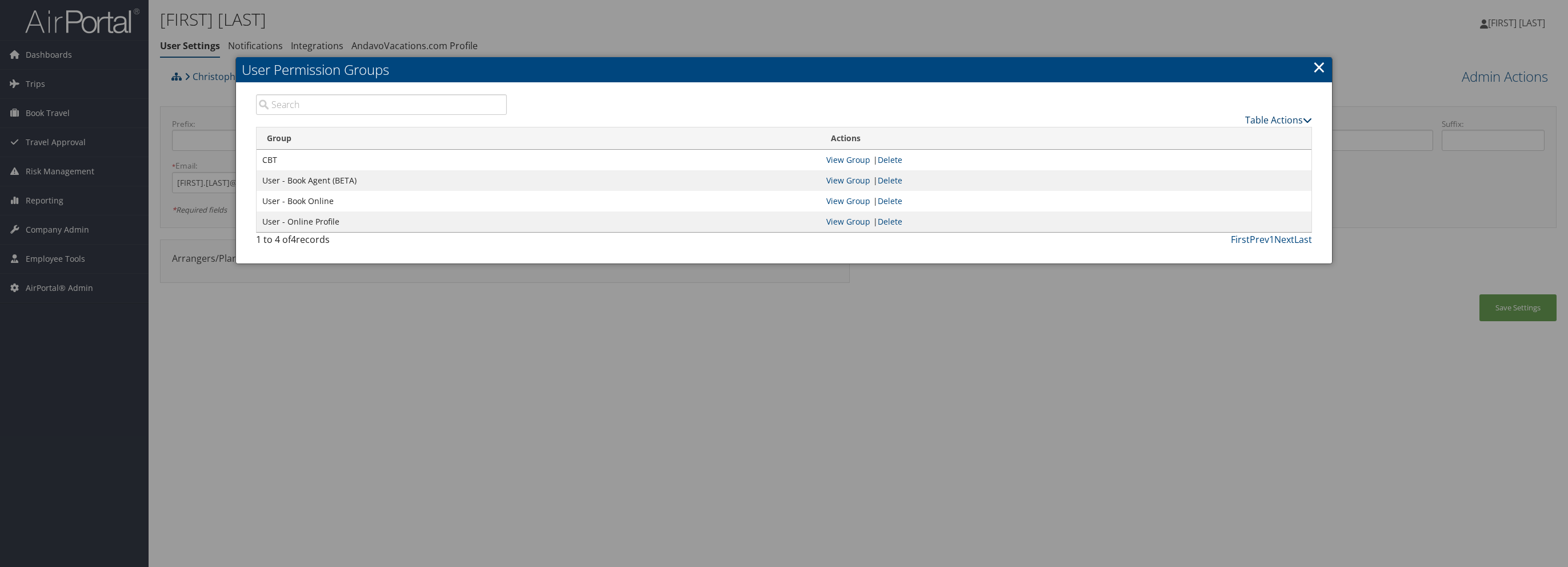 click on "Table Actions" at bounding box center (1278, 120) 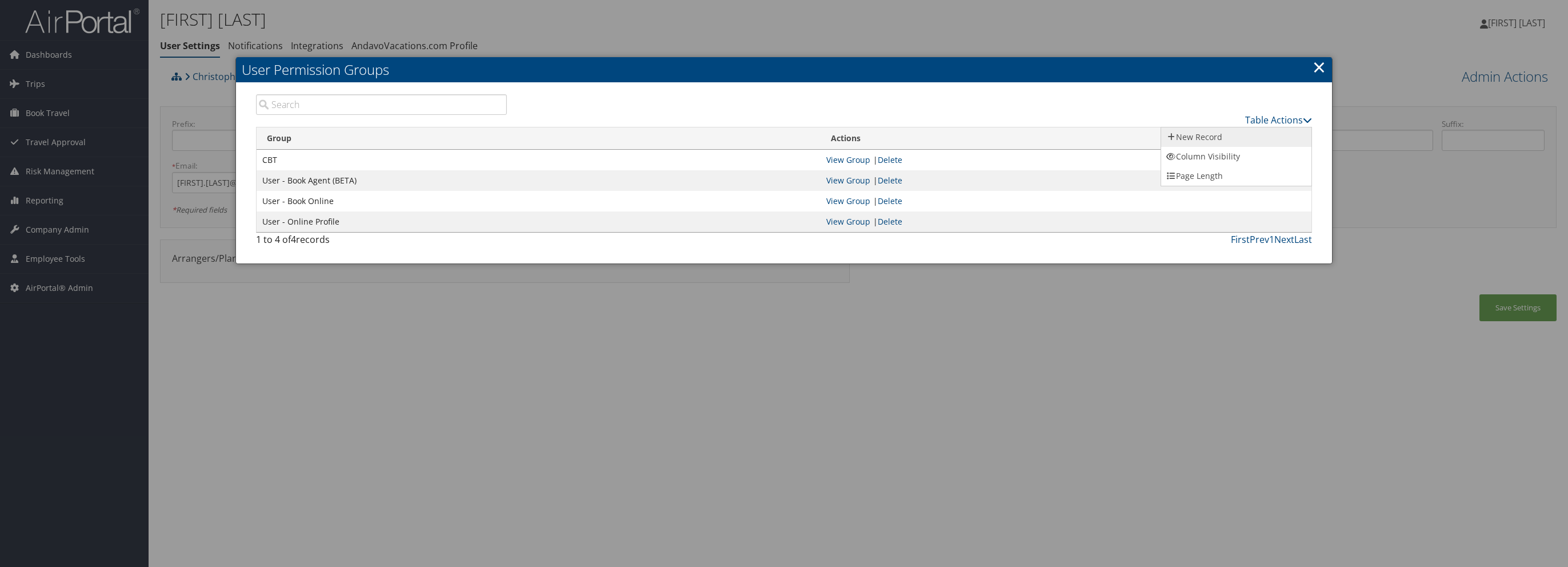 click on "New Record" at bounding box center (1236, 137) 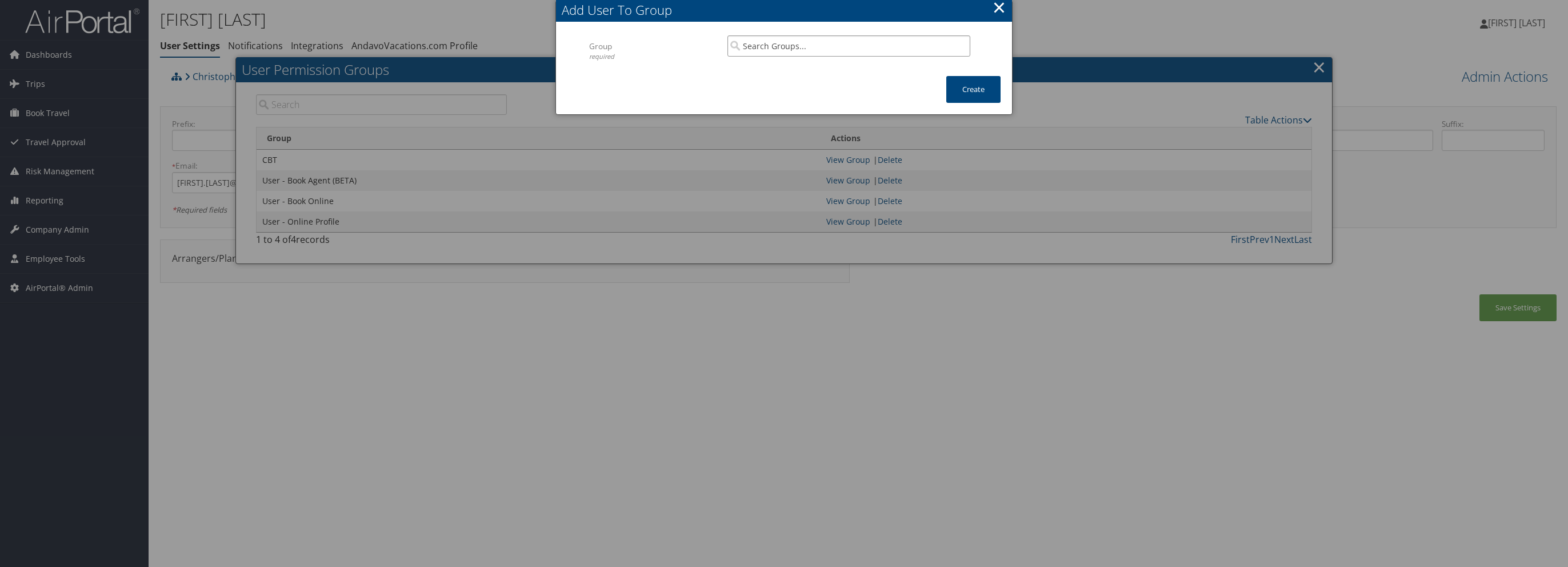 click at bounding box center (849, 46) 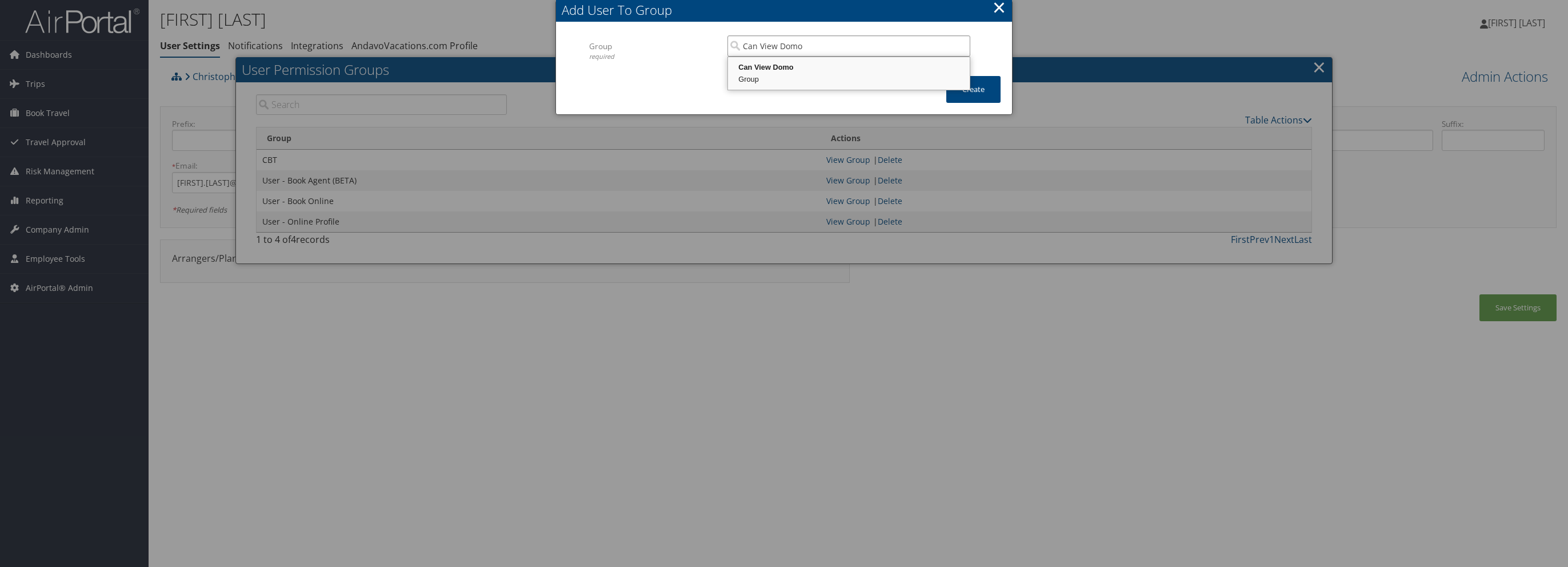 click on "Can View Domo" at bounding box center [849, 67] 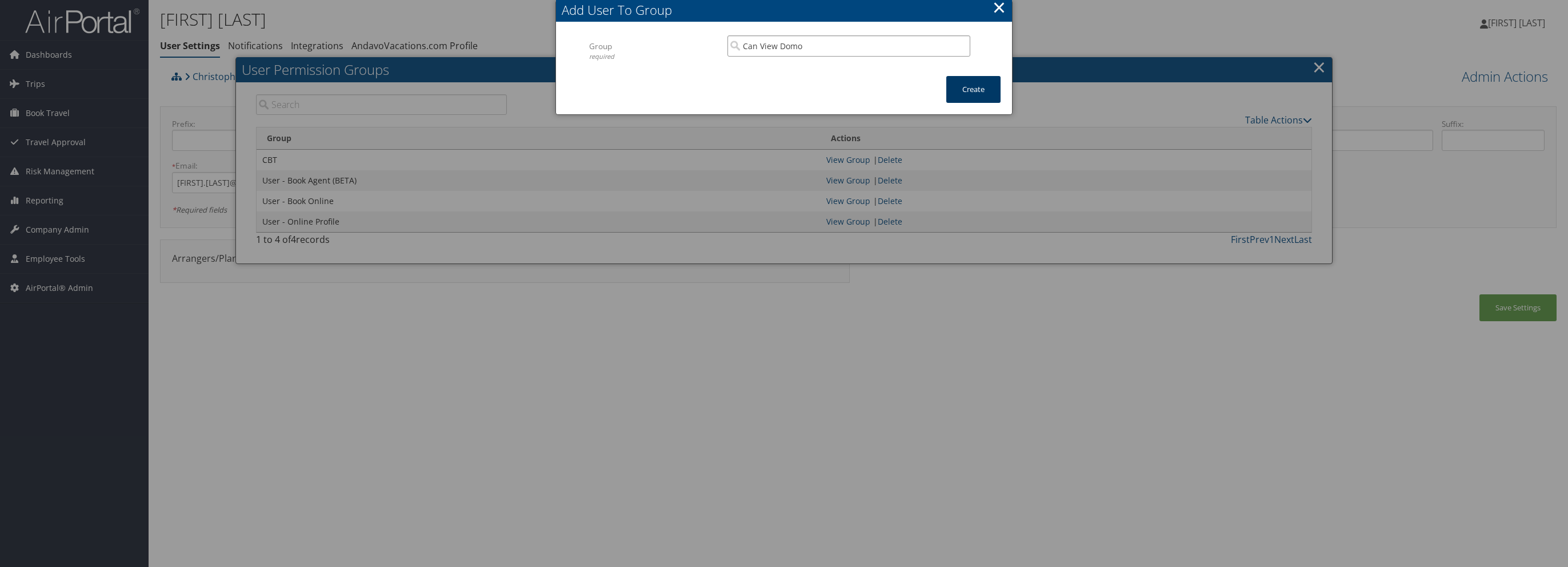 type on "Can View Domo" 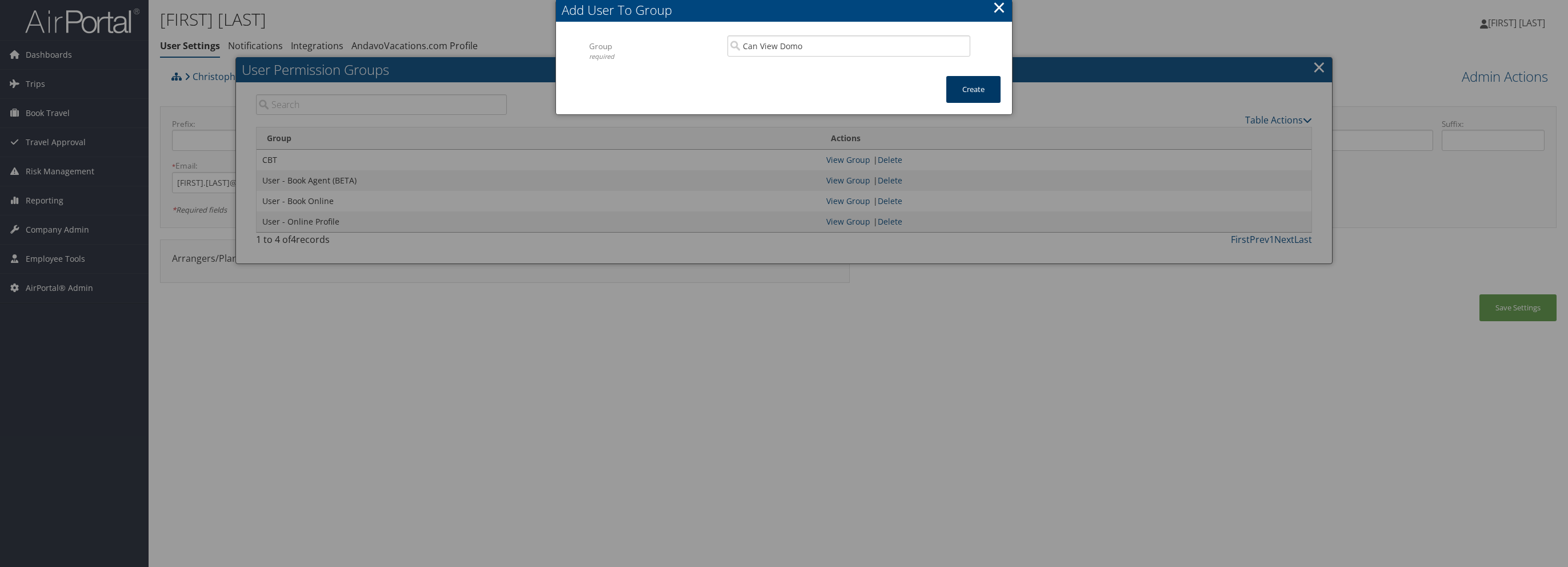 click on "Create" at bounding box center [973, 89] 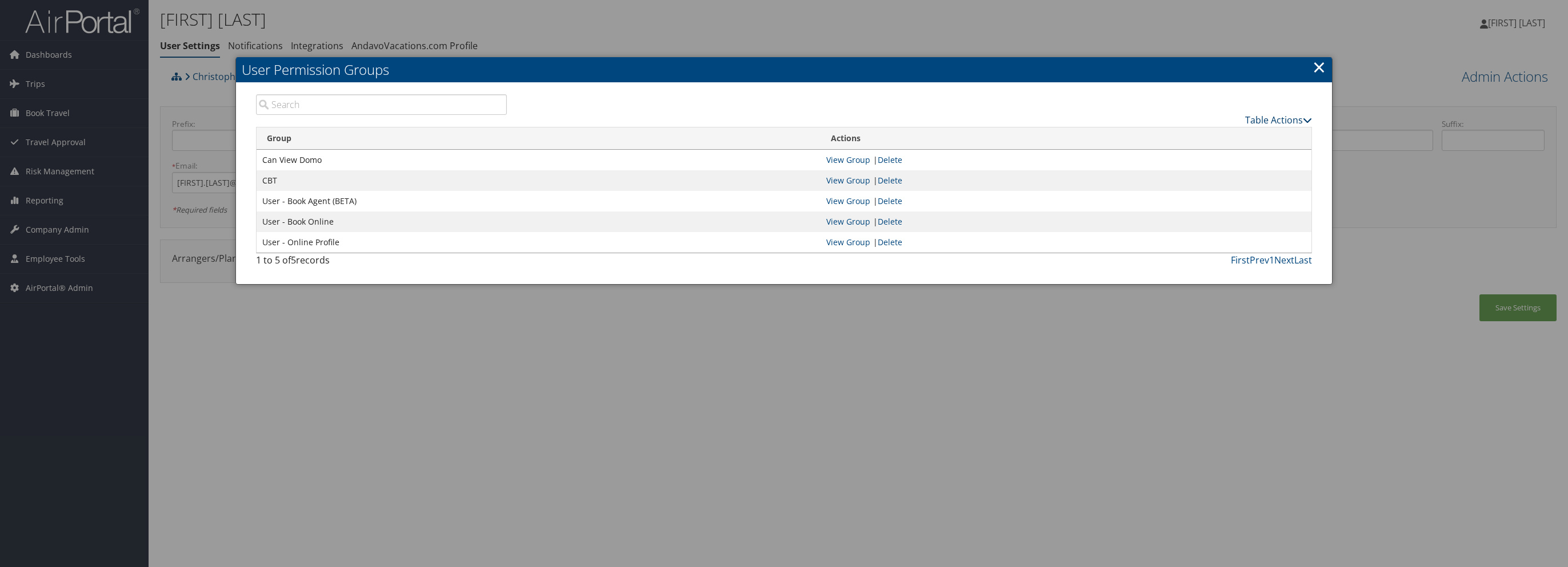click on "Table Actions" at bounding box center (1278, 120) 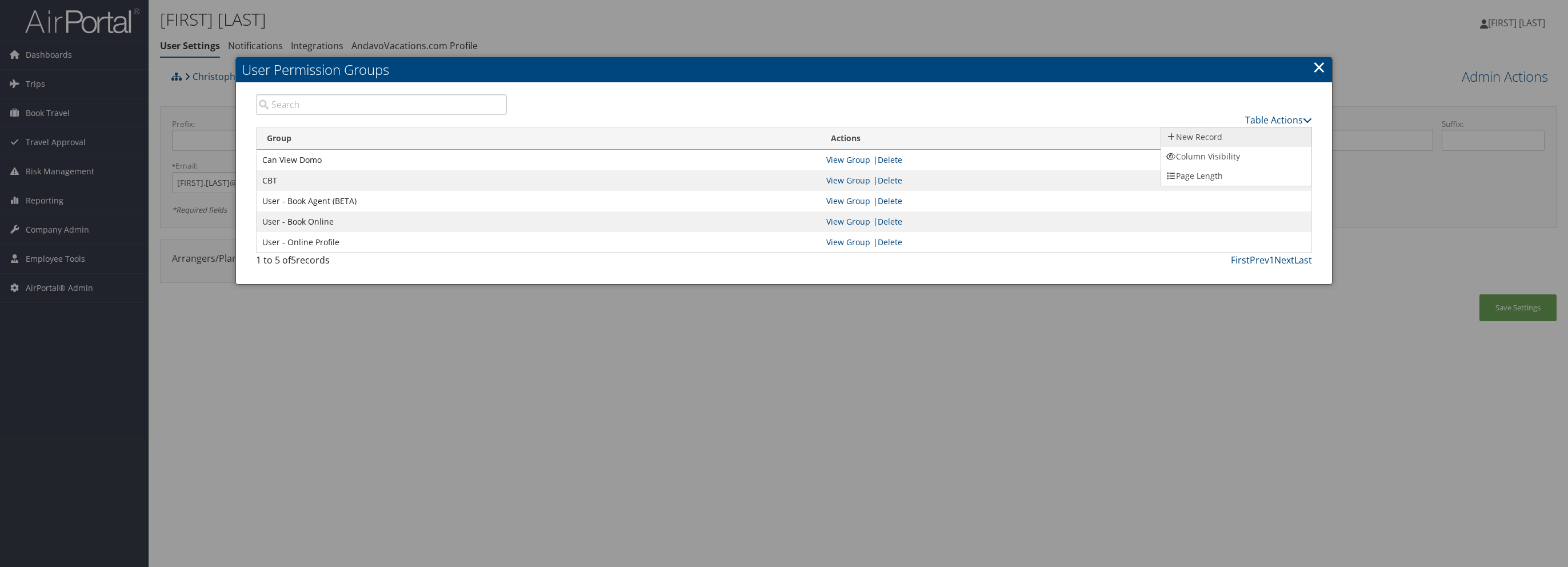 click on "New Record" at bounding box center (1236, 137) 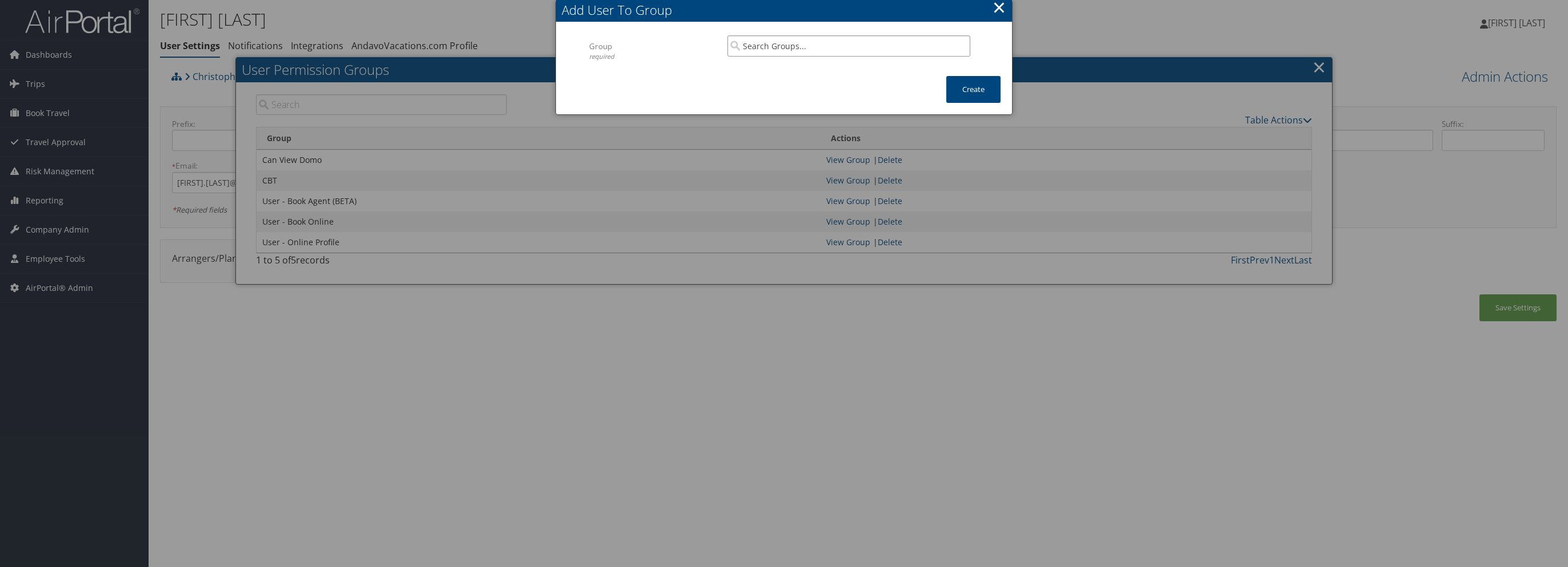 click at bounding box center (849, 46) 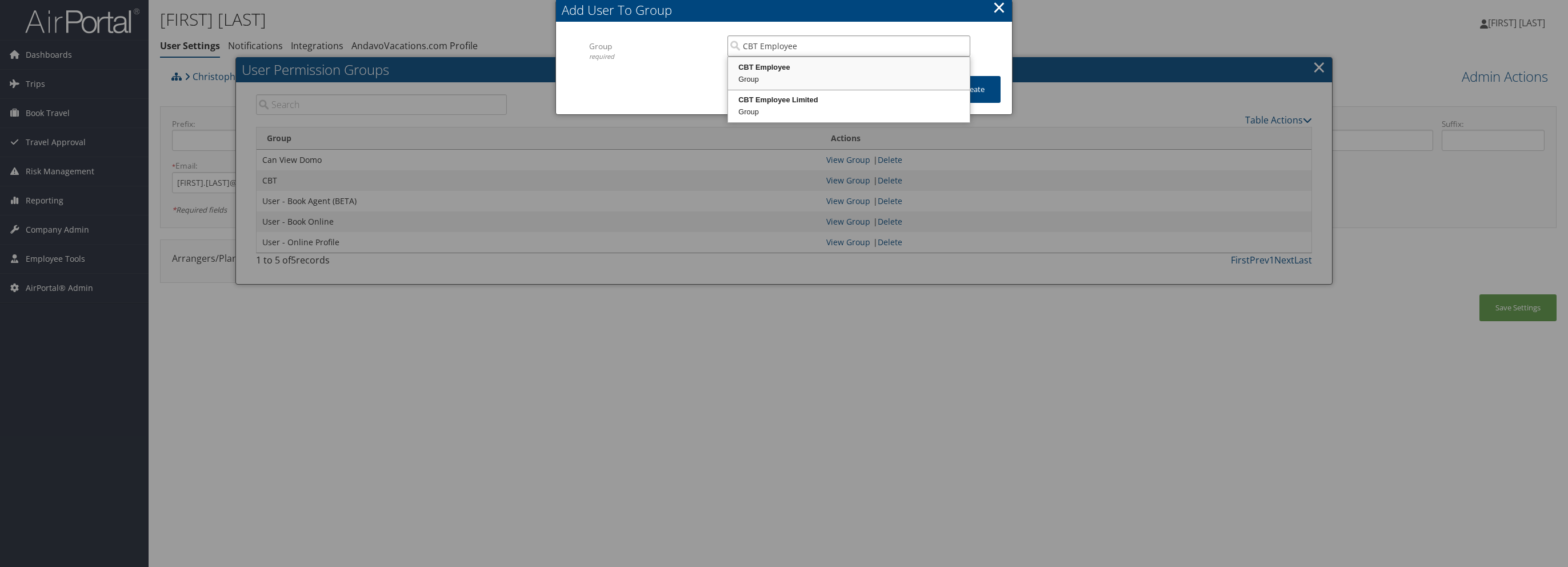 click on "CBT Employee" at bounding box center (849, 67) 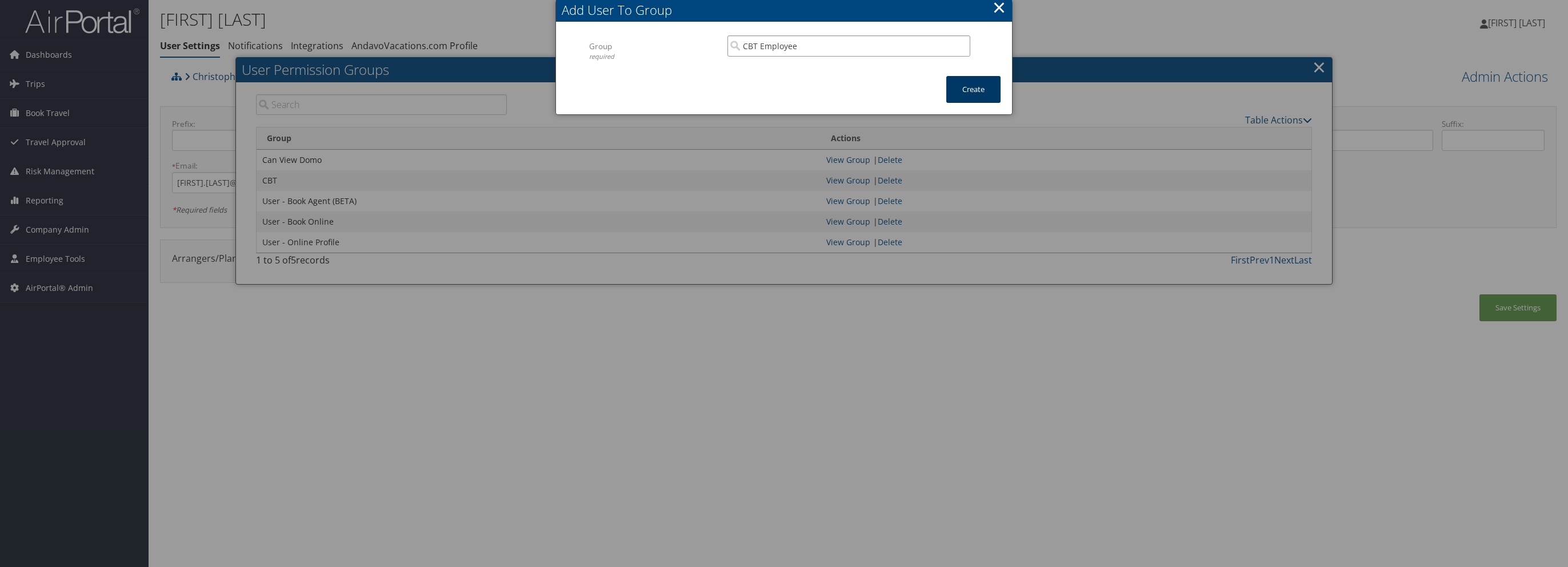 type on "CBT Employee" 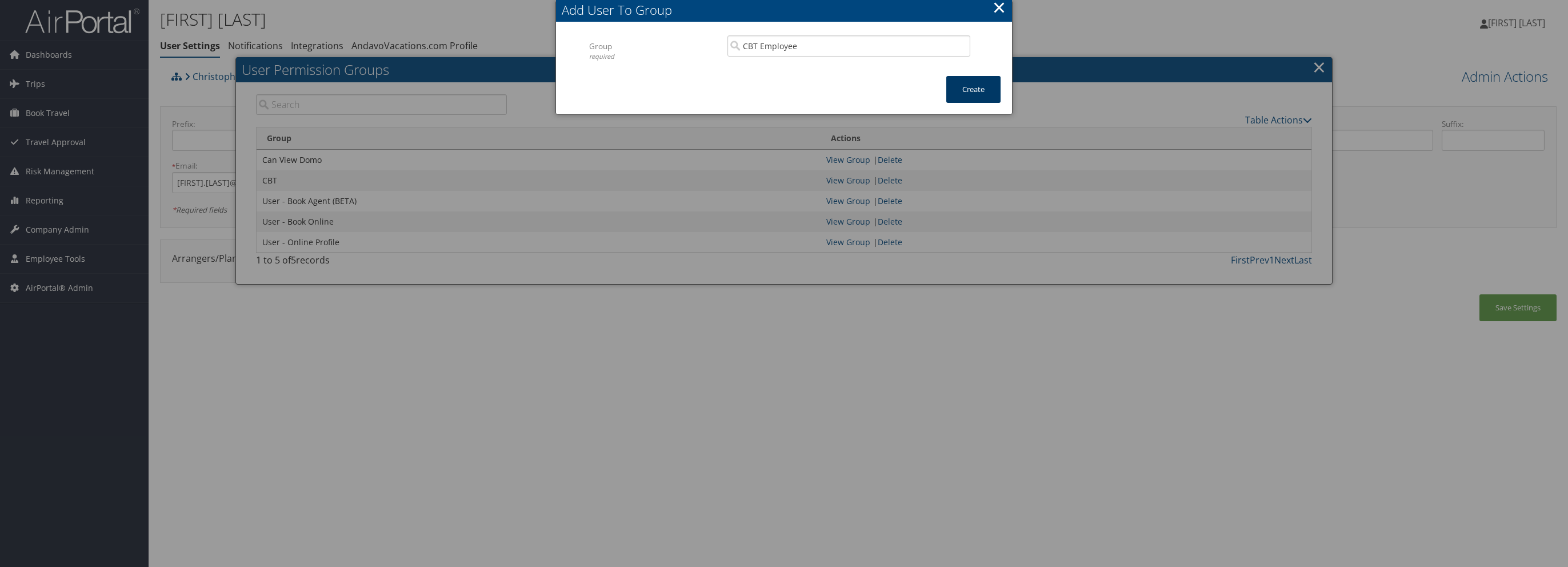 click on "Create" at bounding box center (973, 89) 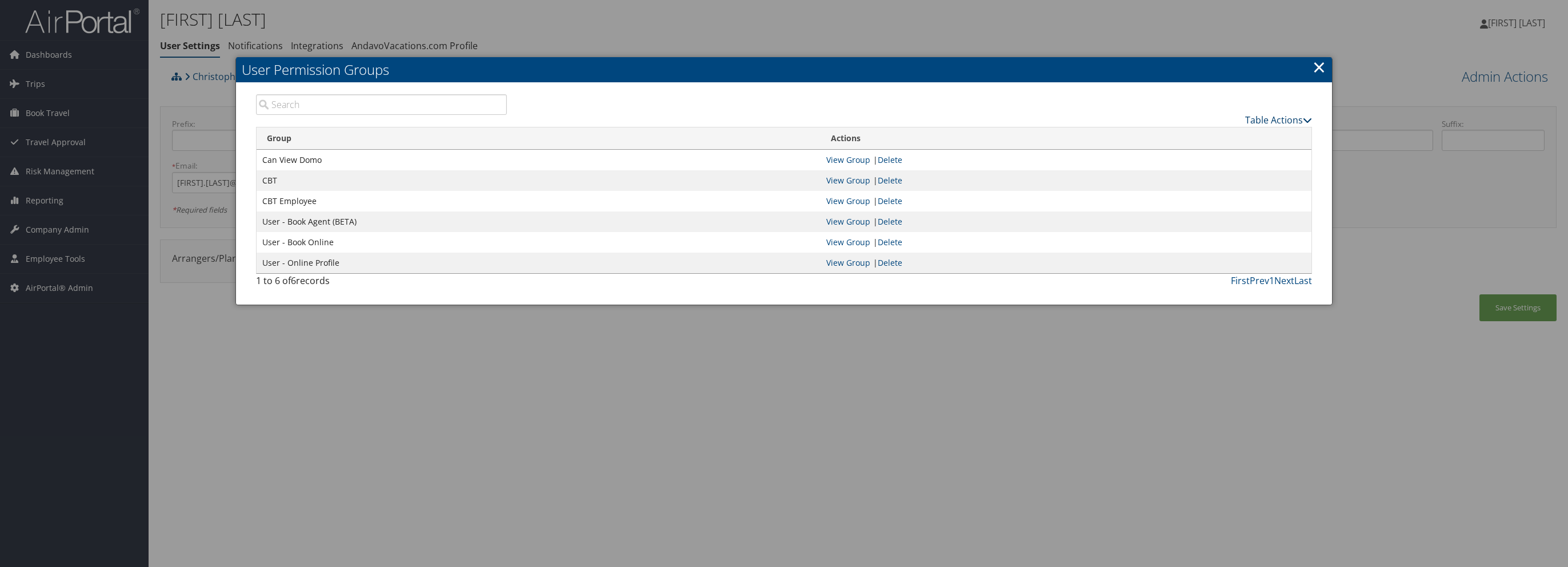 click on "Table Actions" at bounding box center [1278, 120] 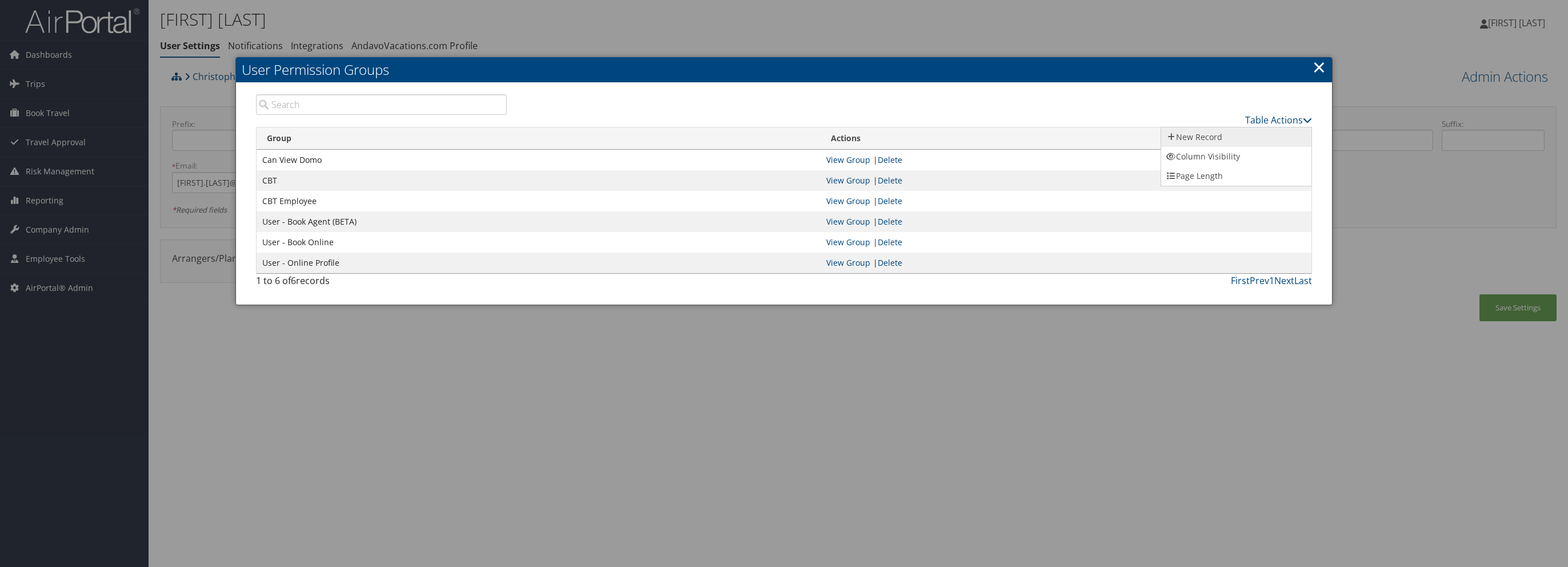 click on "New Record" at bounding box center [1236, 137] 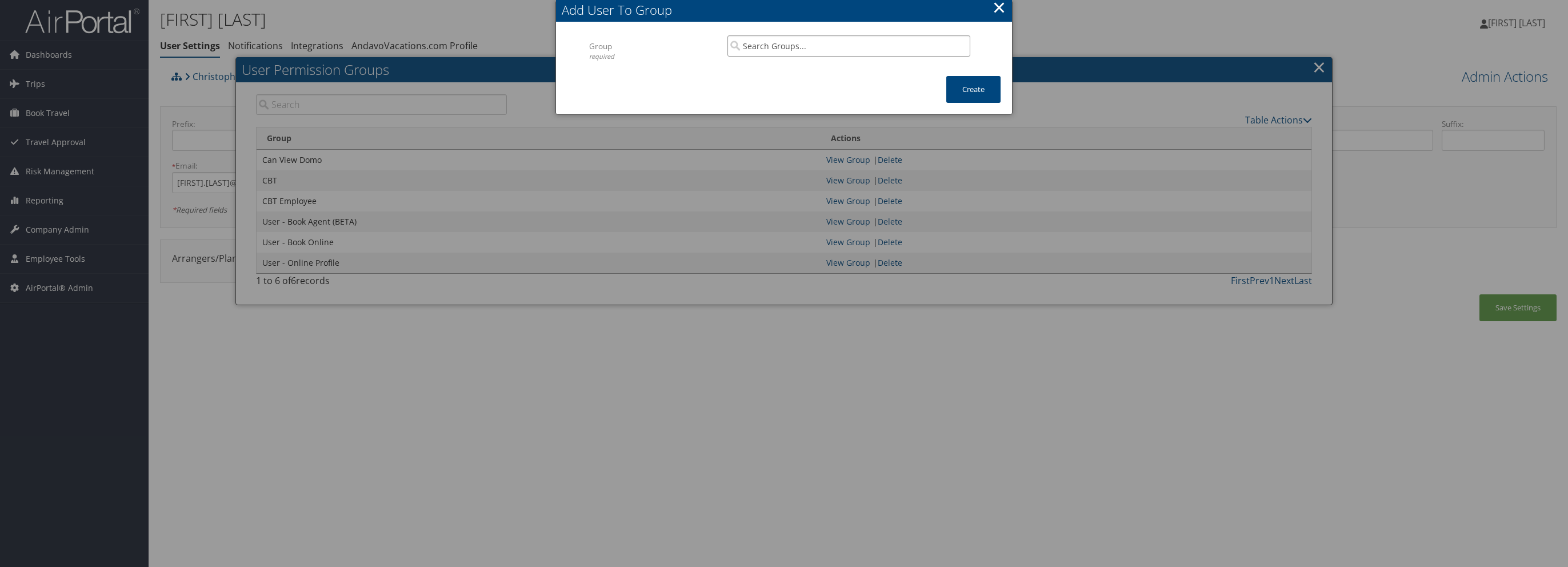 click at bounding box center [849, 46] 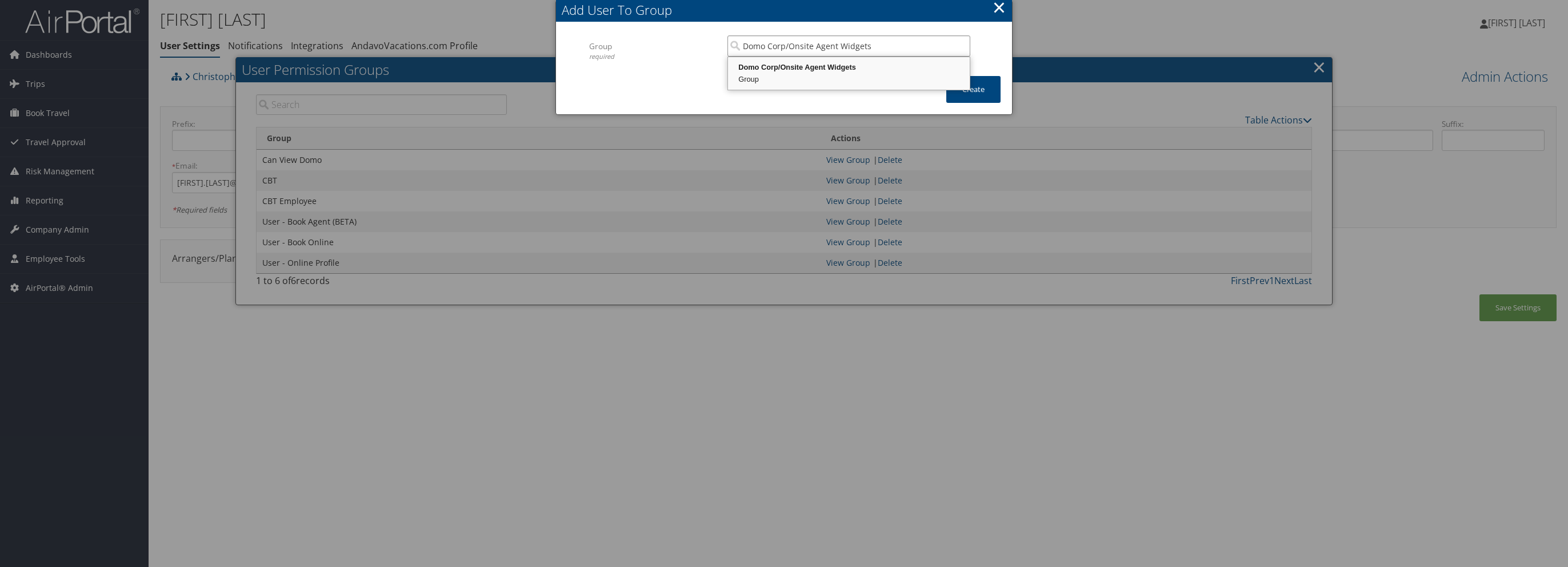 click on "Domo Corp/Onsite Agent Widgets" at bounding box center (849, 67) 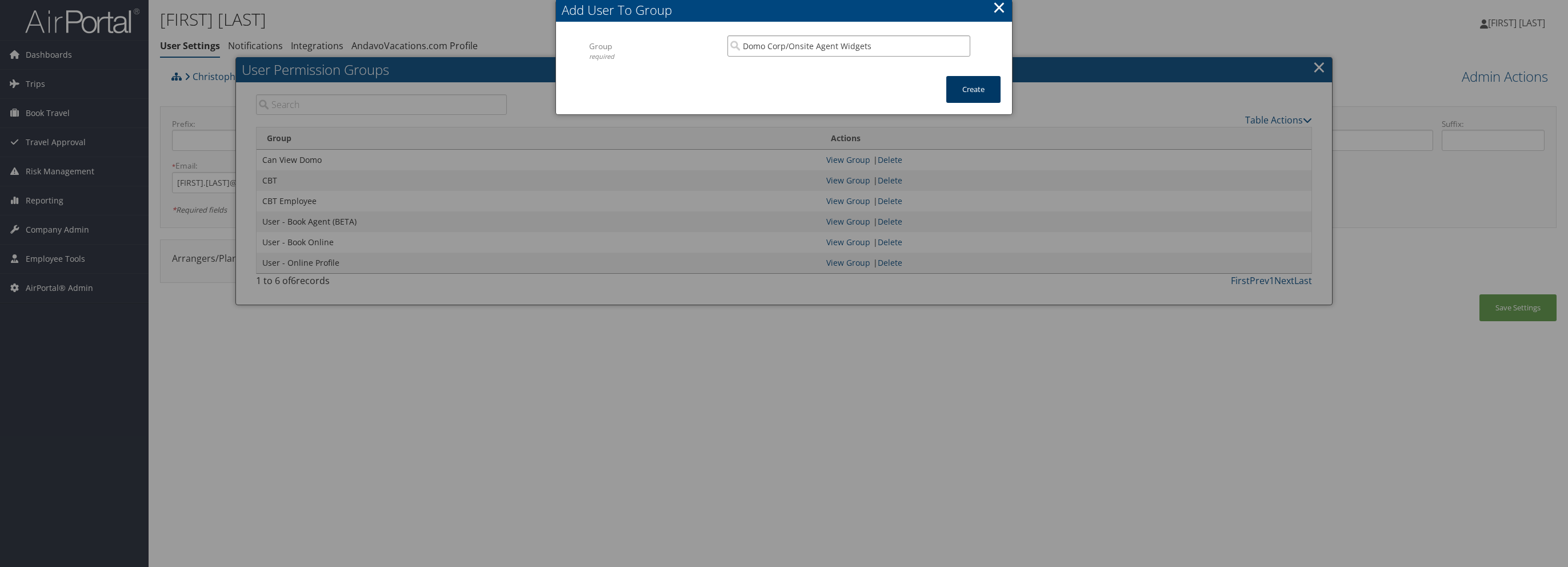type on "Domo Corp/Onsite Agent Widgets" 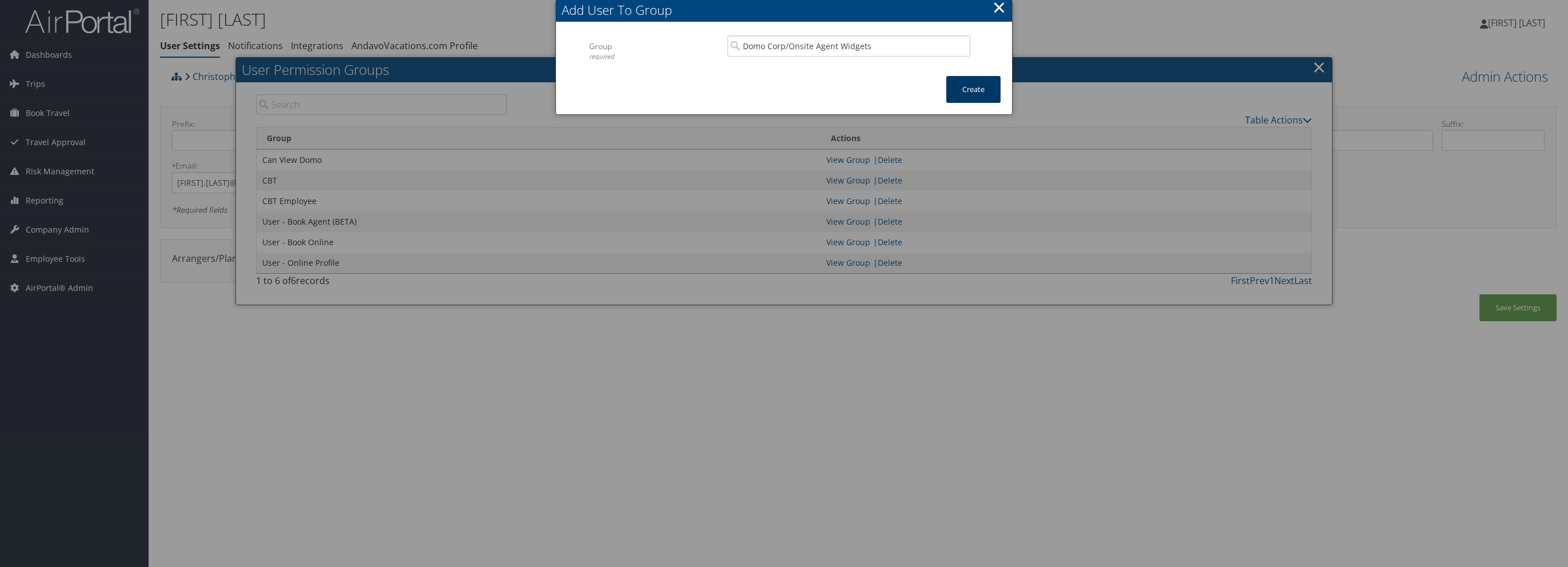 click on "Create" at bounding box center (973, 89) 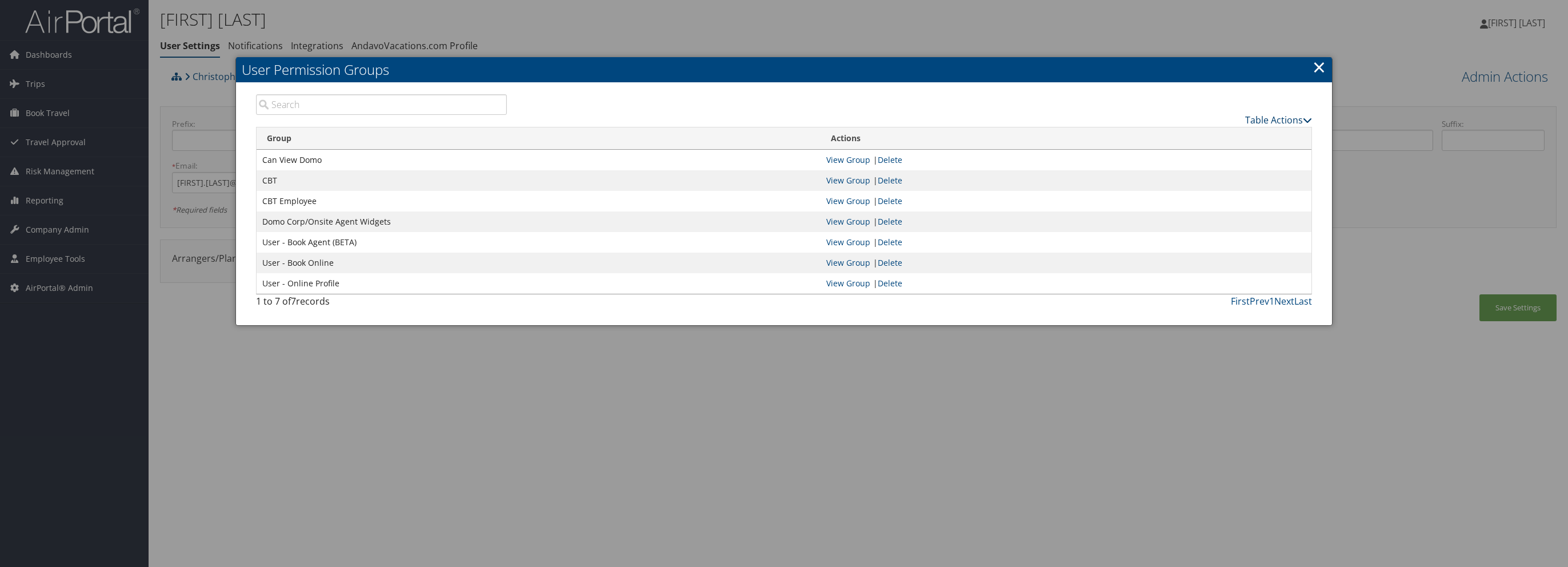 click on "Table Actions" at bounding box center [1278, 120] 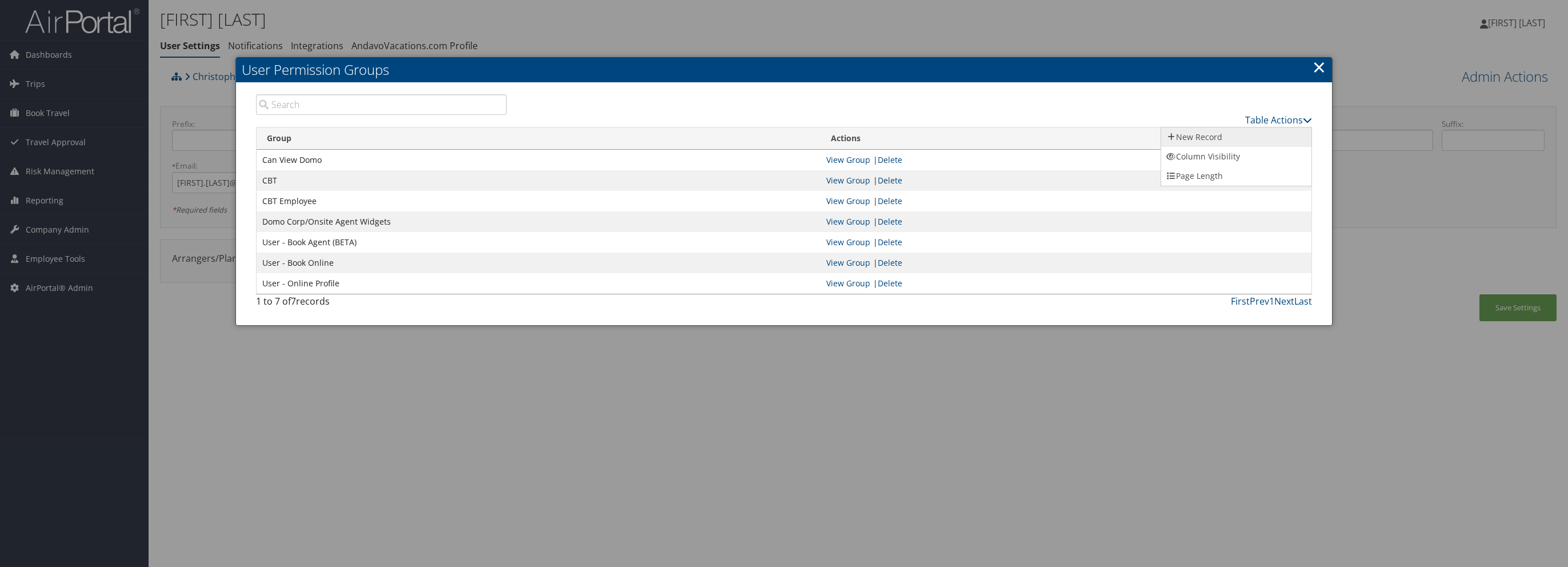 click on "New Record" at bounding box center (1236, 137) 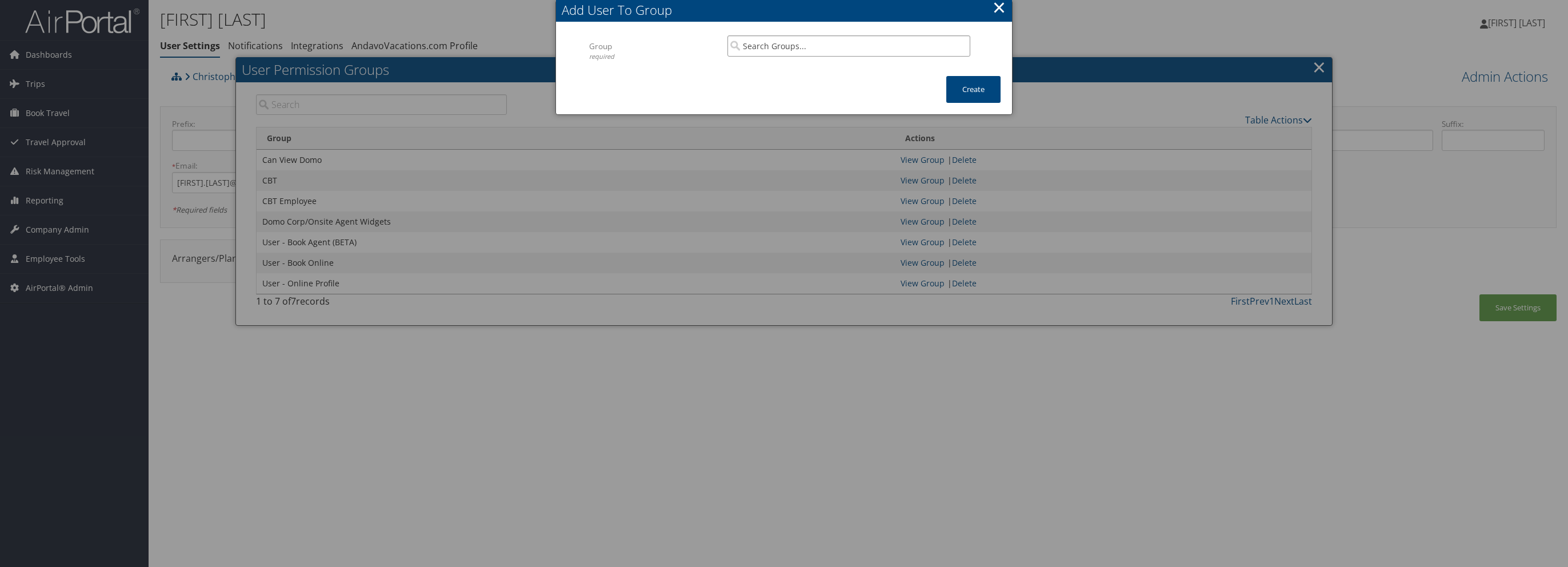 click at bounding box center (849, 46) 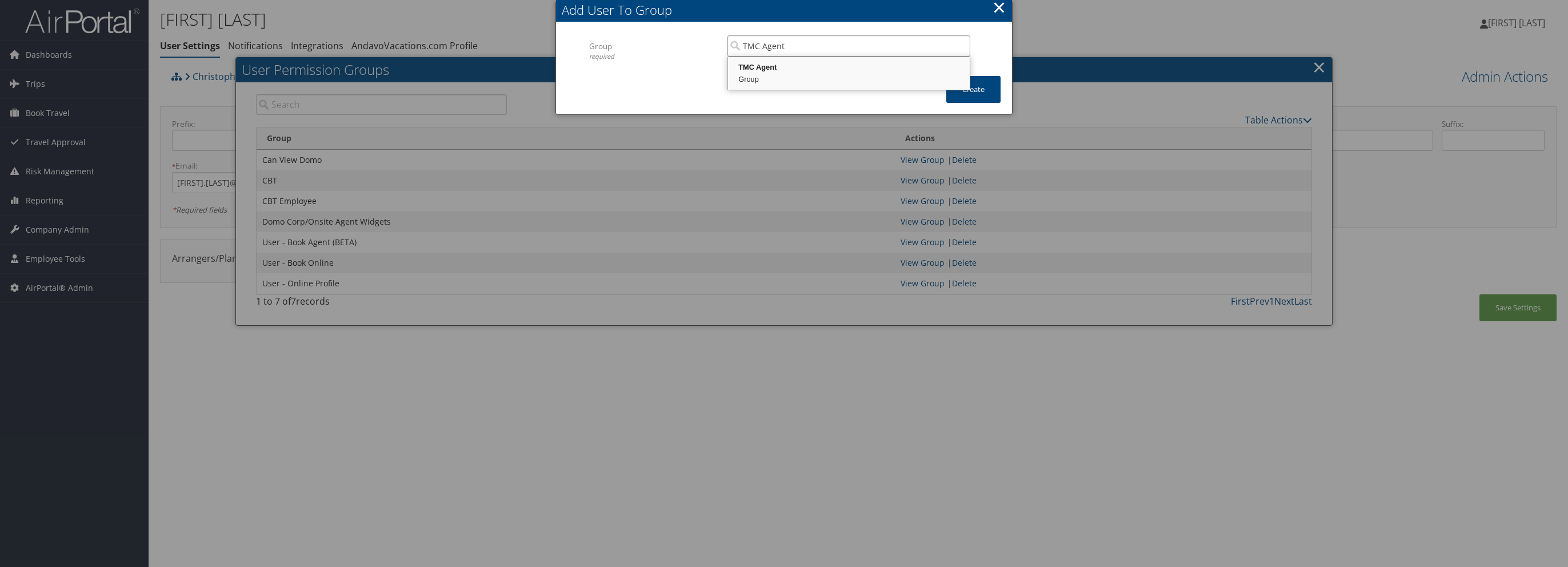 click on "TMC Agent" at bounding box center (849, 67) 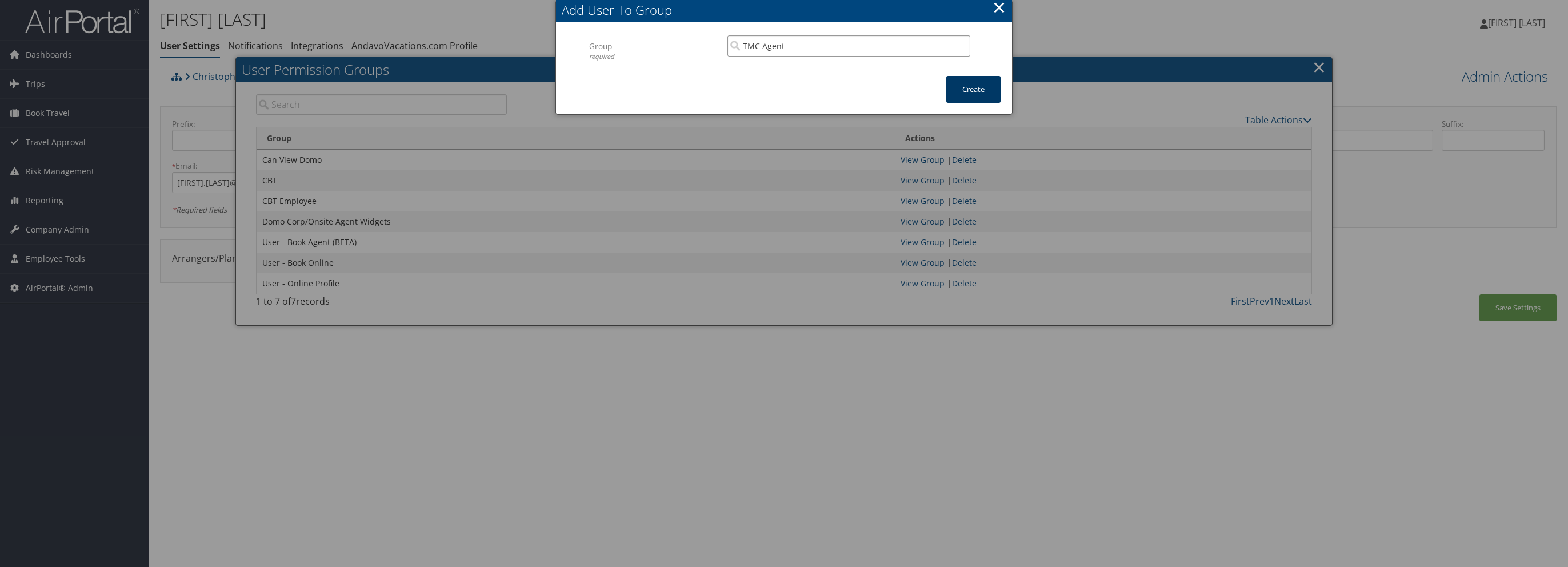 type on "TMC Agent" 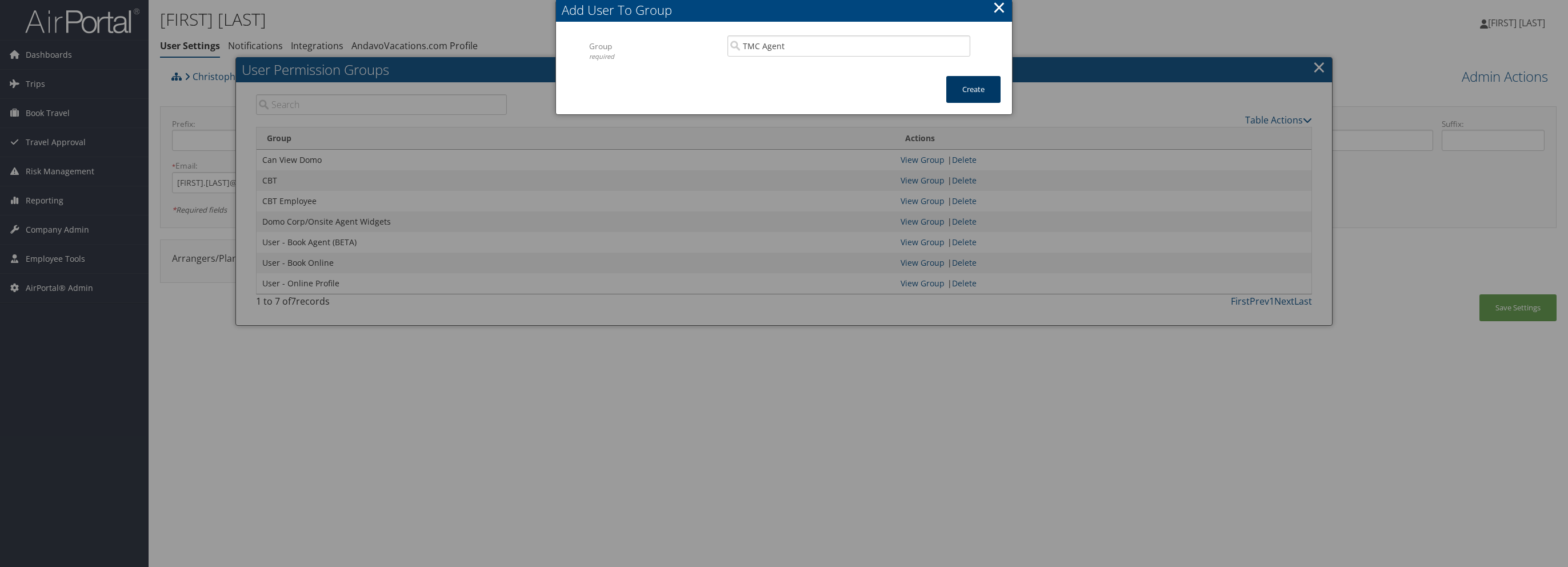 click on "Create" at bounding box center (973, 89) 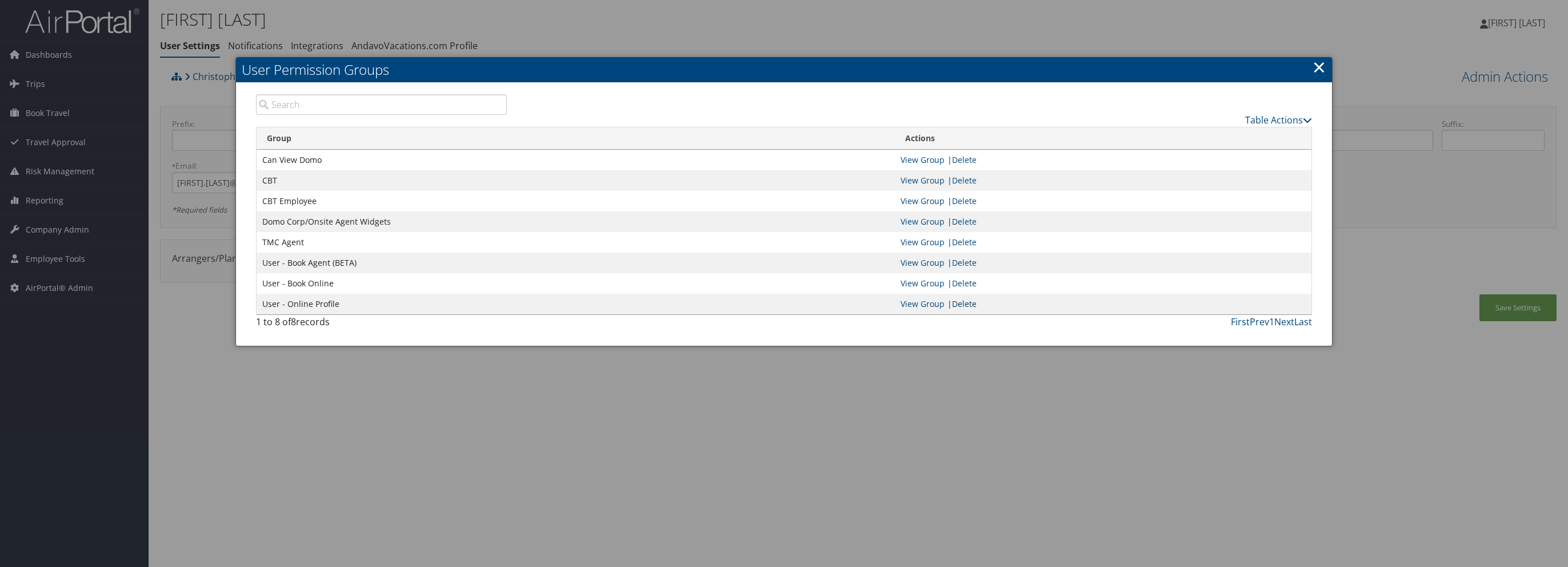 click on "Delete" at bounding box center (964, 304) 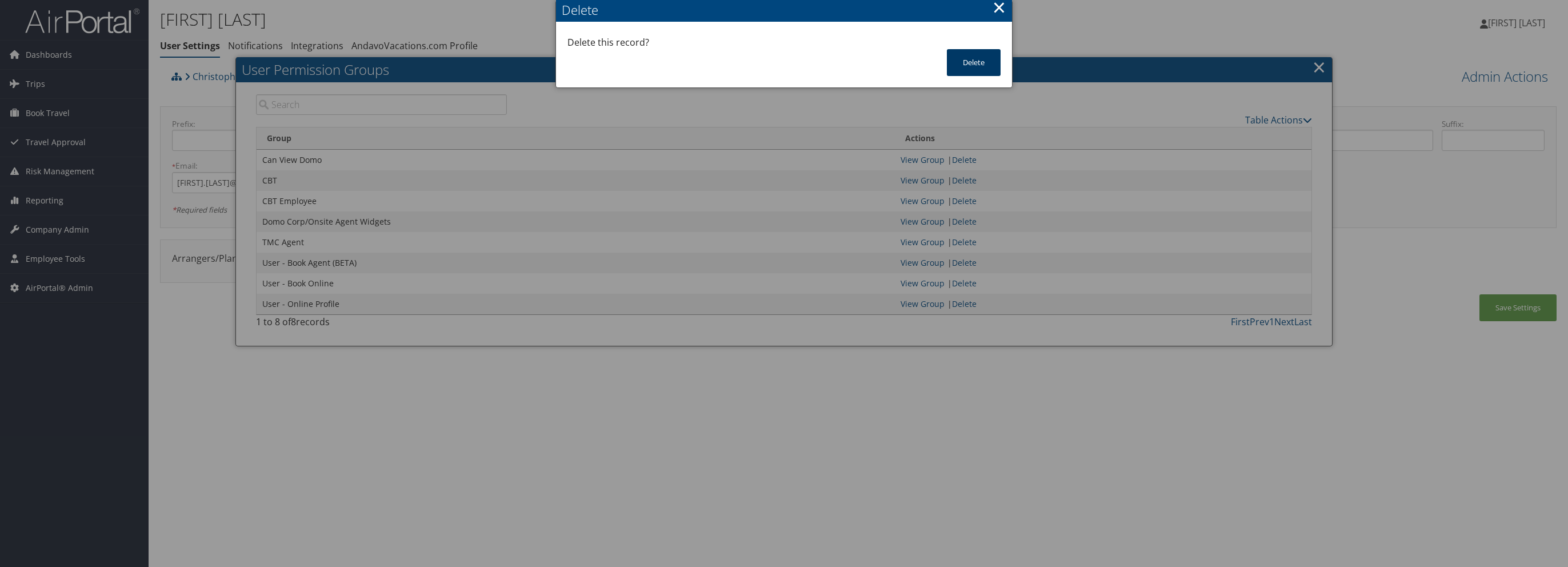click on "Delete" at bounding box center (974, 62) 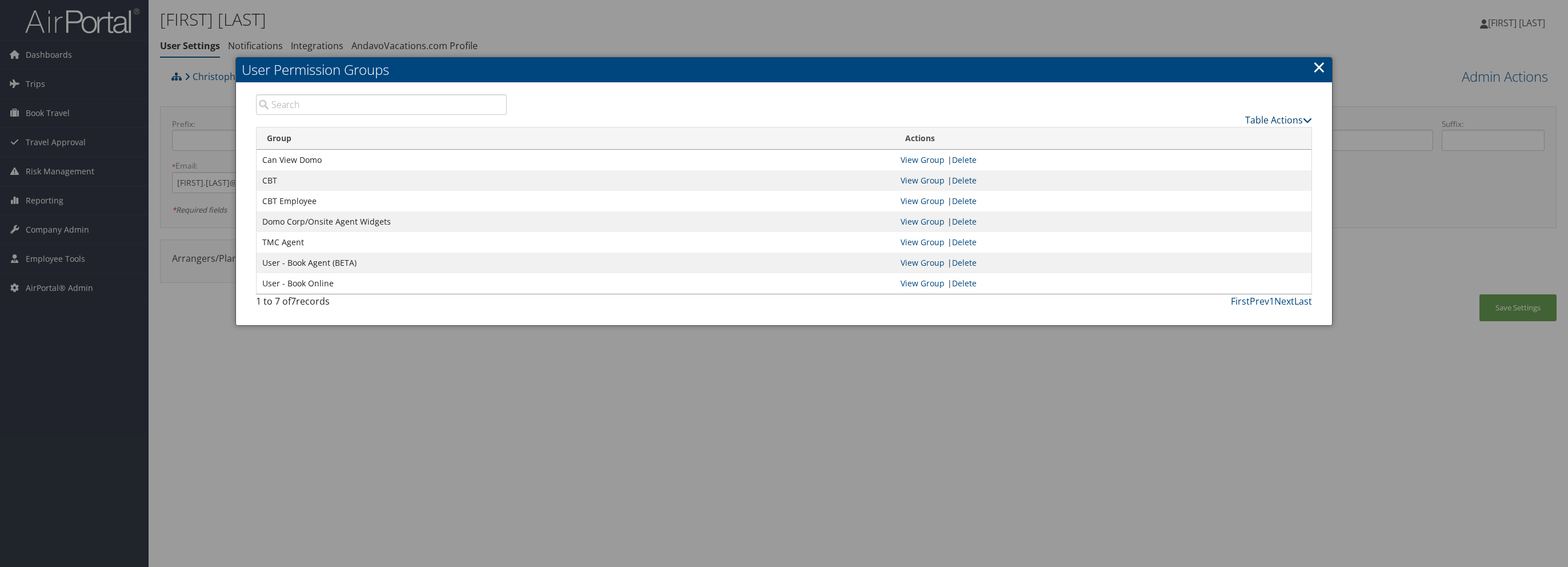 click on "Table Actions" at bounding box center [1278, 120] 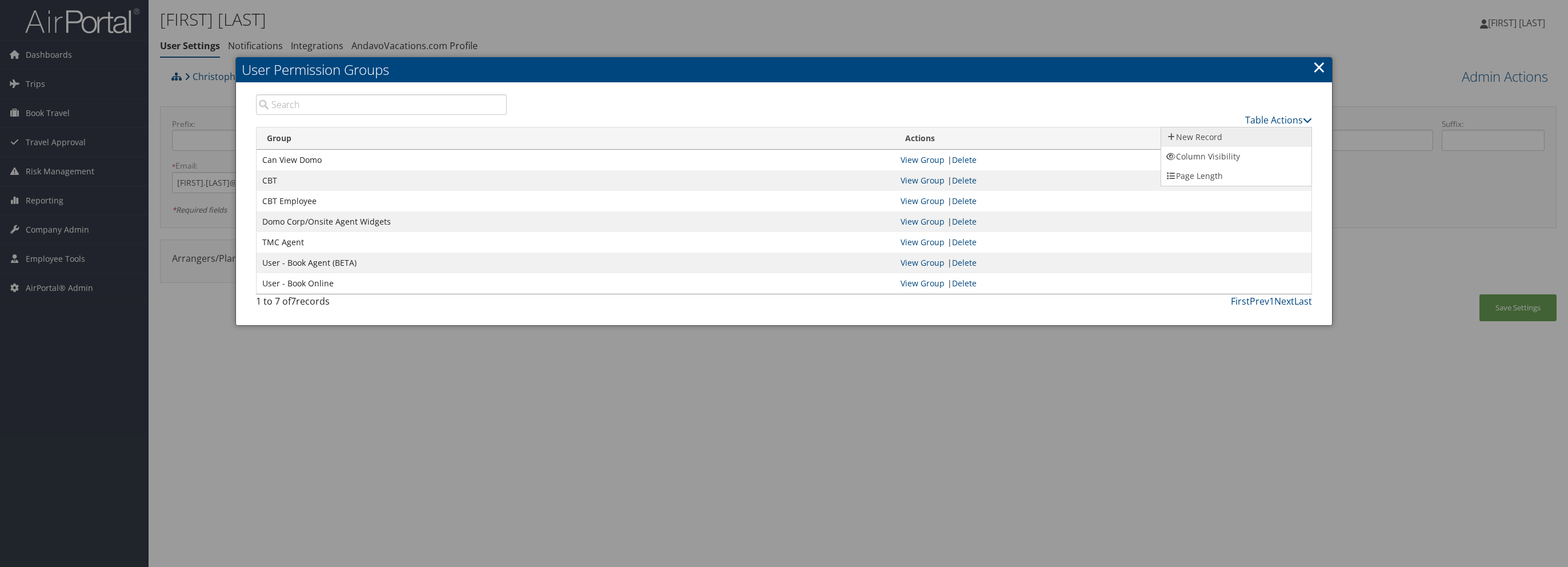 click on "New Record" at bounding box center (1236, 137) 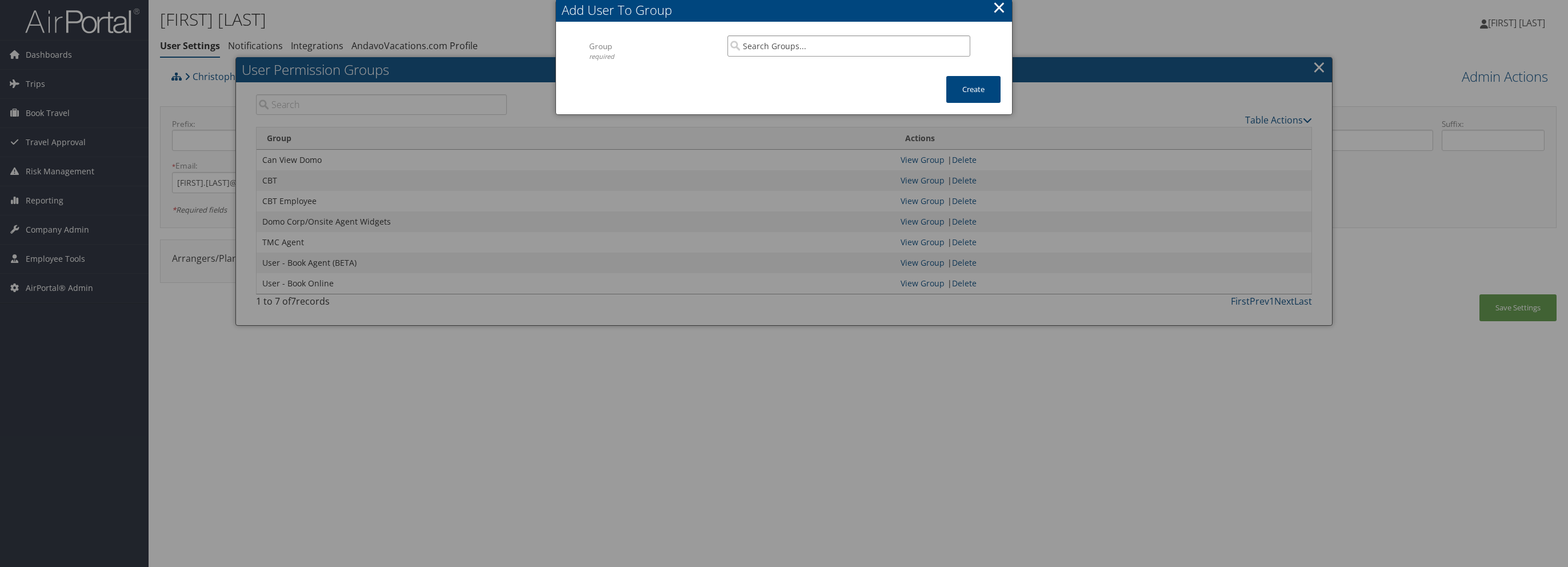click at bounding box center (849, 46) 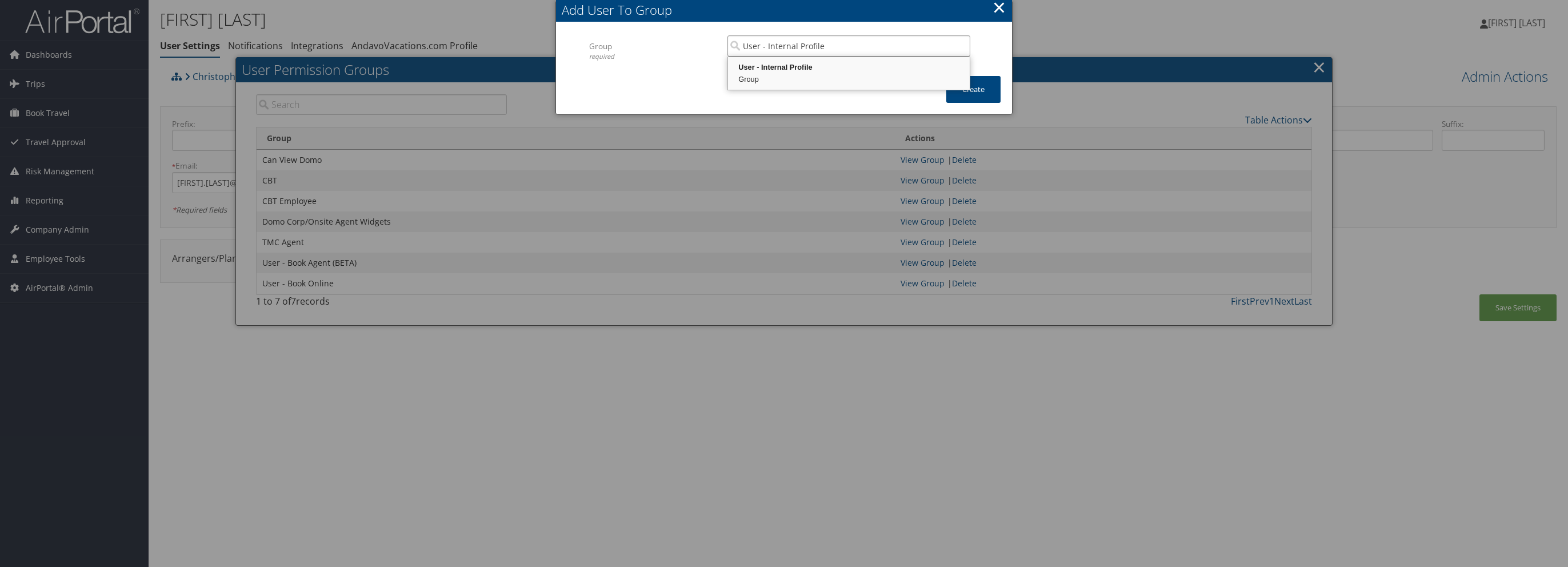 click on "User - Internal Profile" at bounding box center [849, 67] 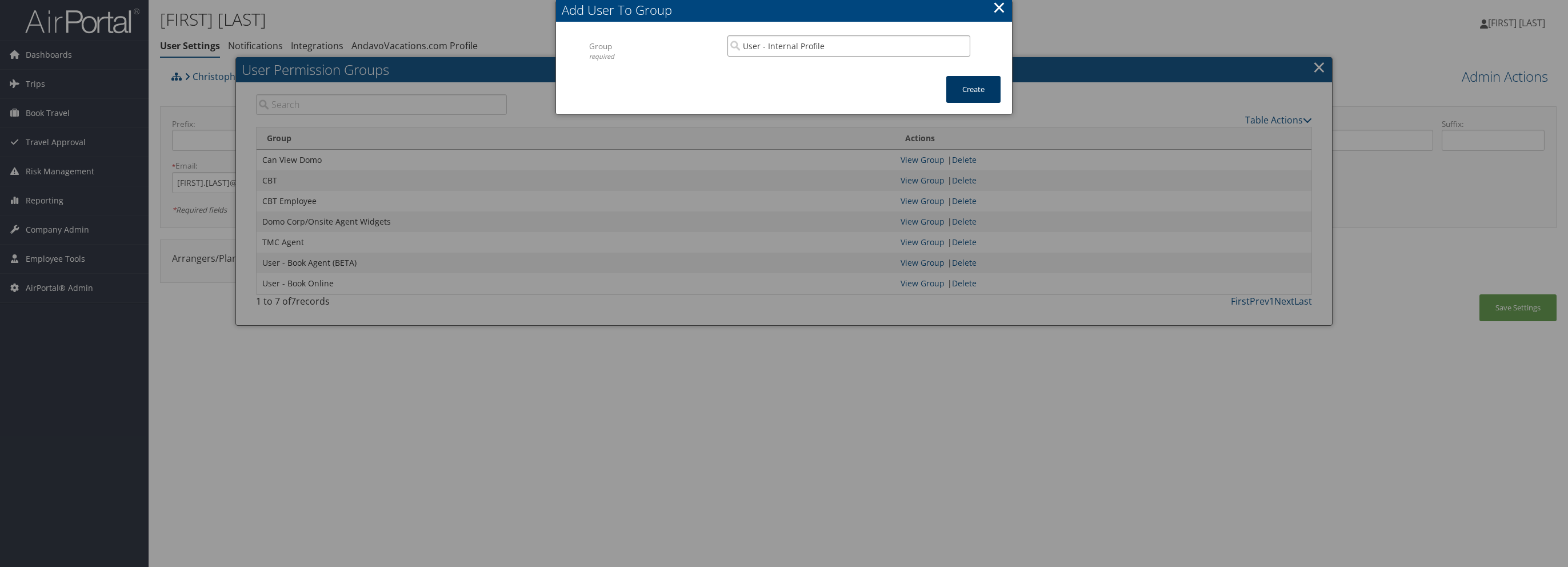 type on "User - Internal Profile" 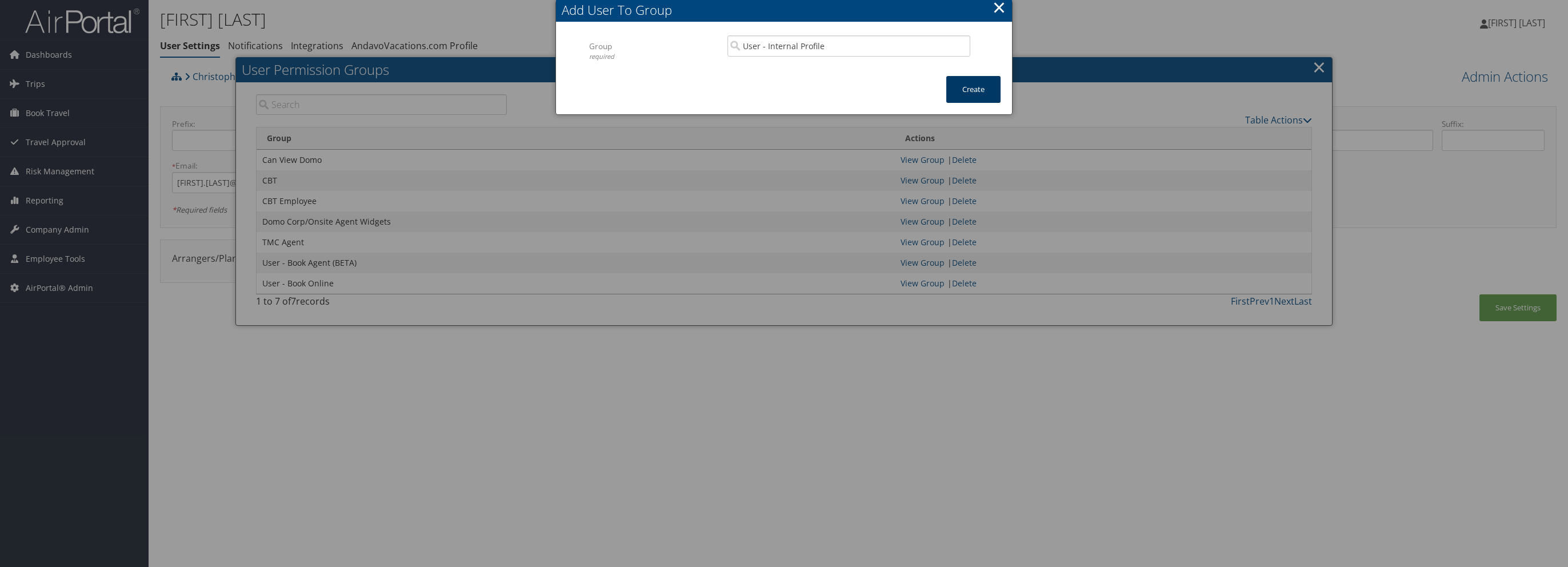 click on "Create" at bounding box center (973, 89) 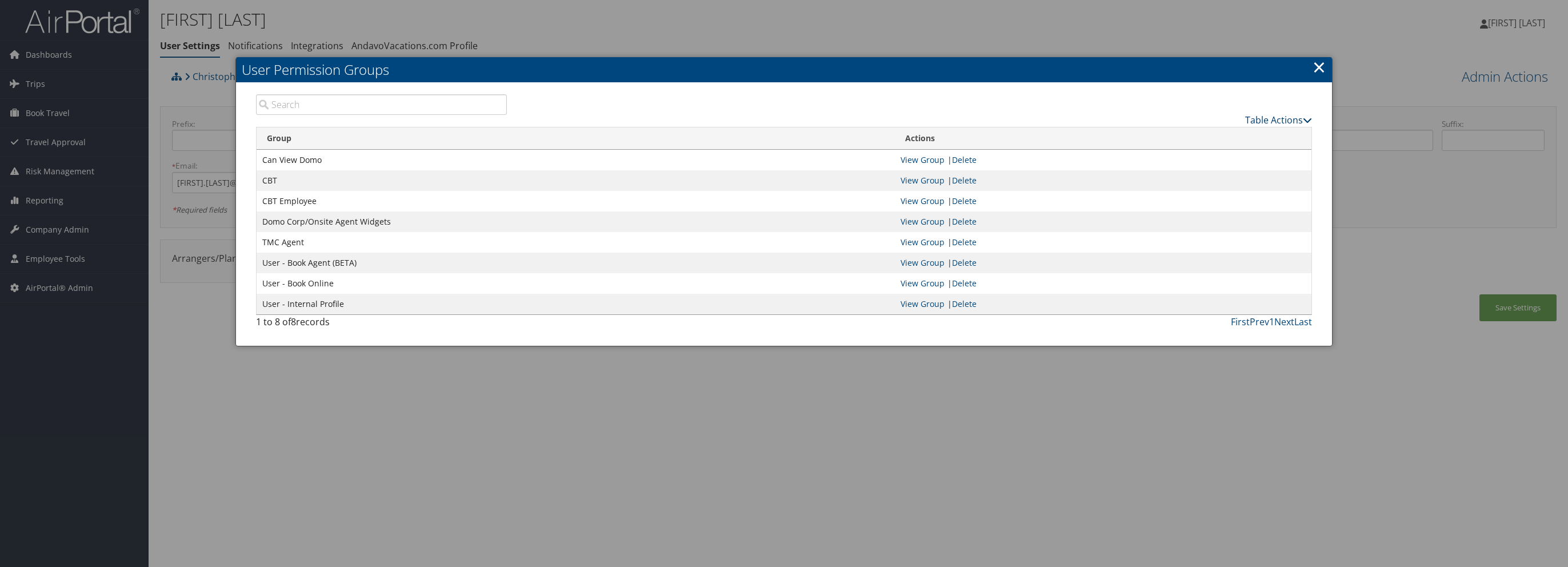 click on "Table Actions" at bounding box center (1278, 120) 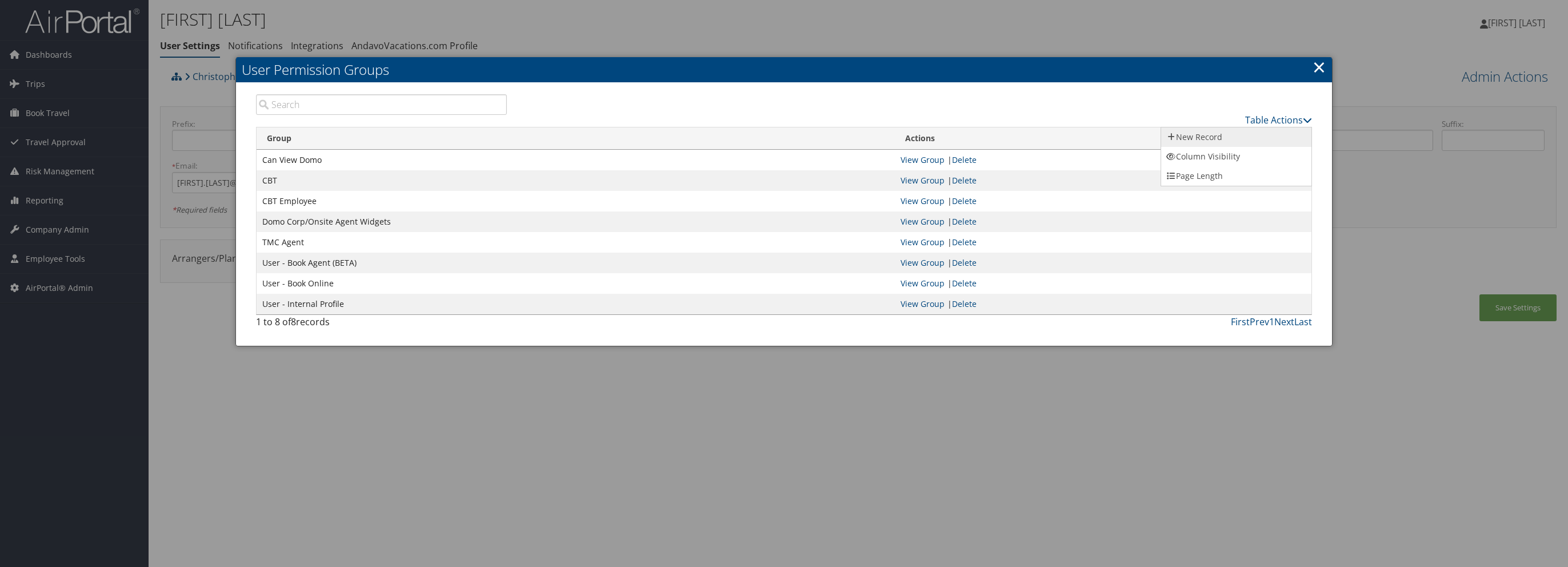 click on "New Record" at bounding box center (1236, 137) 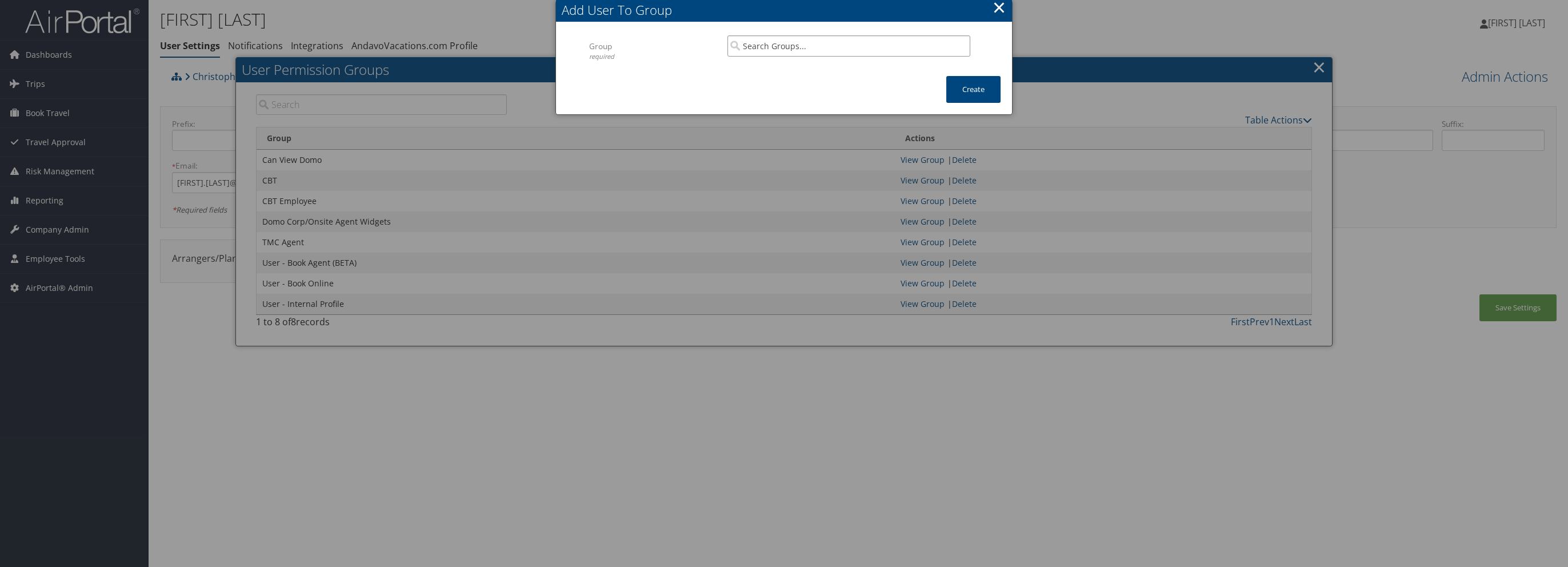 click at bounding box center (849, 46) 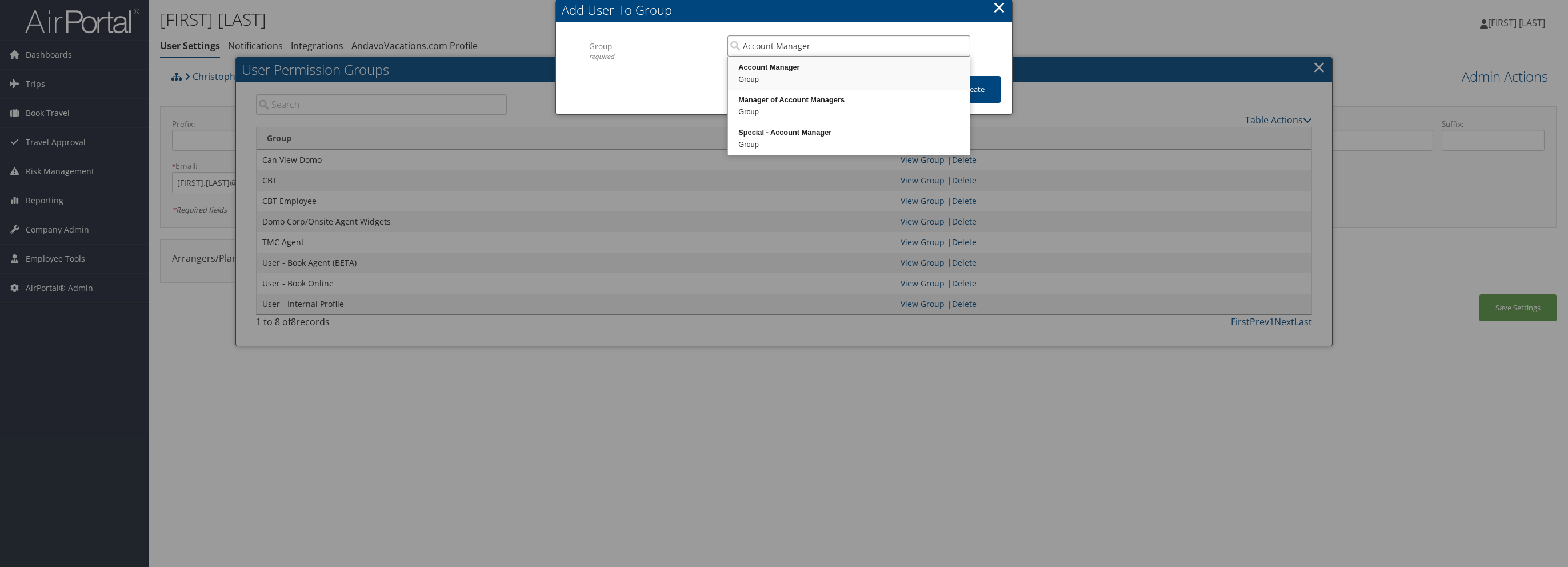 click on "Group" at bounding box center [849, 79] 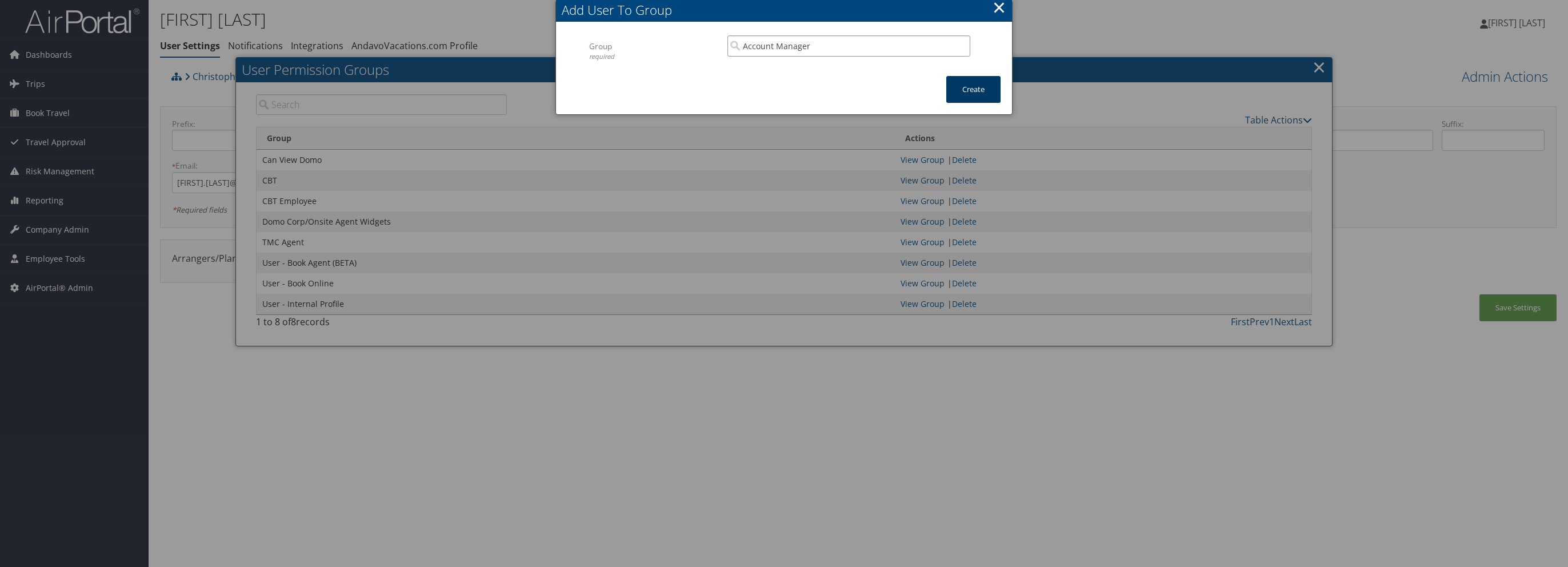 type on "Account Manager" 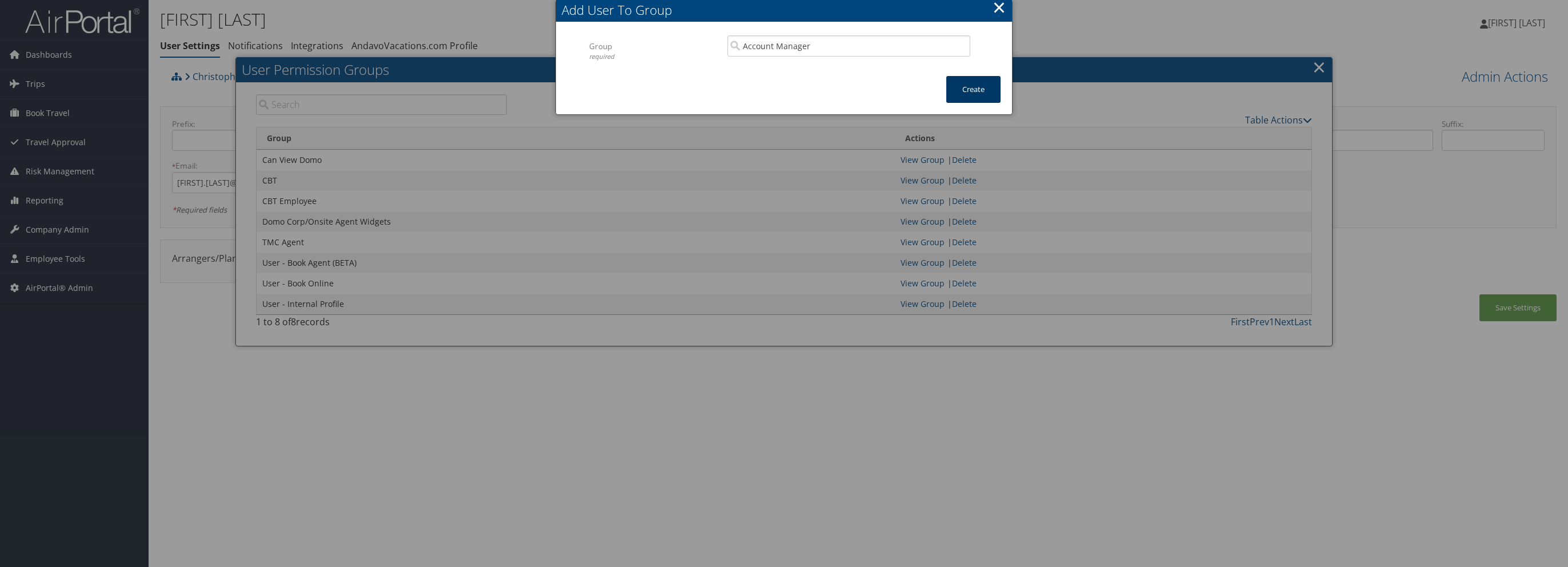 click on "Create" at bounding box center [973, 89] 